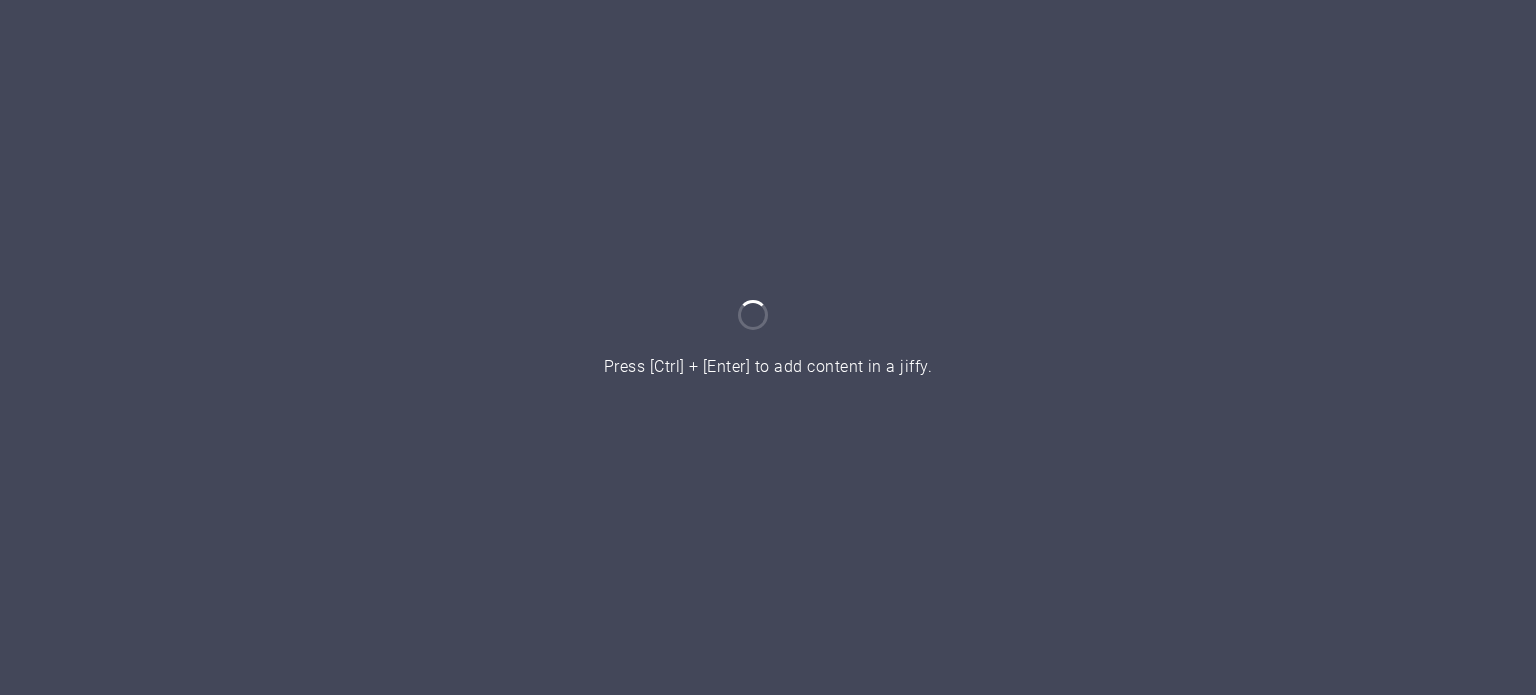 scroll, scrollTop: 0, scrollLeft: 0, axis: both 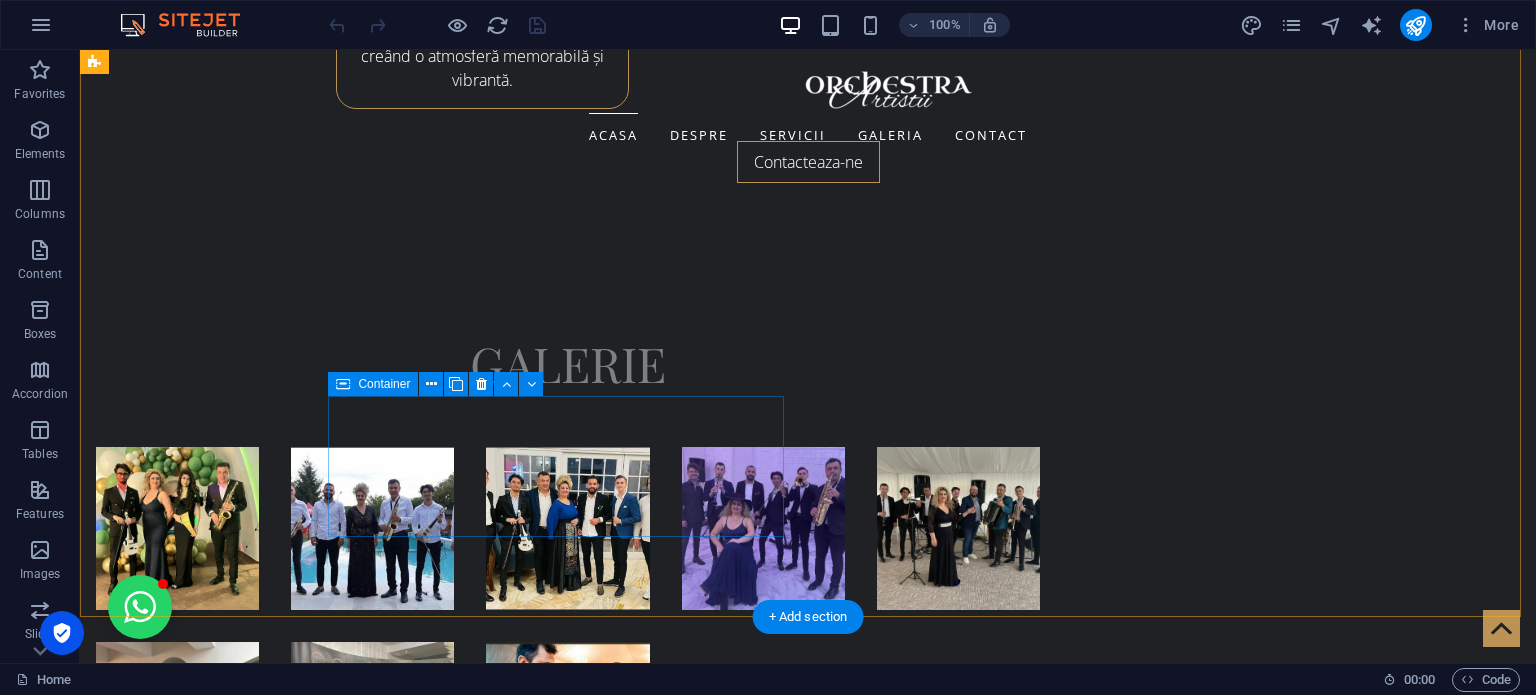 click on "Drop content here or  Add elements  Paste clipboard" at bounding box center (324, 4332) 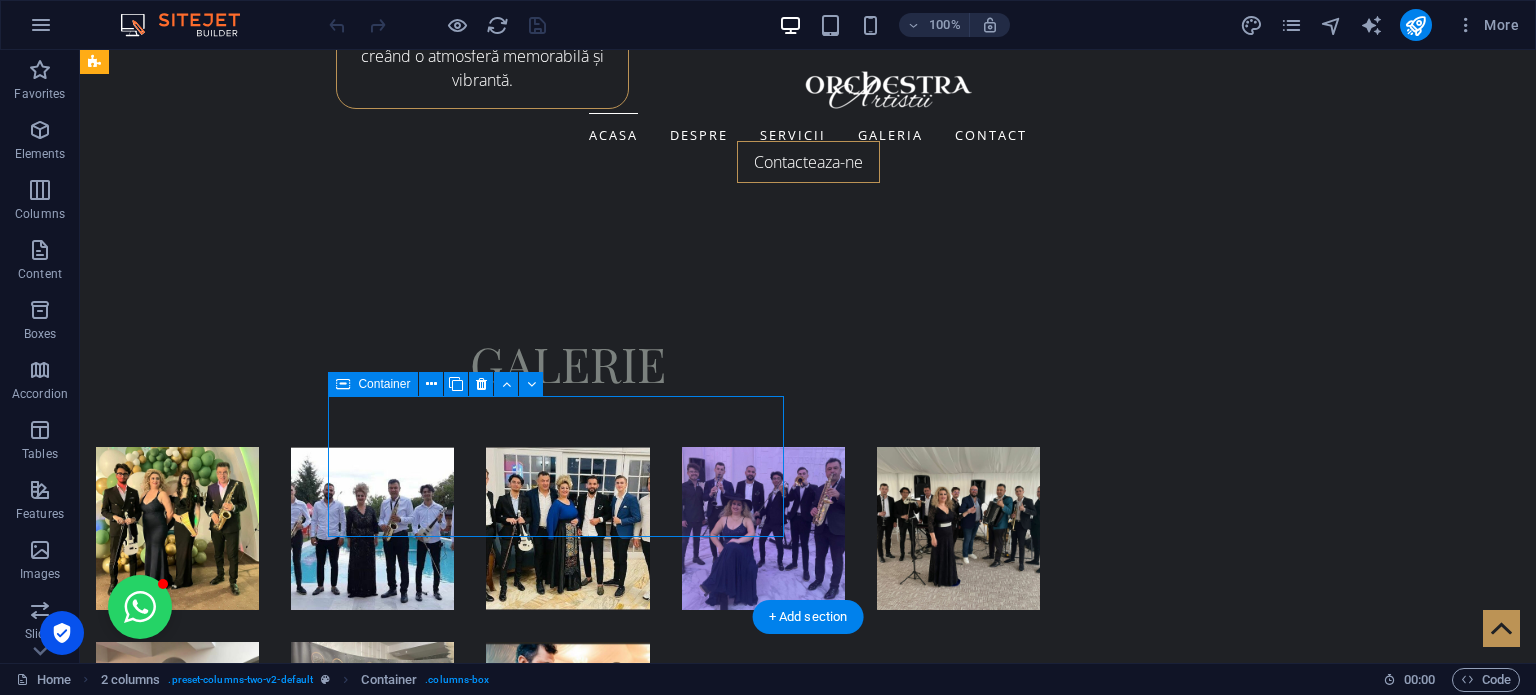 click on "Drop content here or  Add elements  Paste clipboard" at bounding box center (324, 4332) 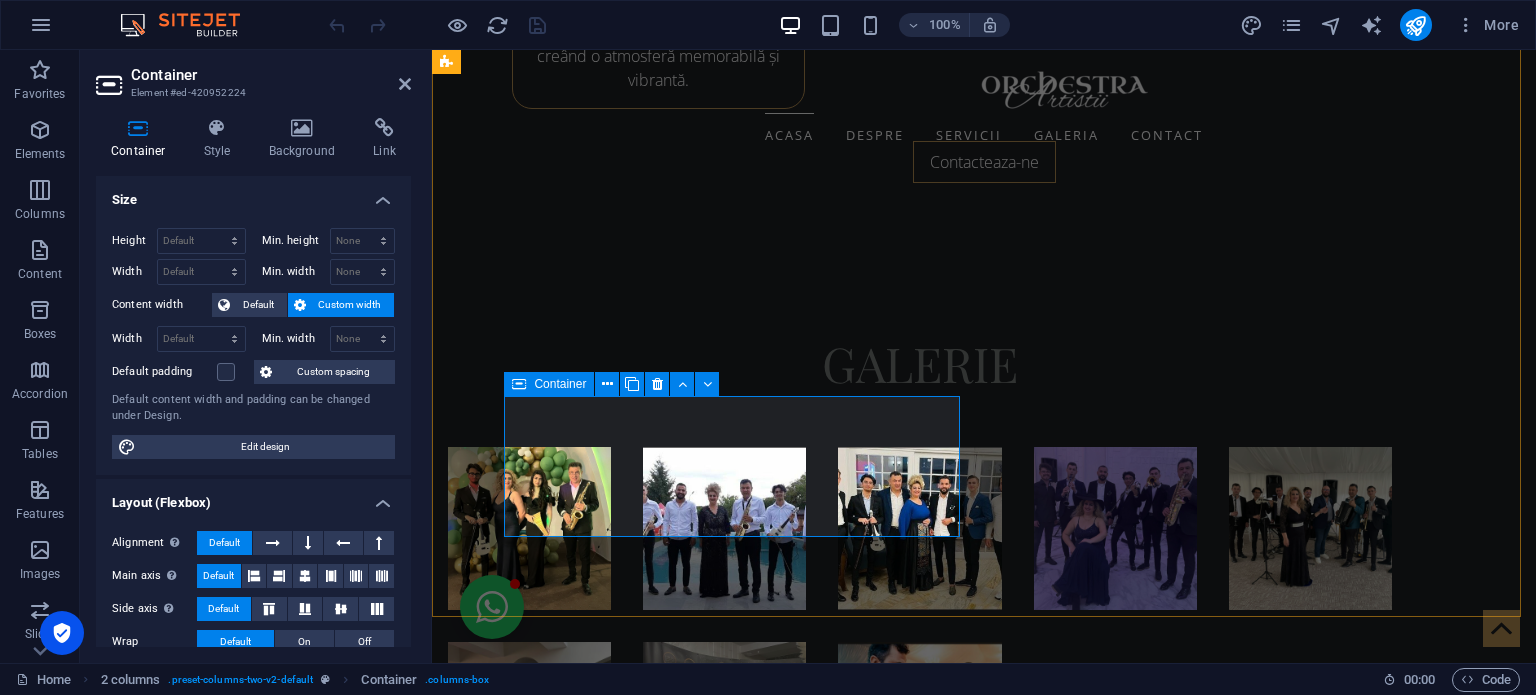 click on "Drop content here or  Add elements  Paste clipboard" at bounding box center [676, 4332] 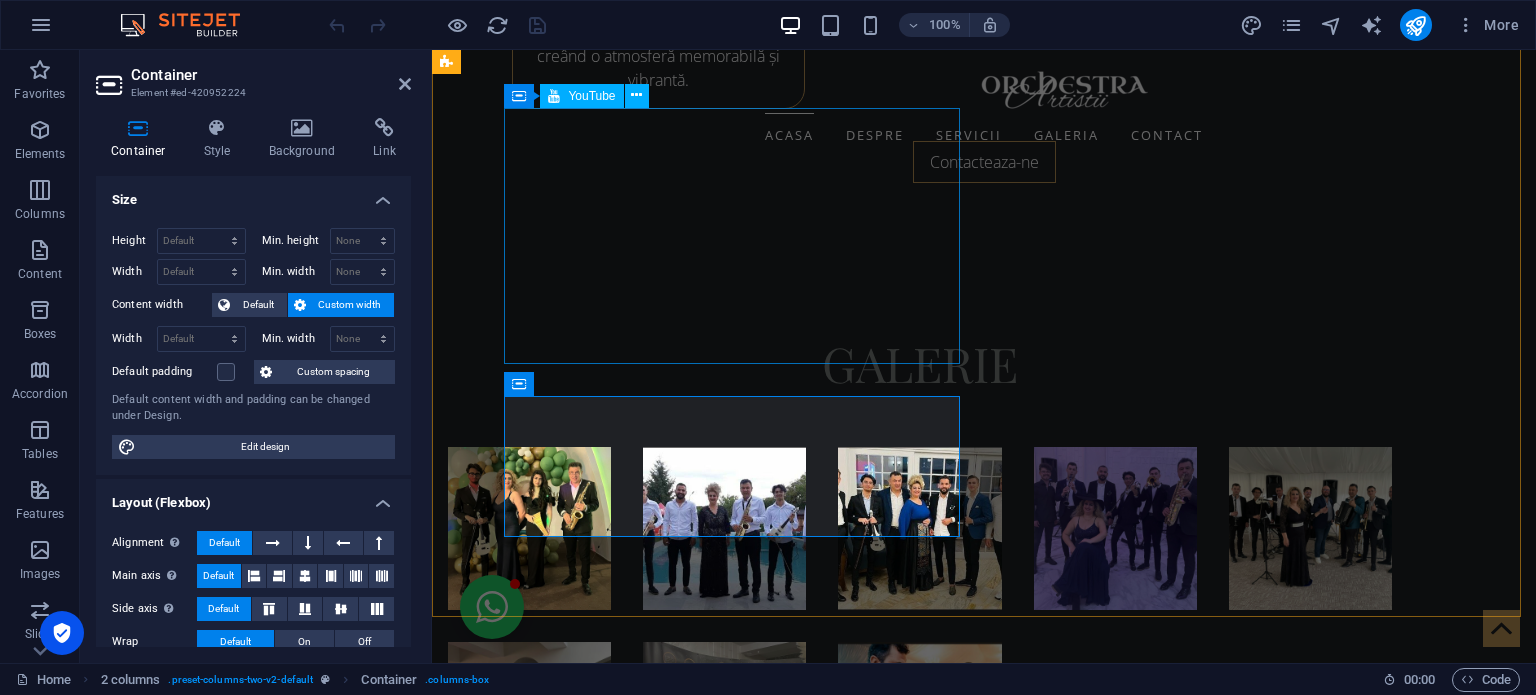 click at bounding box center (676, 3844) 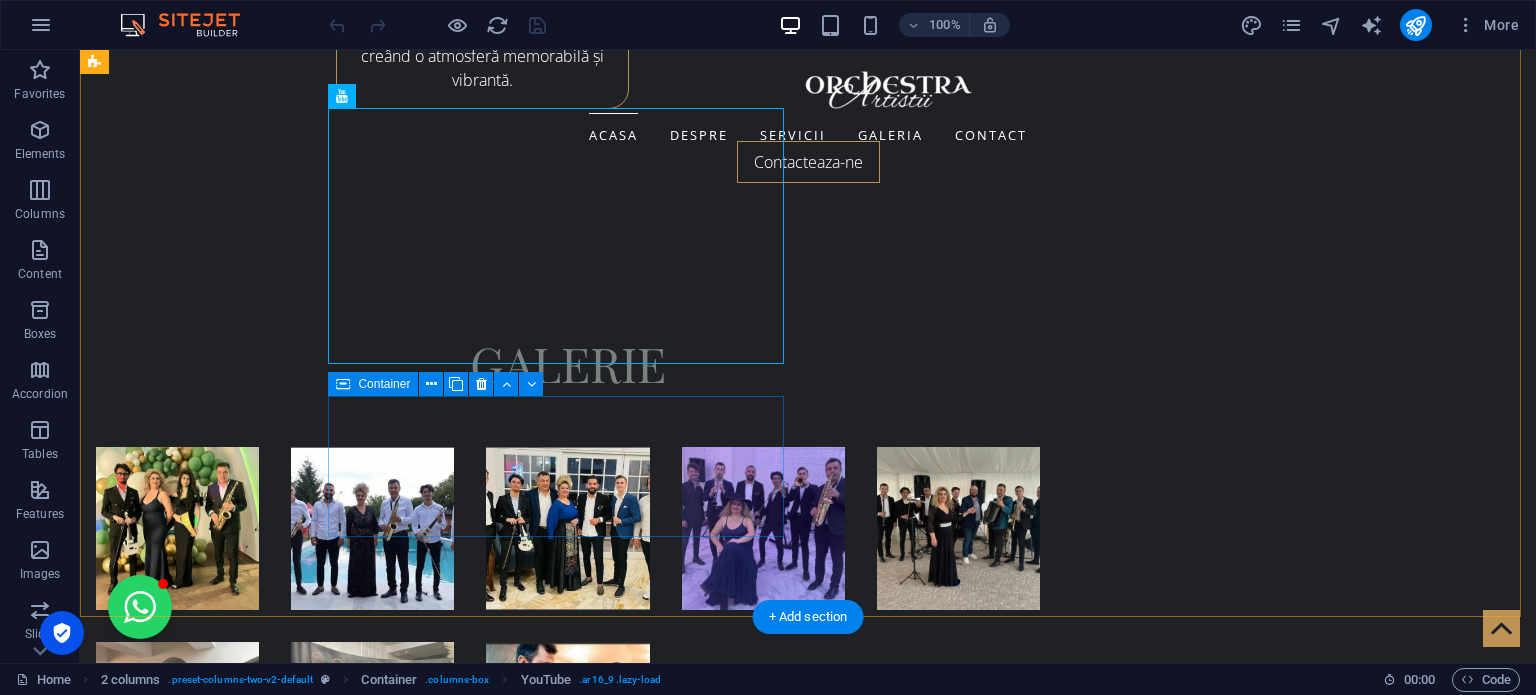 click on "Drop content here or  Add elements  Paste clipboard" at bounding box center (324, 4332) 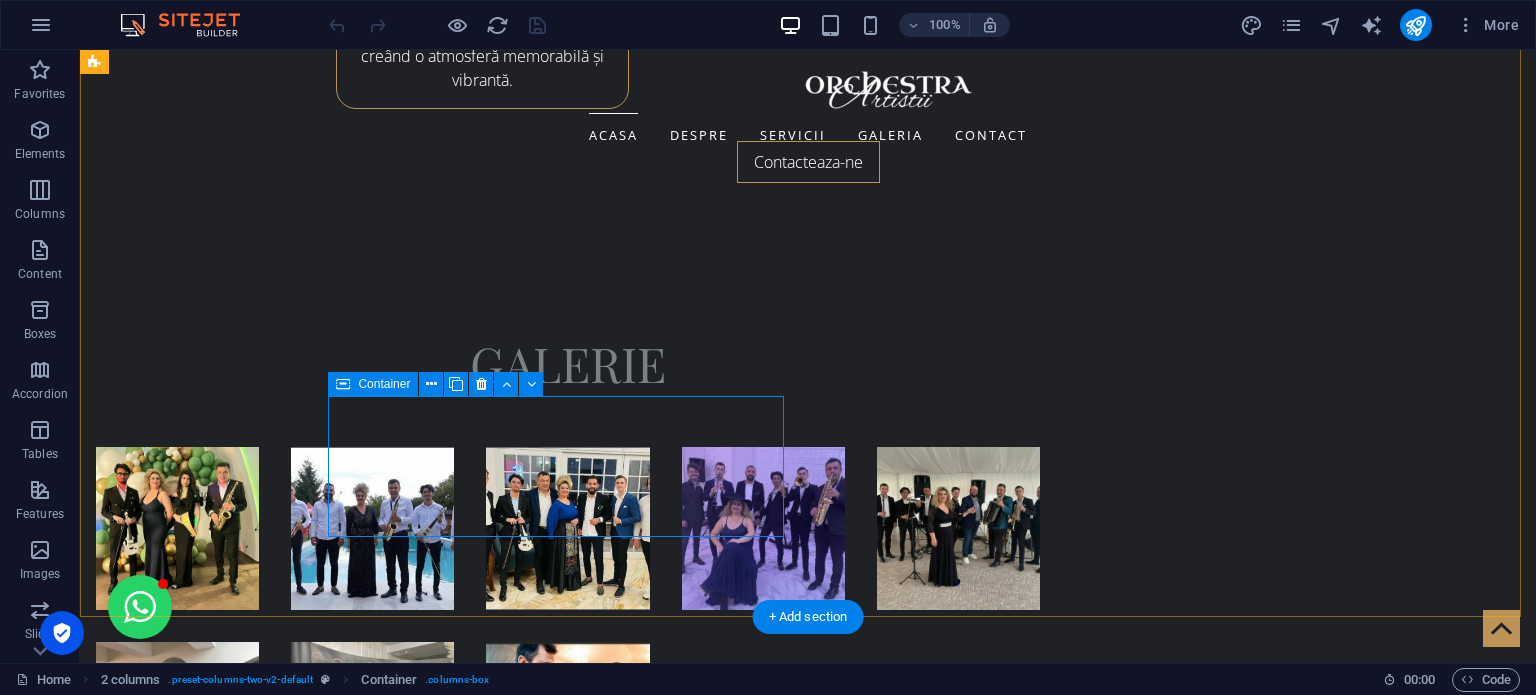 click on "Drop content here or  Add elements  Paste clipboard" at bounding box center [324, 4332] 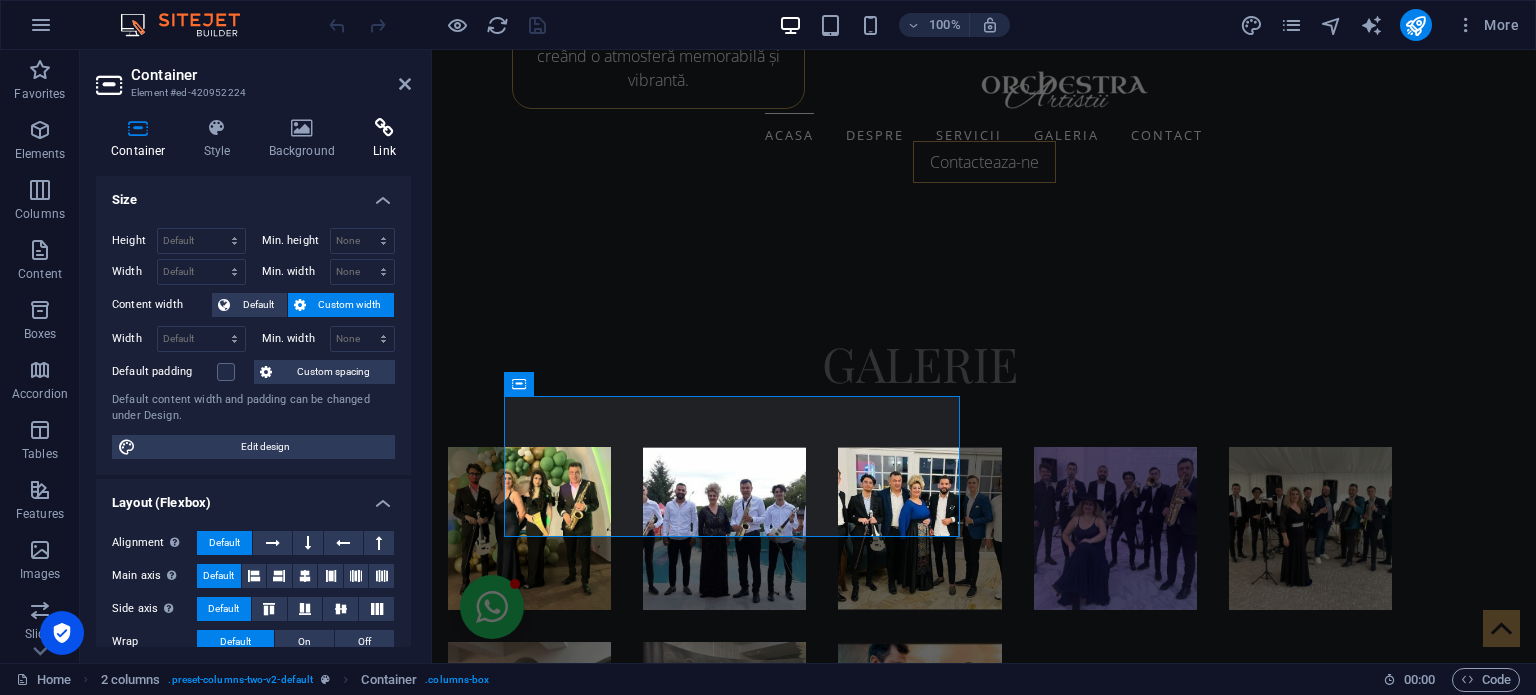 click at bounding box center (384, 128) 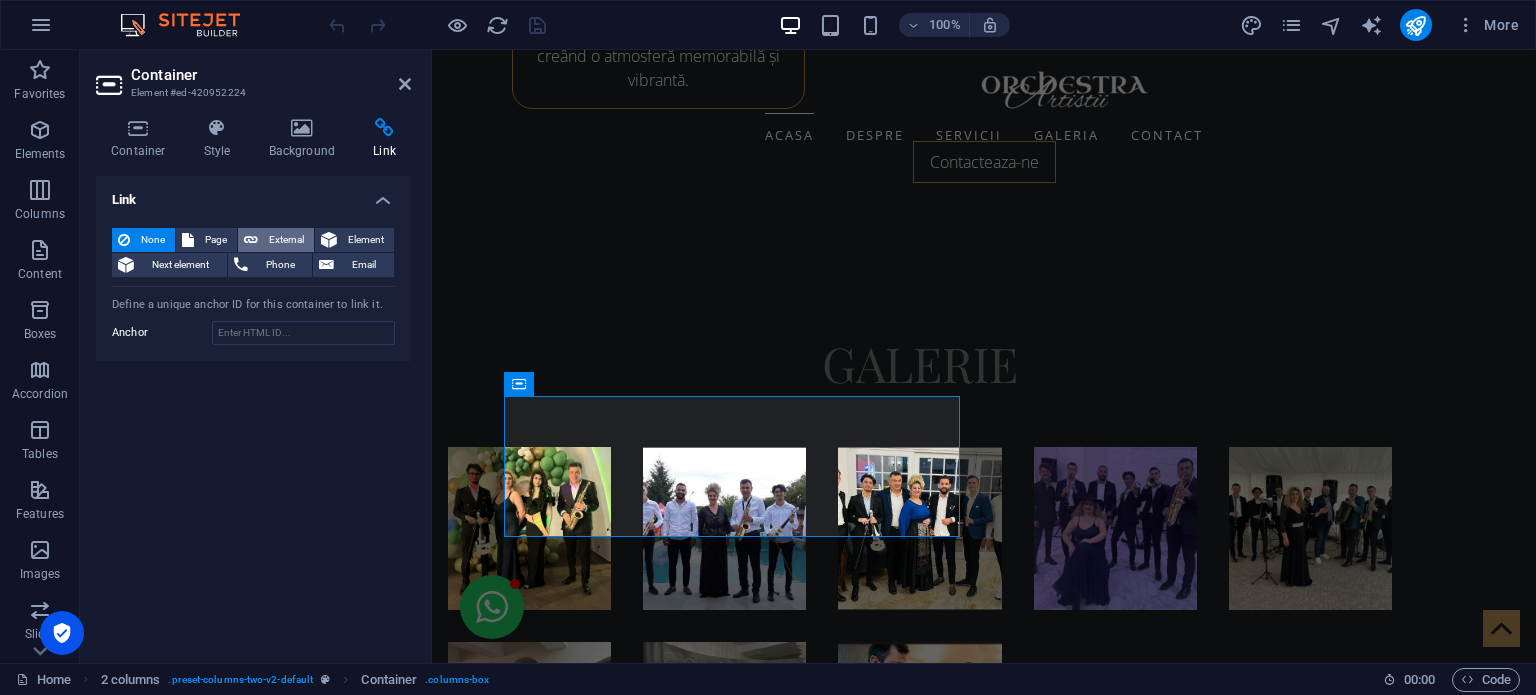 click on "External" at bounding box center (276, 240) 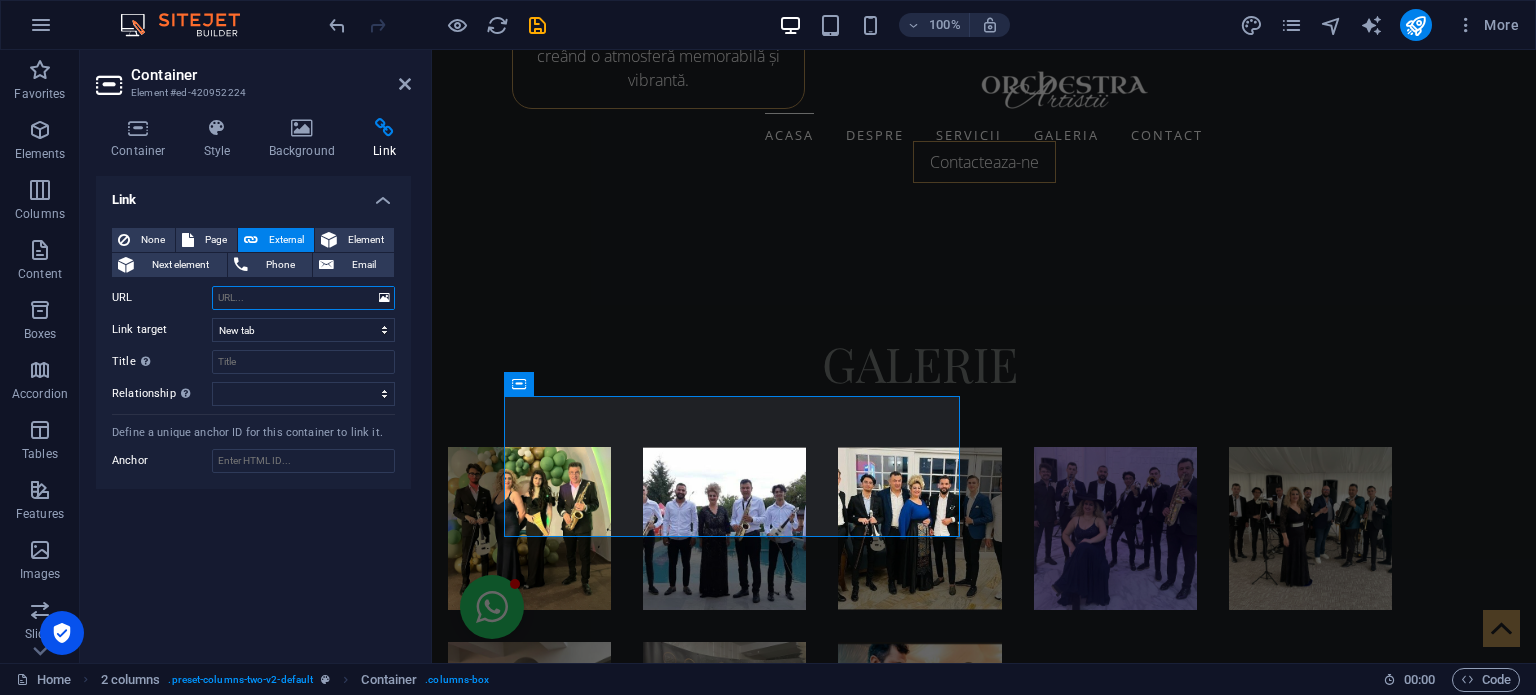 paste on "https://www.youtube.com/embed/ka12TEzjhoM?si=O6WR75D6Z1G2l-BK" 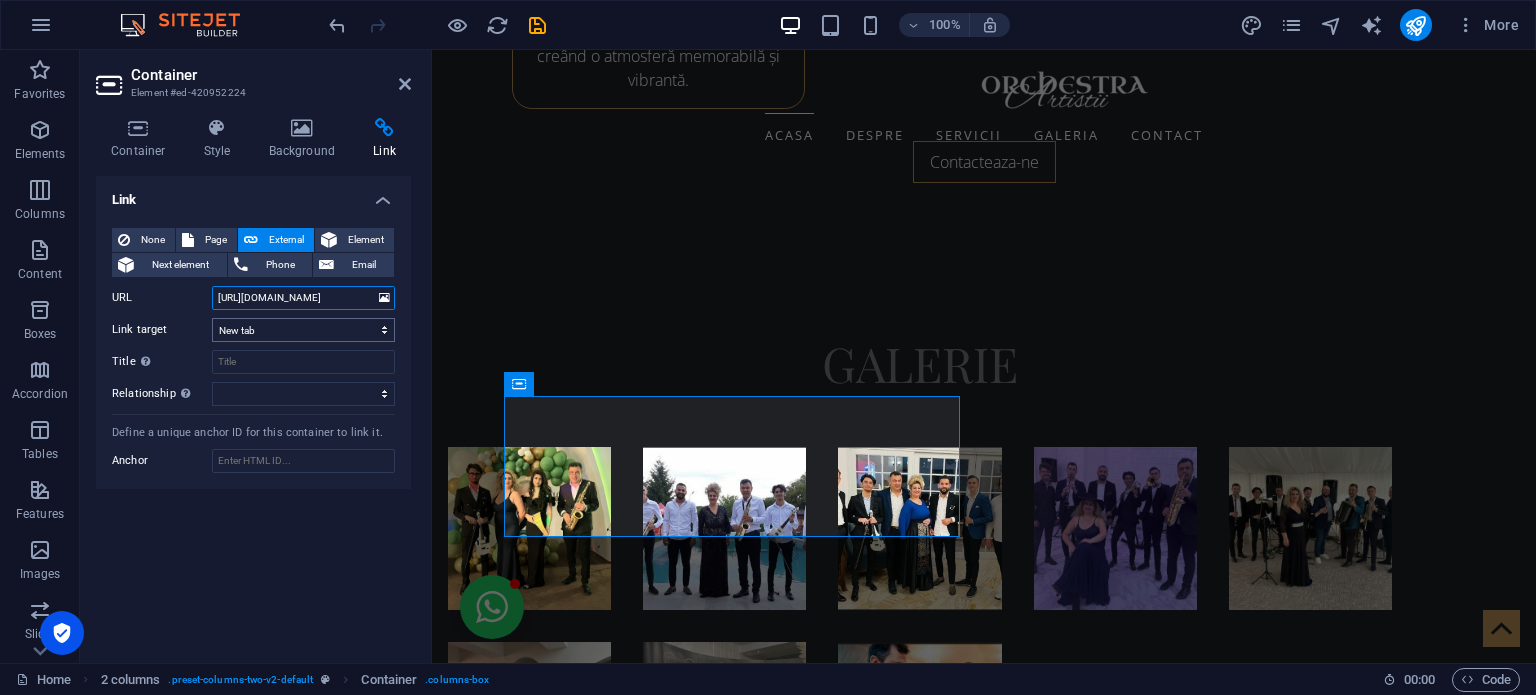 scroll, scrollTop: 0, scrollLeft: 172, axis: horizontal 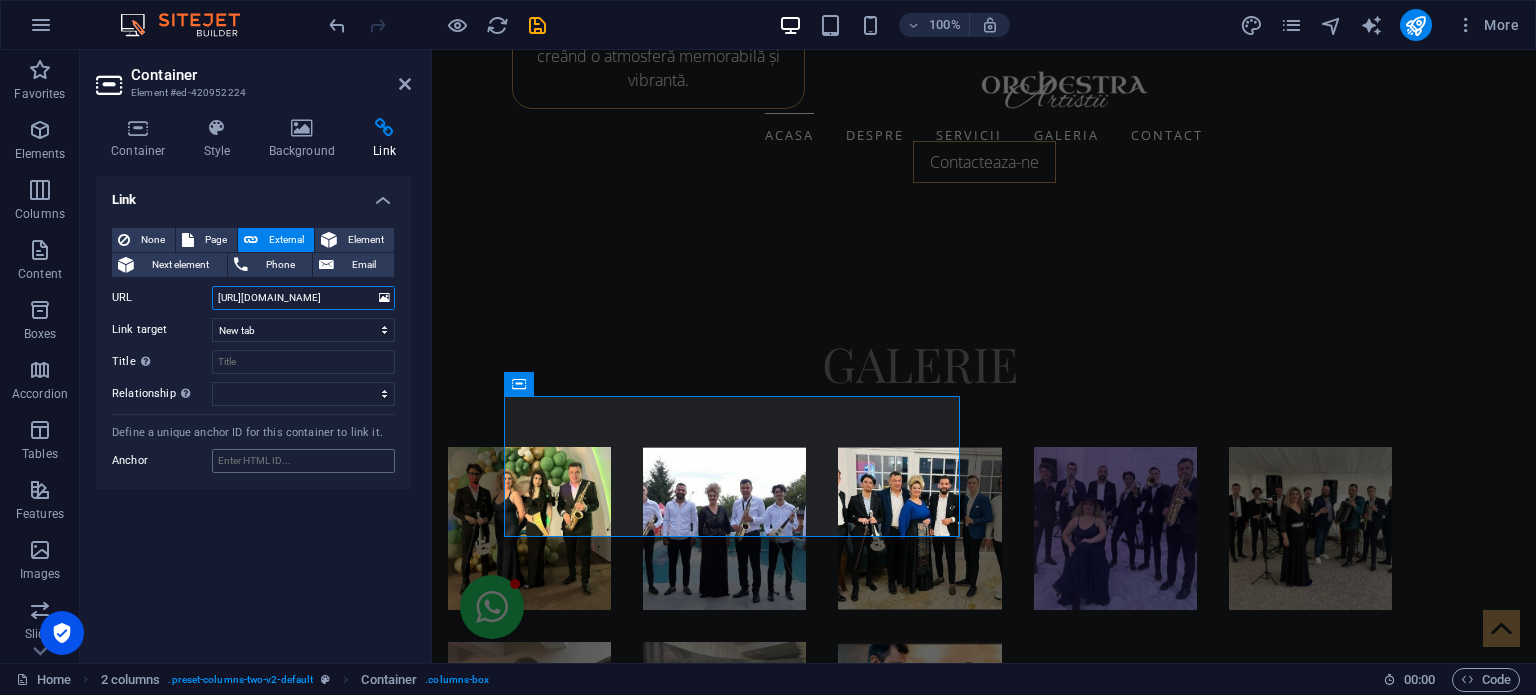 type on "https://www.youtube.com/embed/ka12TEzjhoM?si=O6WR75D6Z1G2l-BK" 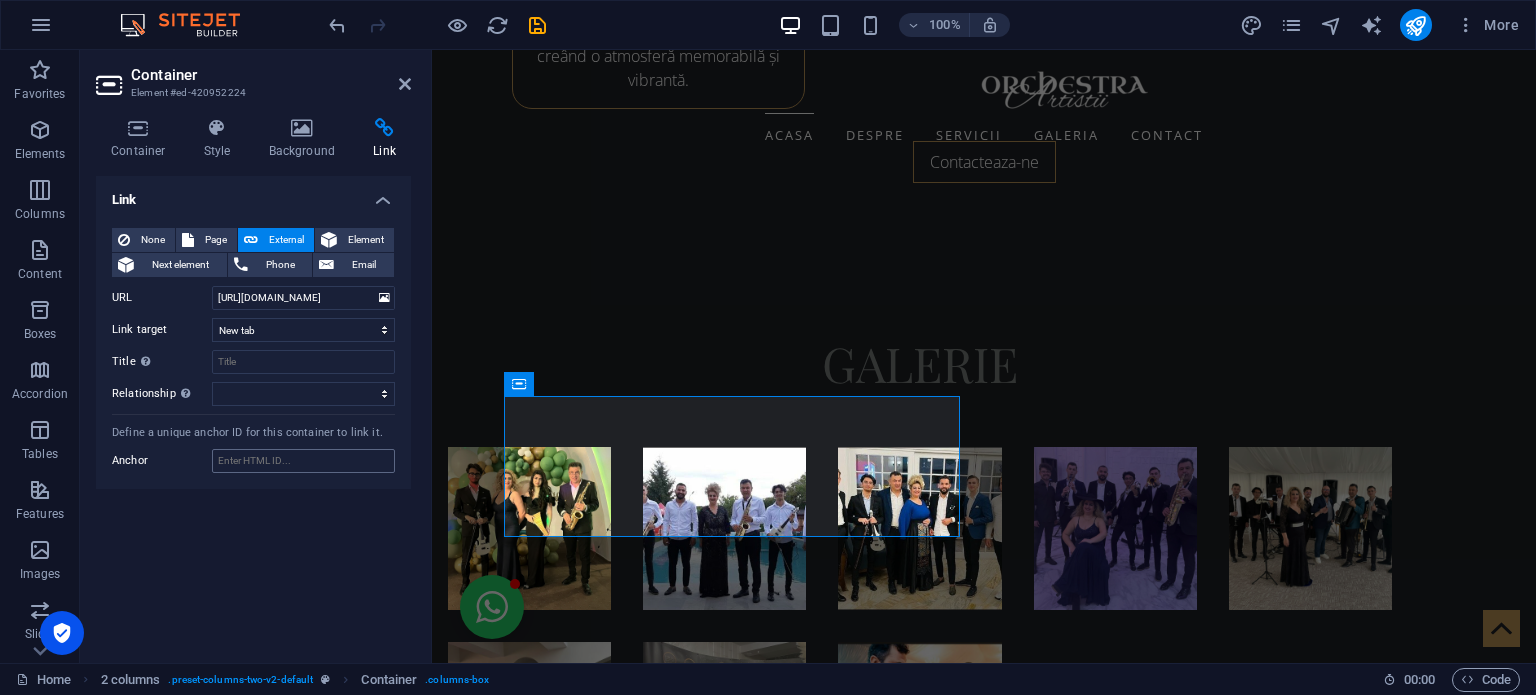 scroll, scrollTop: 0, scrollLeft: 0, axis: both 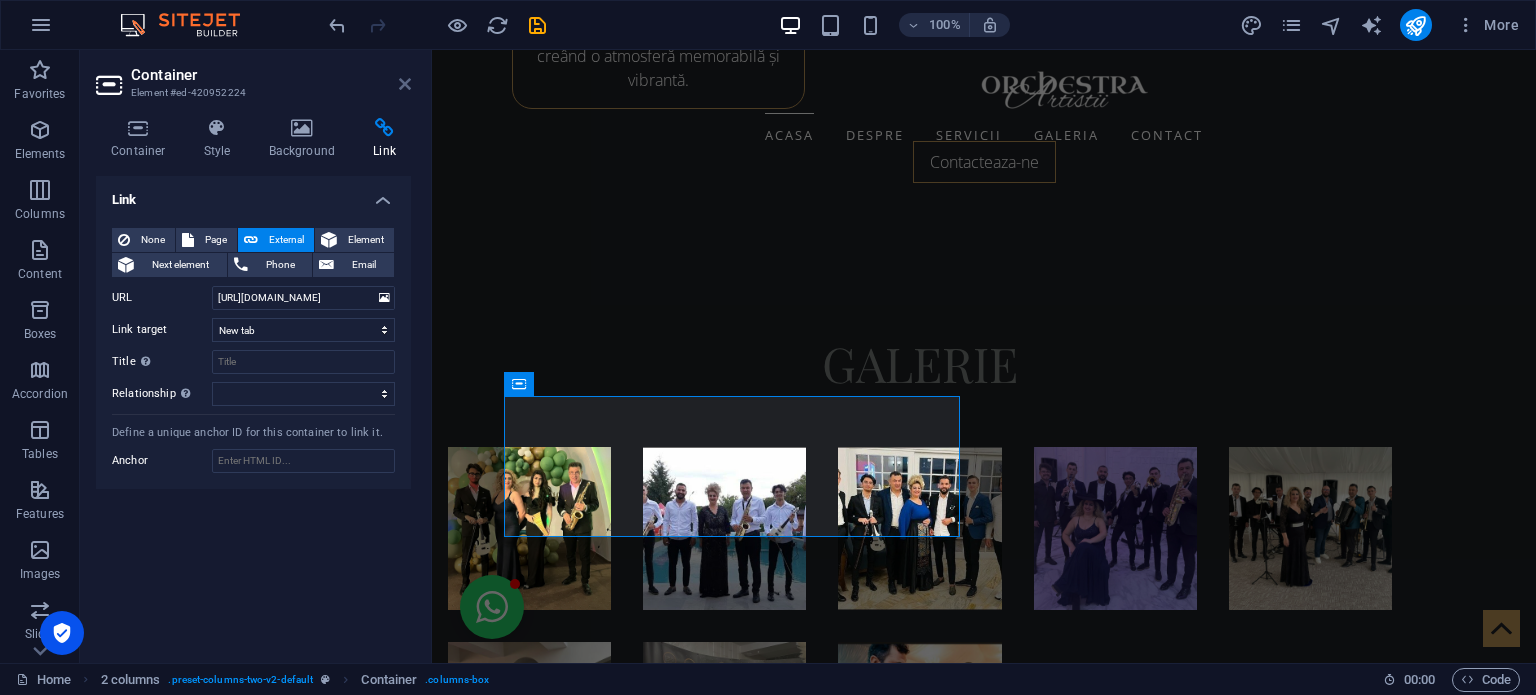click at bounding box center [405, 84] 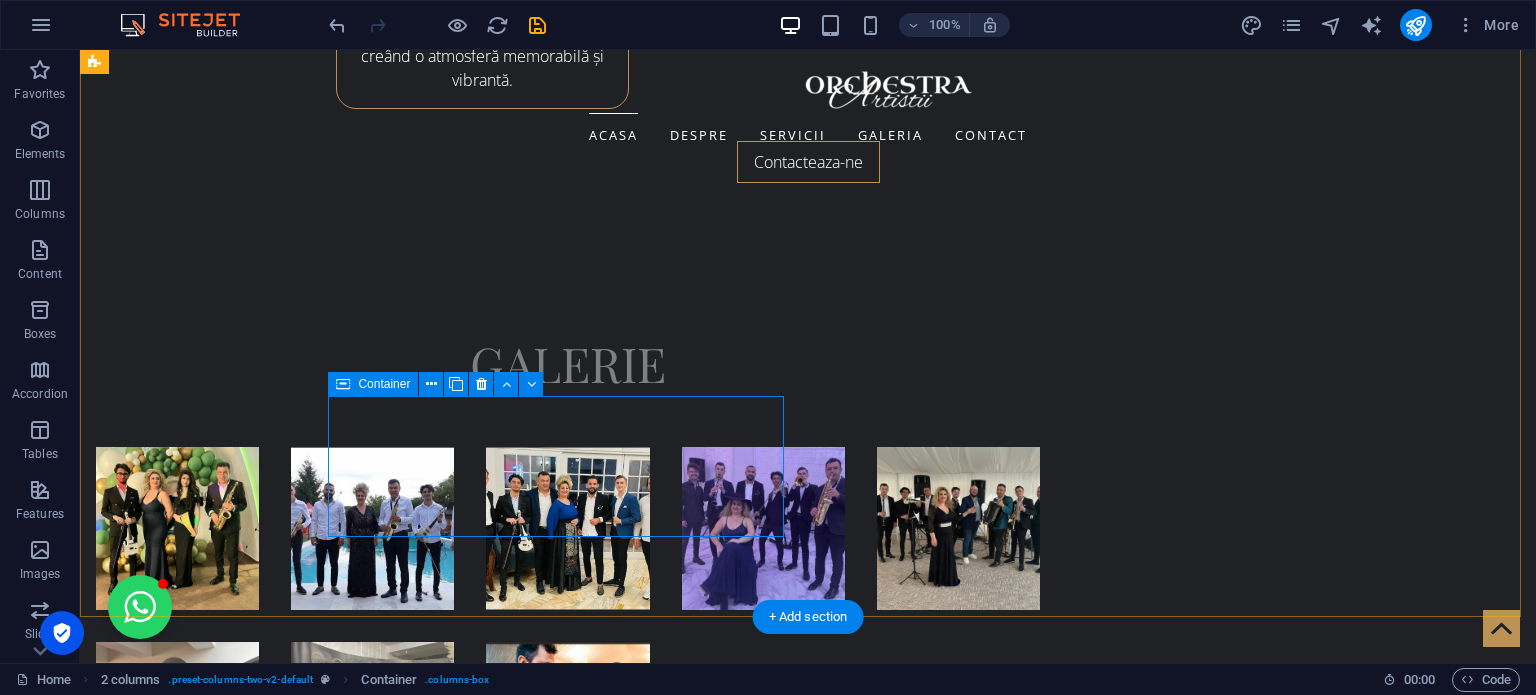 click on "Drop content here or  Add elements  Paste clipboard" at bounding box center (324, 4332) 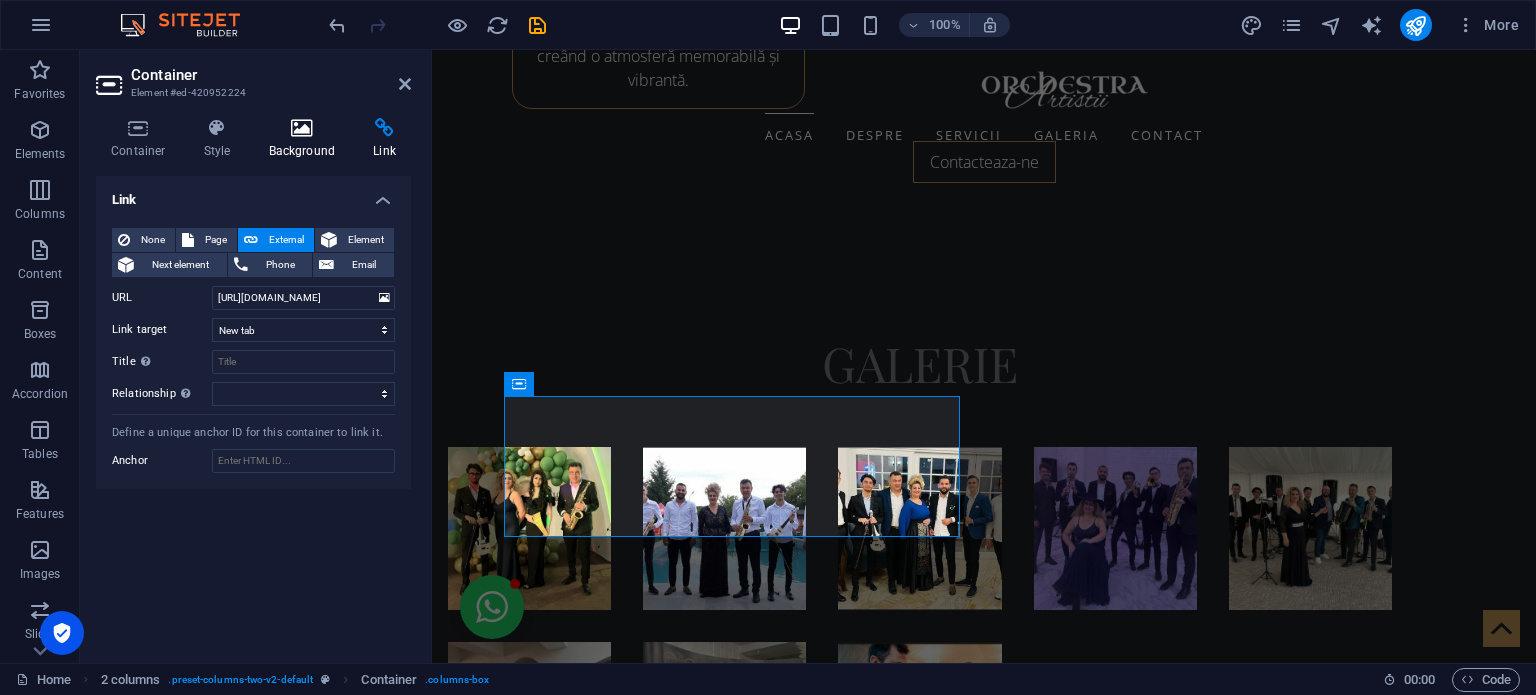 click on "Background" at bounding box center [306, 139] 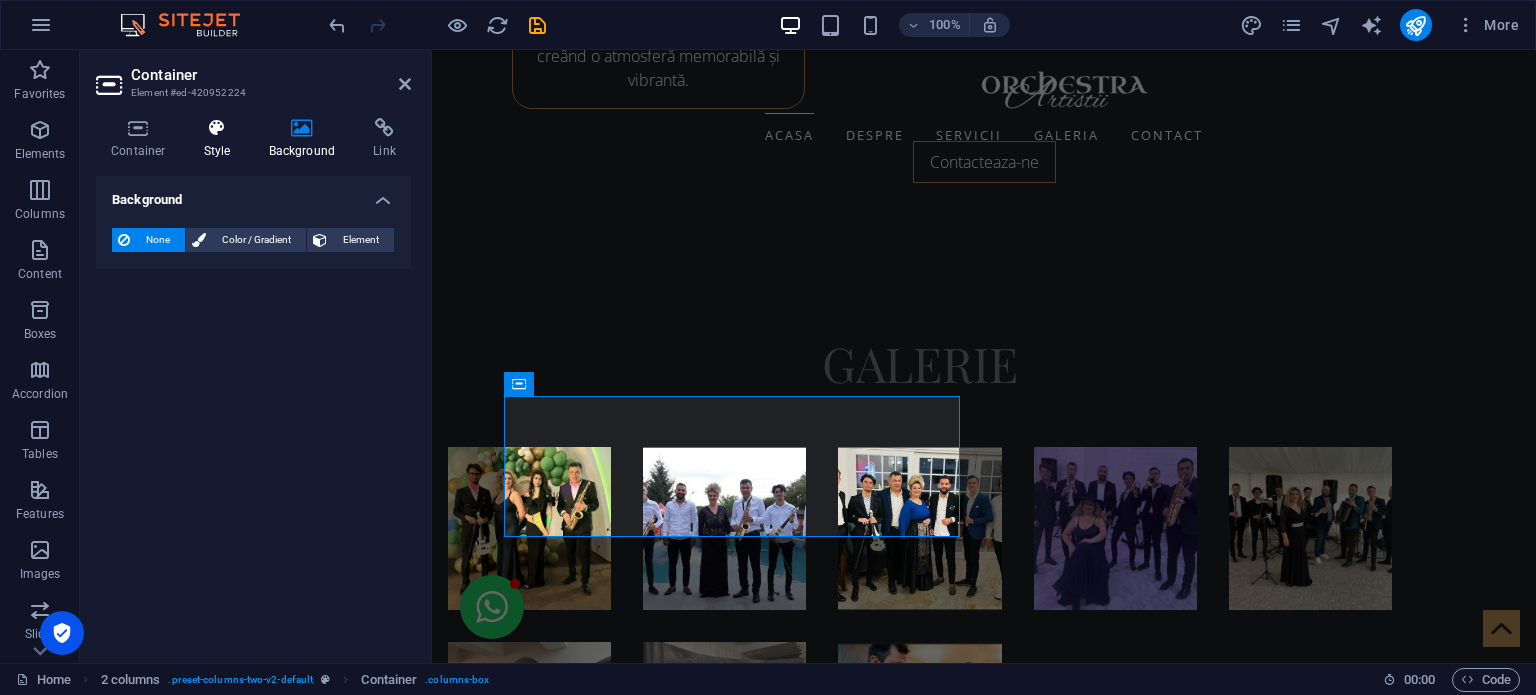 click at bounding box center (217, 128) 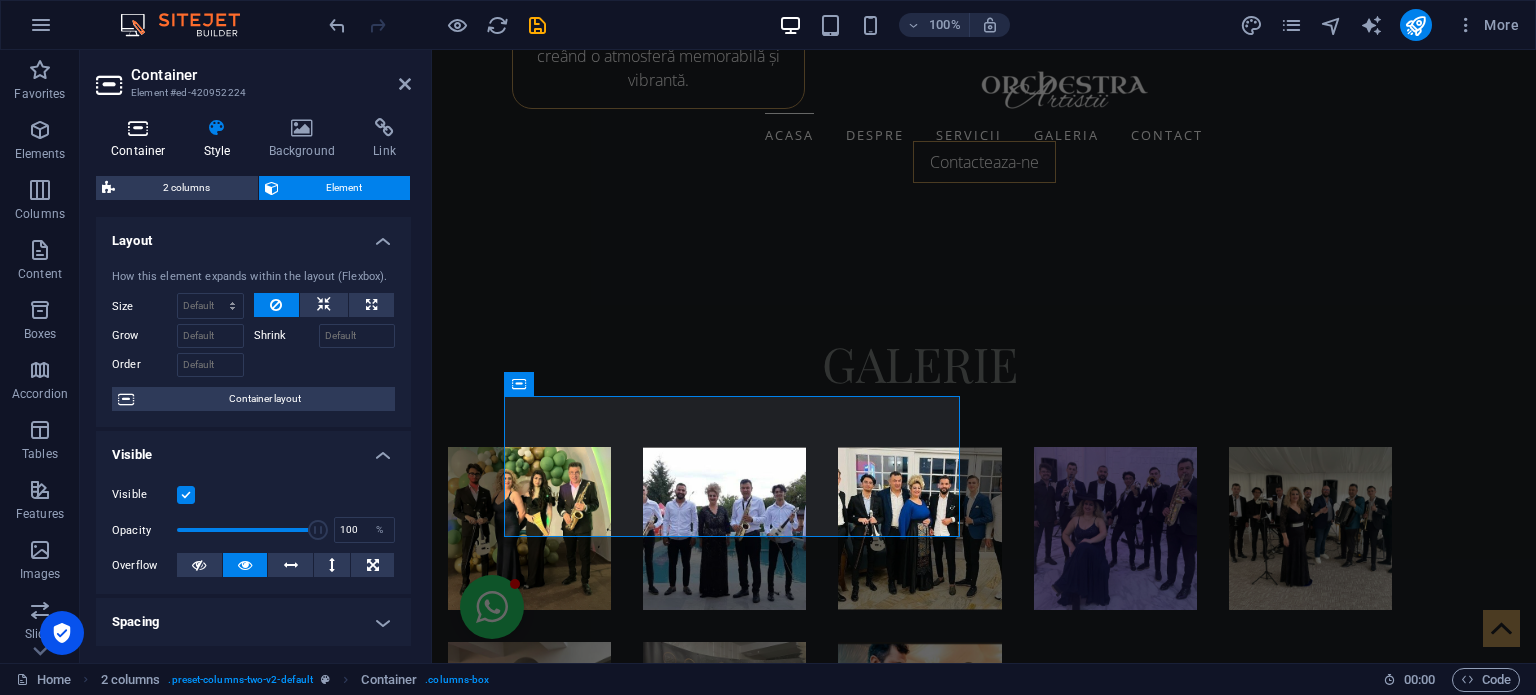click at bounding box center (138, 128) 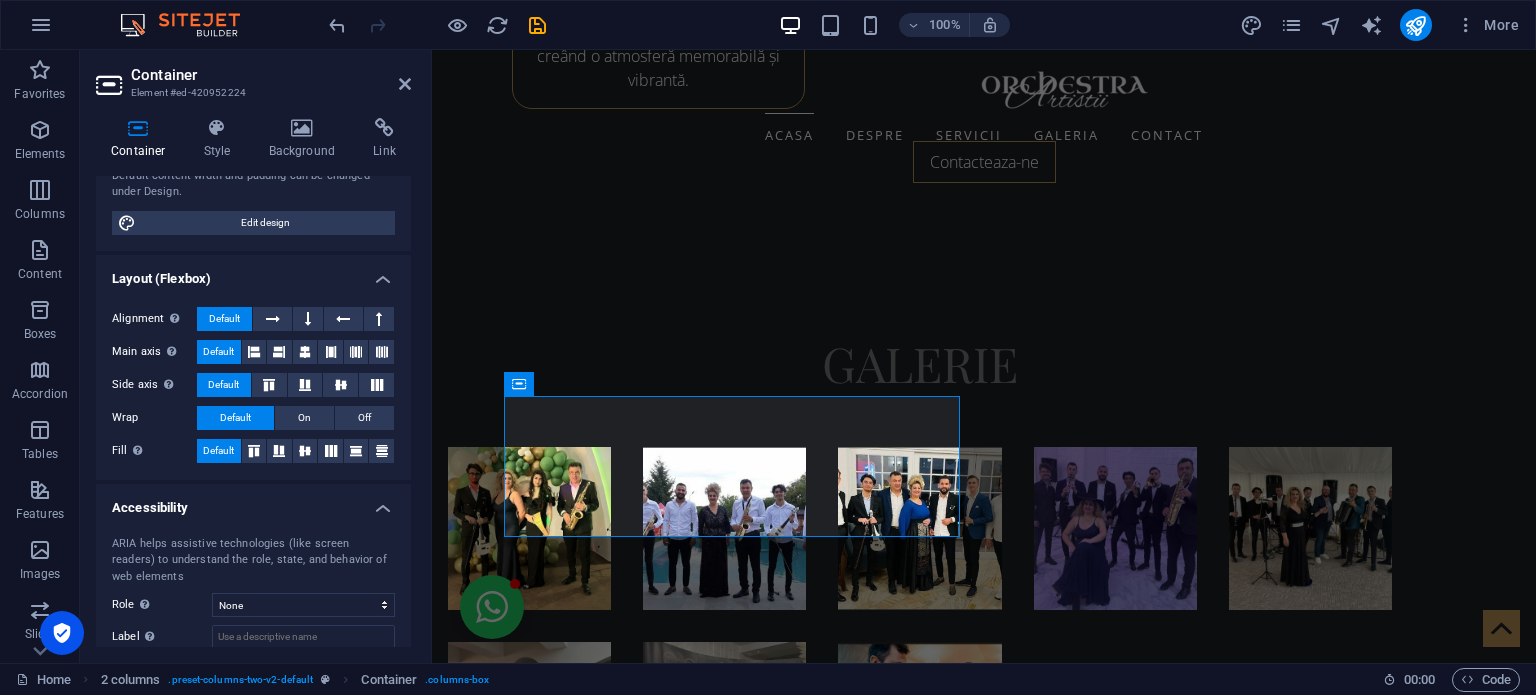 scroll, scrollTop: 0, scrollLeft: 0, axis: both 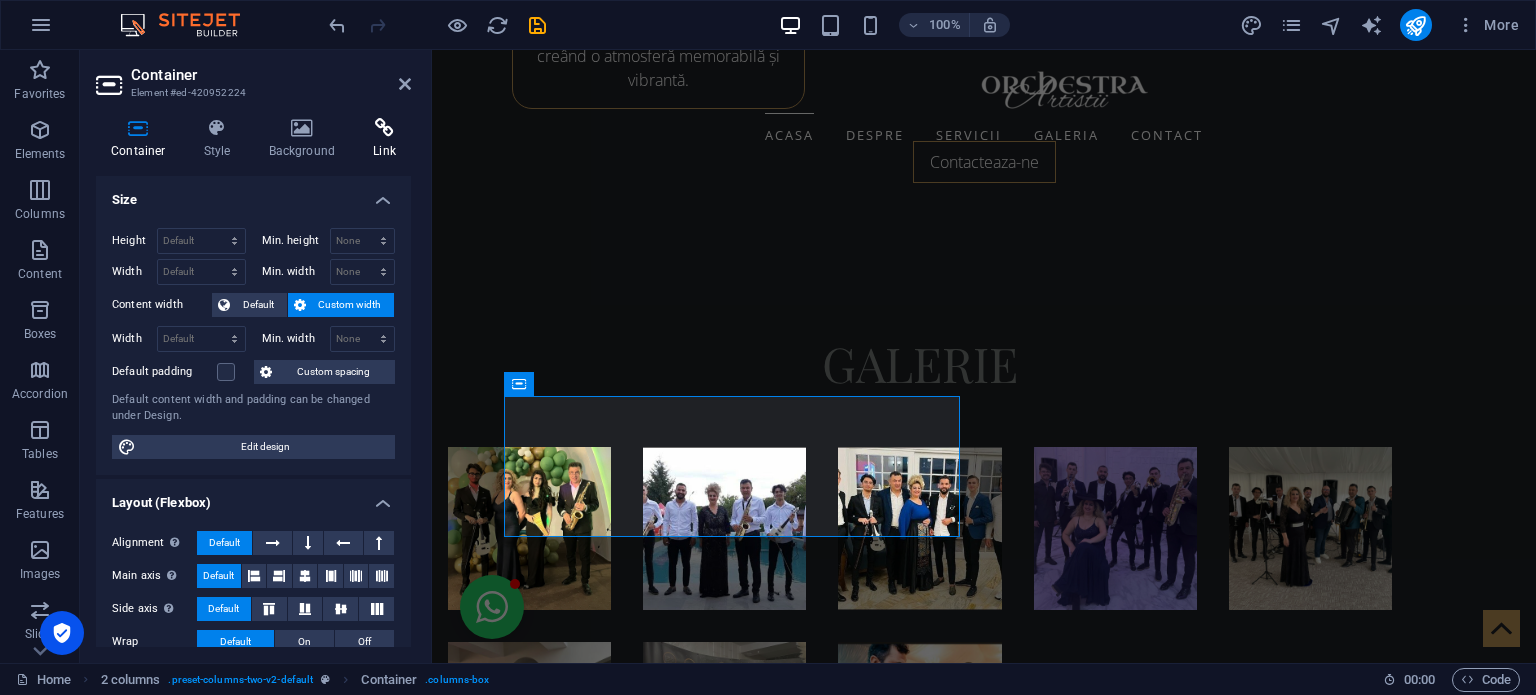 click on "Link" at bounding box center (384, 139) 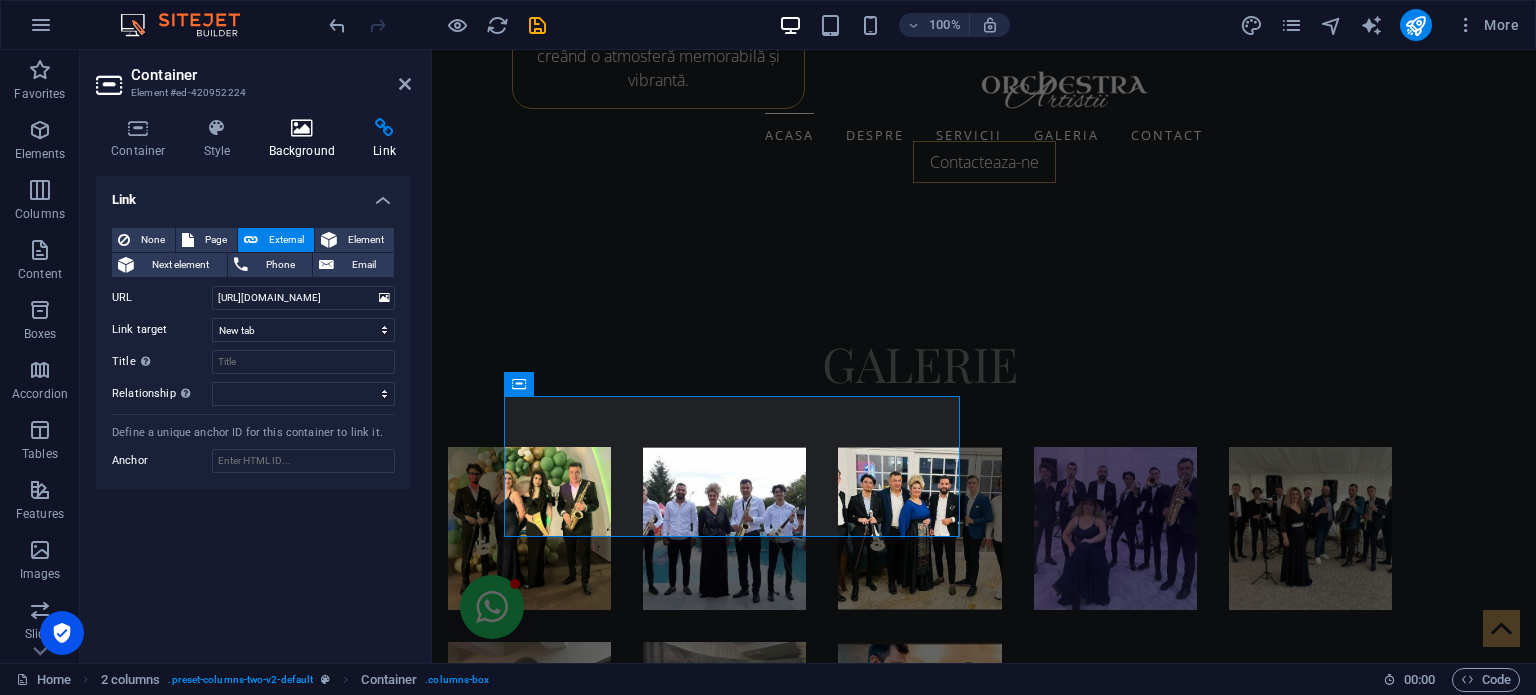 click at bounding box center (302, 128) 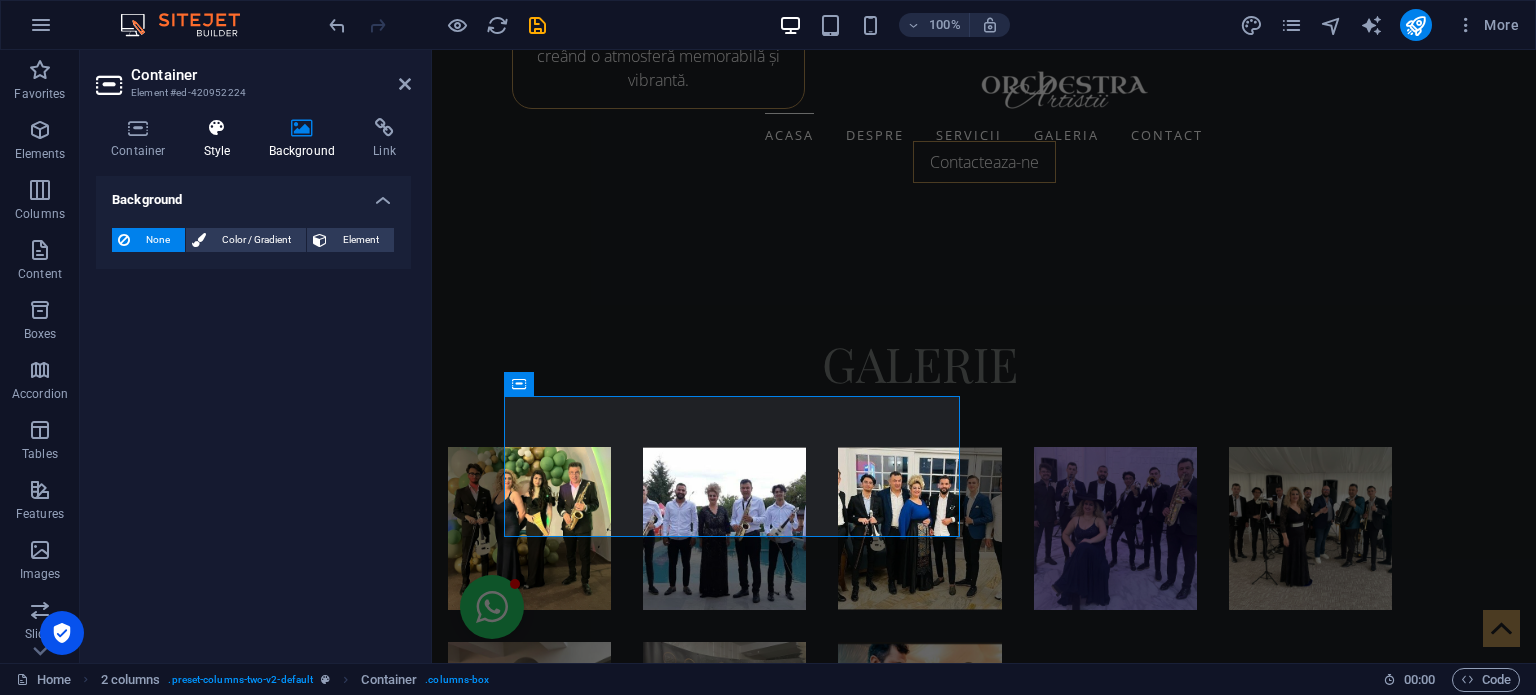 click at bounding box center (217, 128) 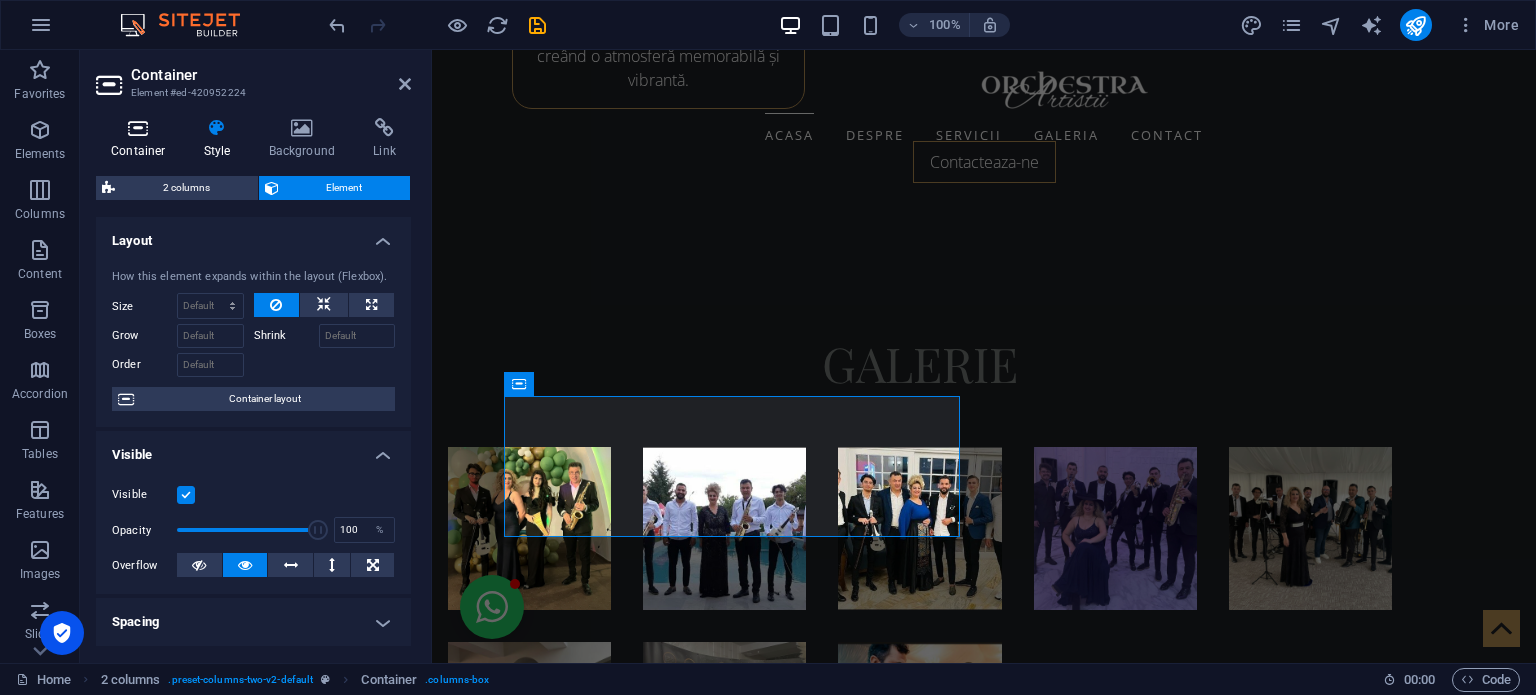 click at bounding box center (138, 128) 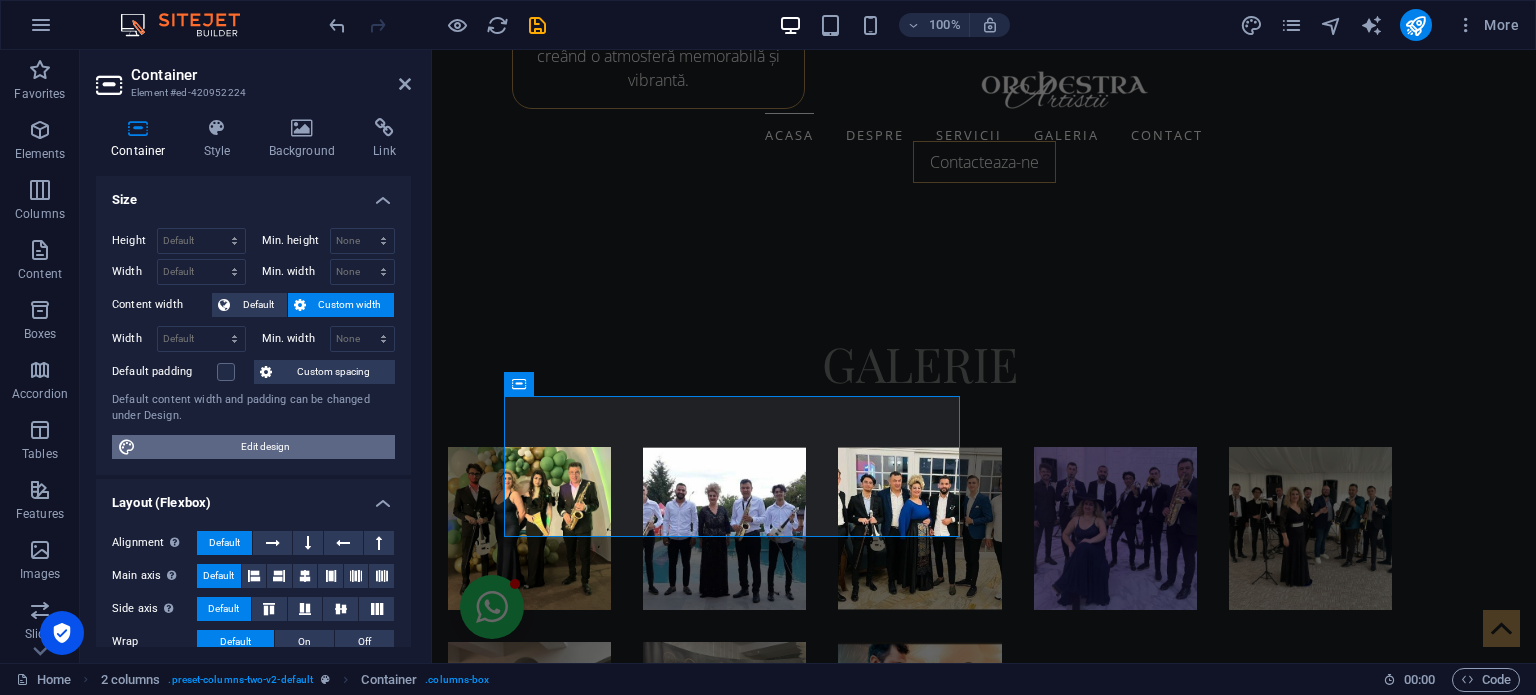 click on "Edit design" at bounding box center (265, 447) 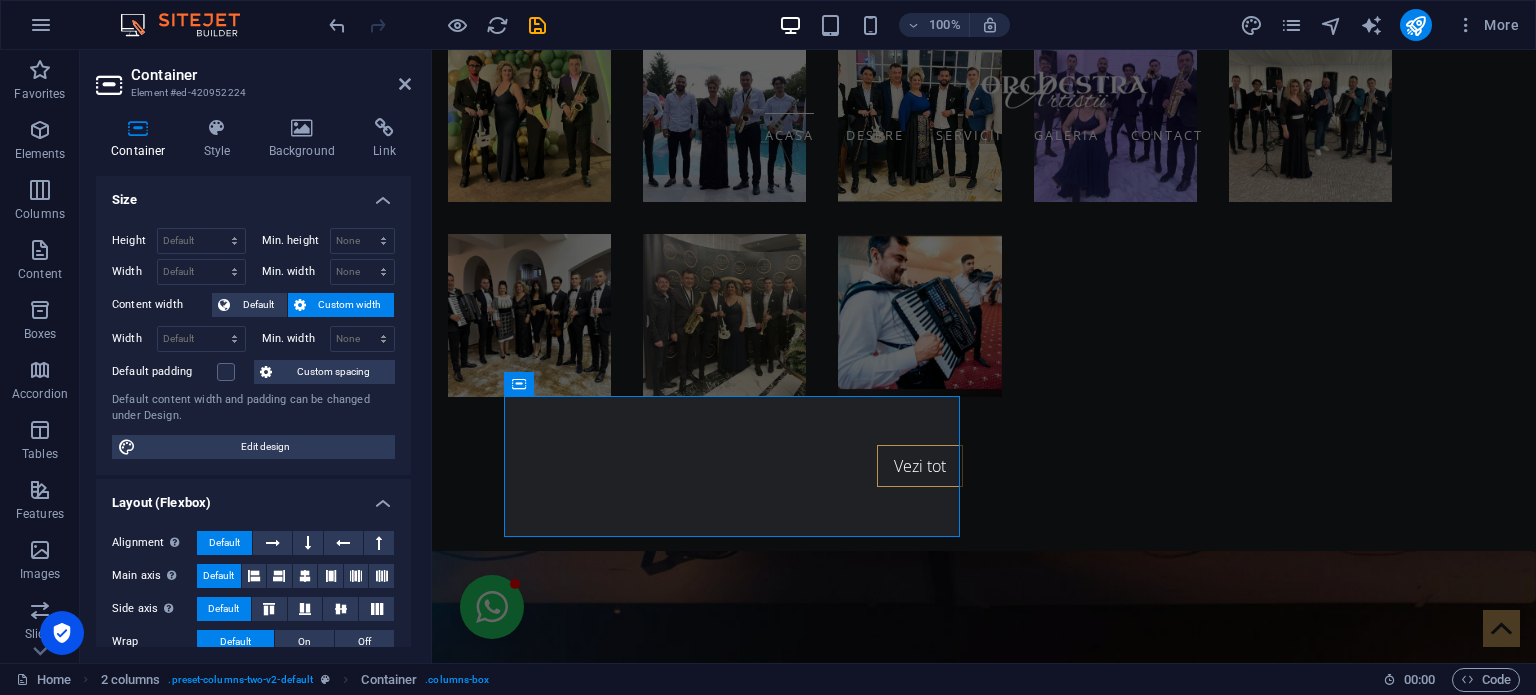 select on "rem" 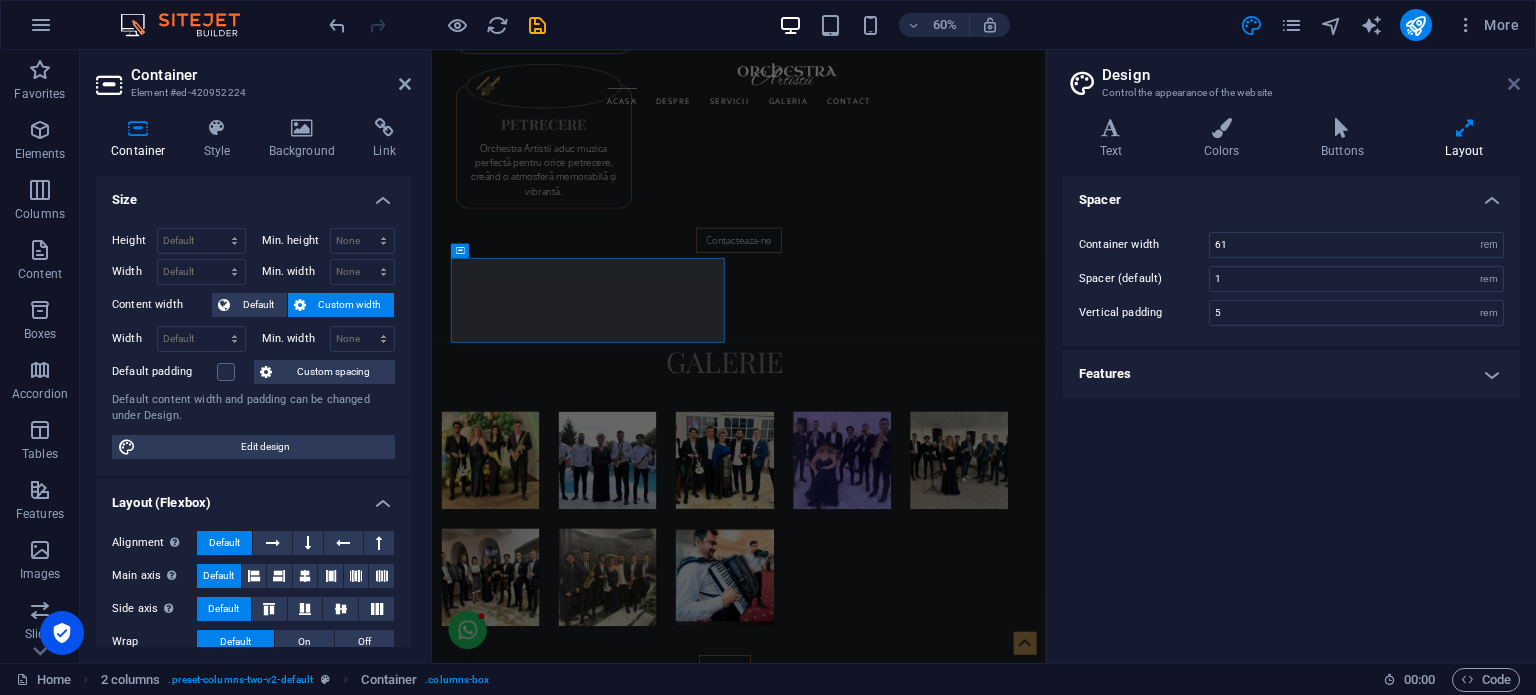 click at bounding box center [1514, 84] 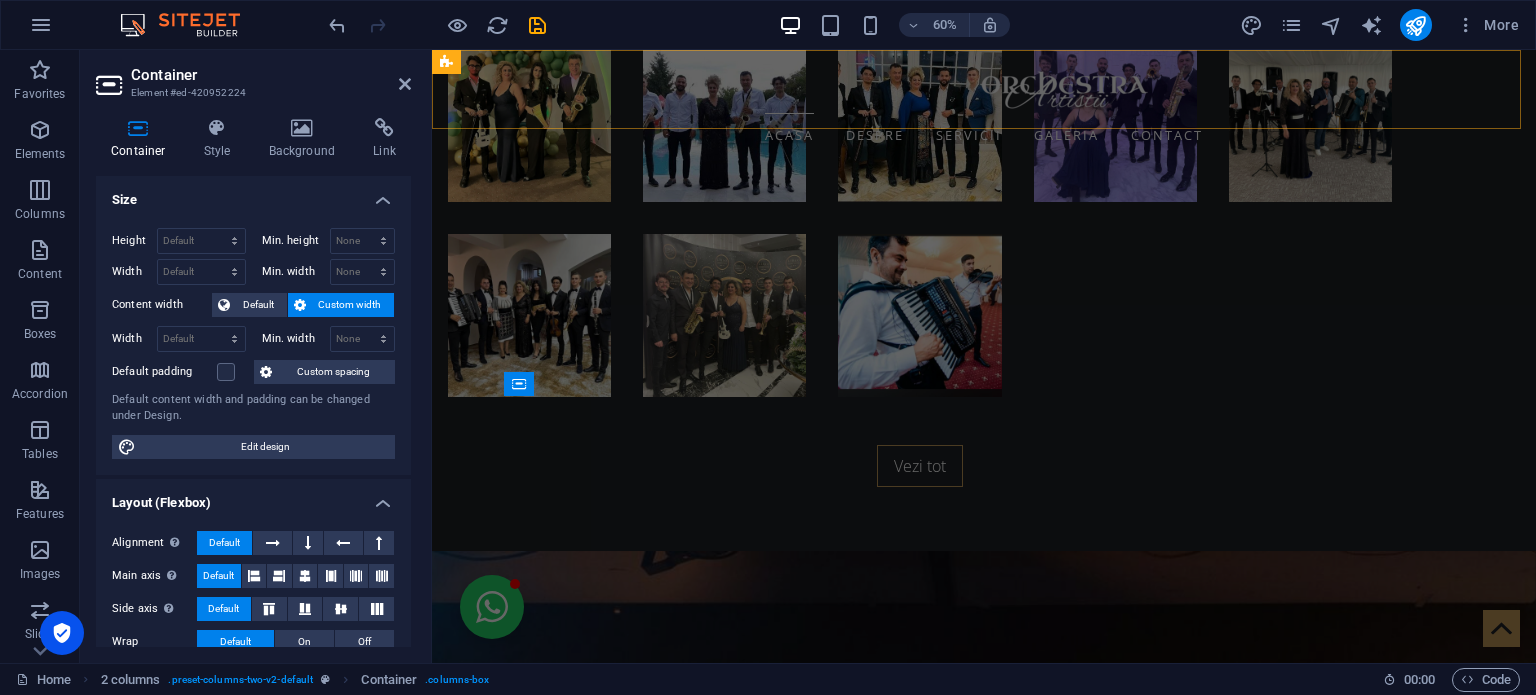 scroll, scrollTop: 4200, scrollLeft: 0, axis: vertical 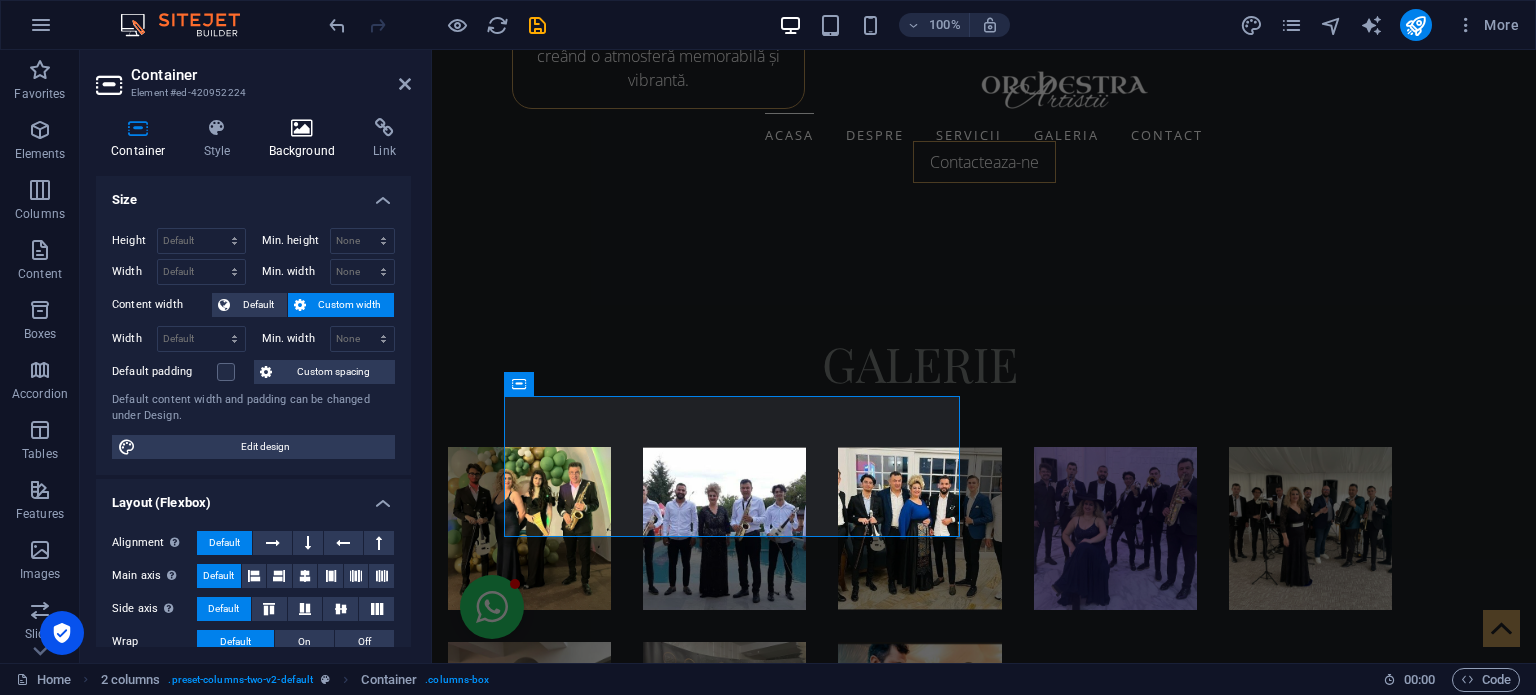 click at bounding box center [302, 128] 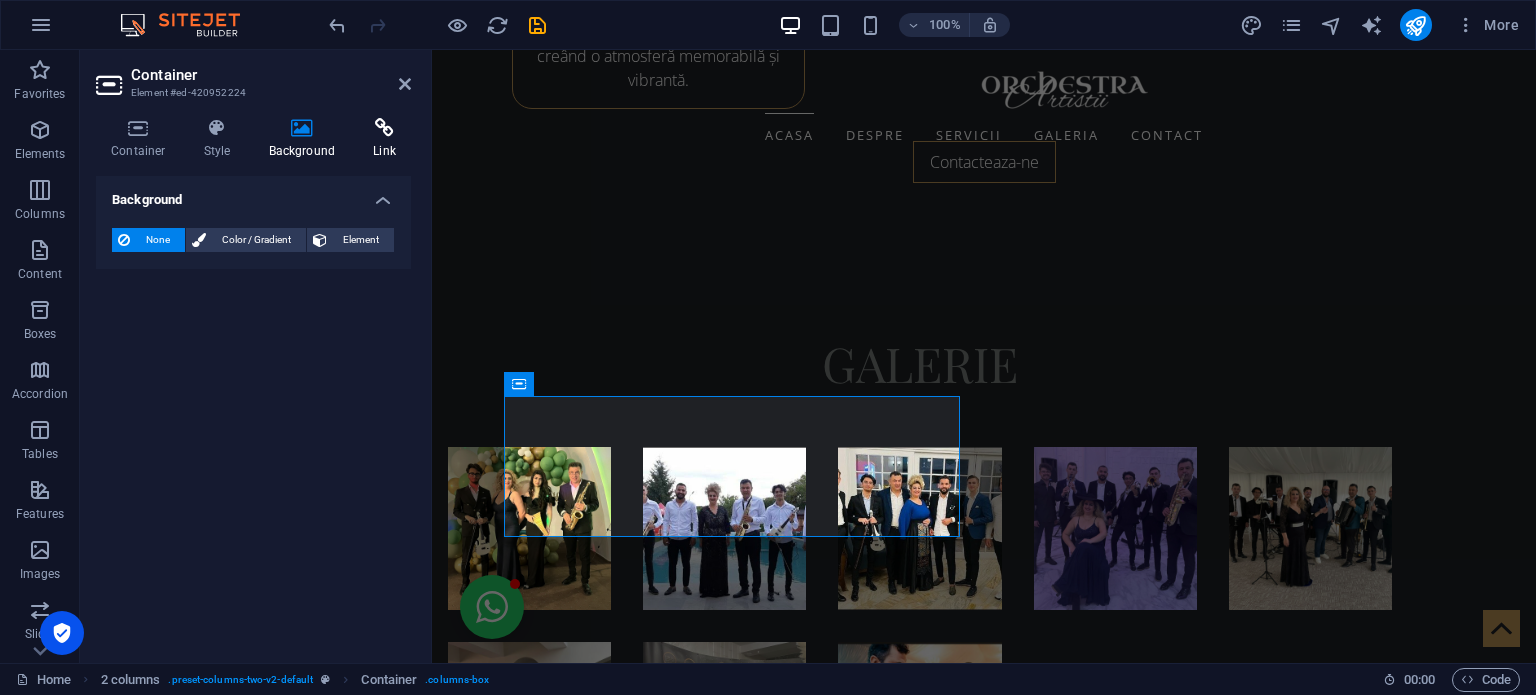 click on "Link" at bounding box center [384, 139] 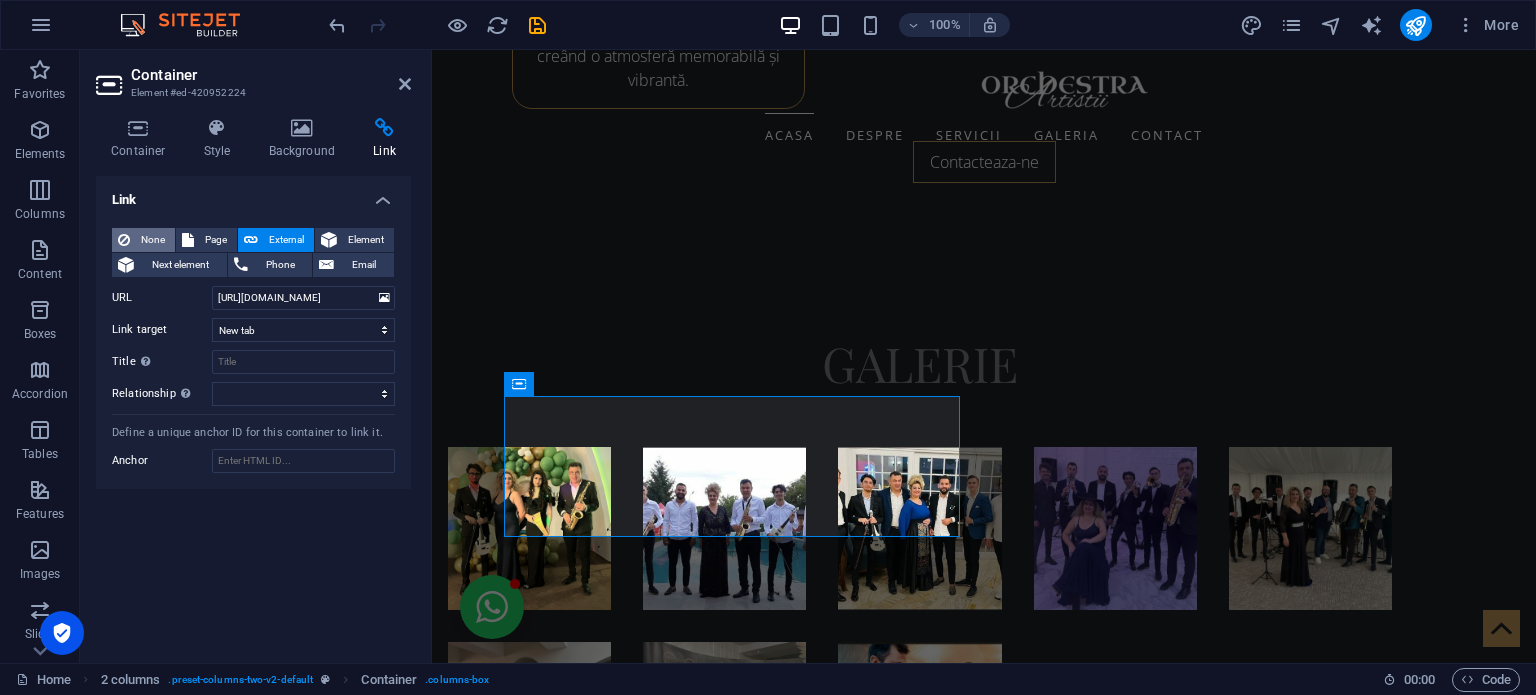 click on "None" at bounding box center [152, 240] 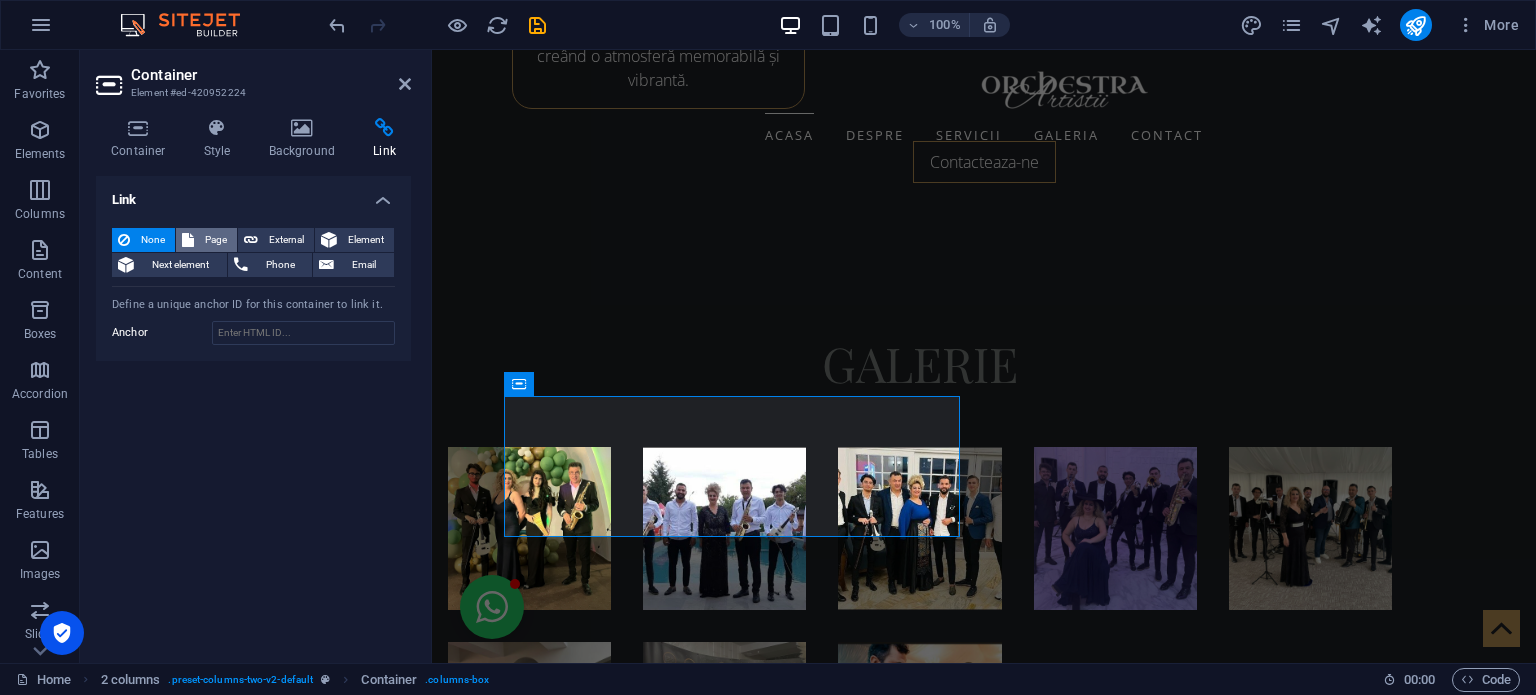 click at bounding box center (188, 240) 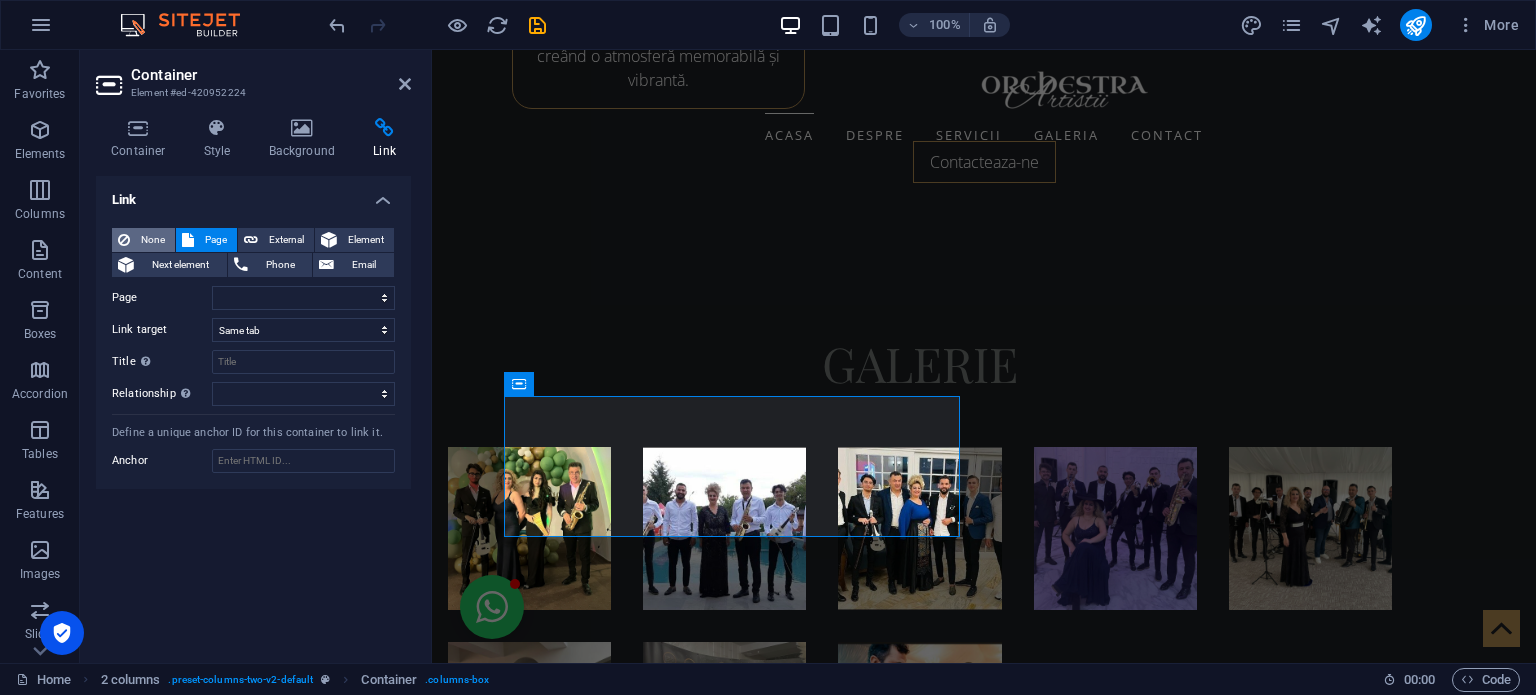 click on "None" at bounding box center (152, 240) 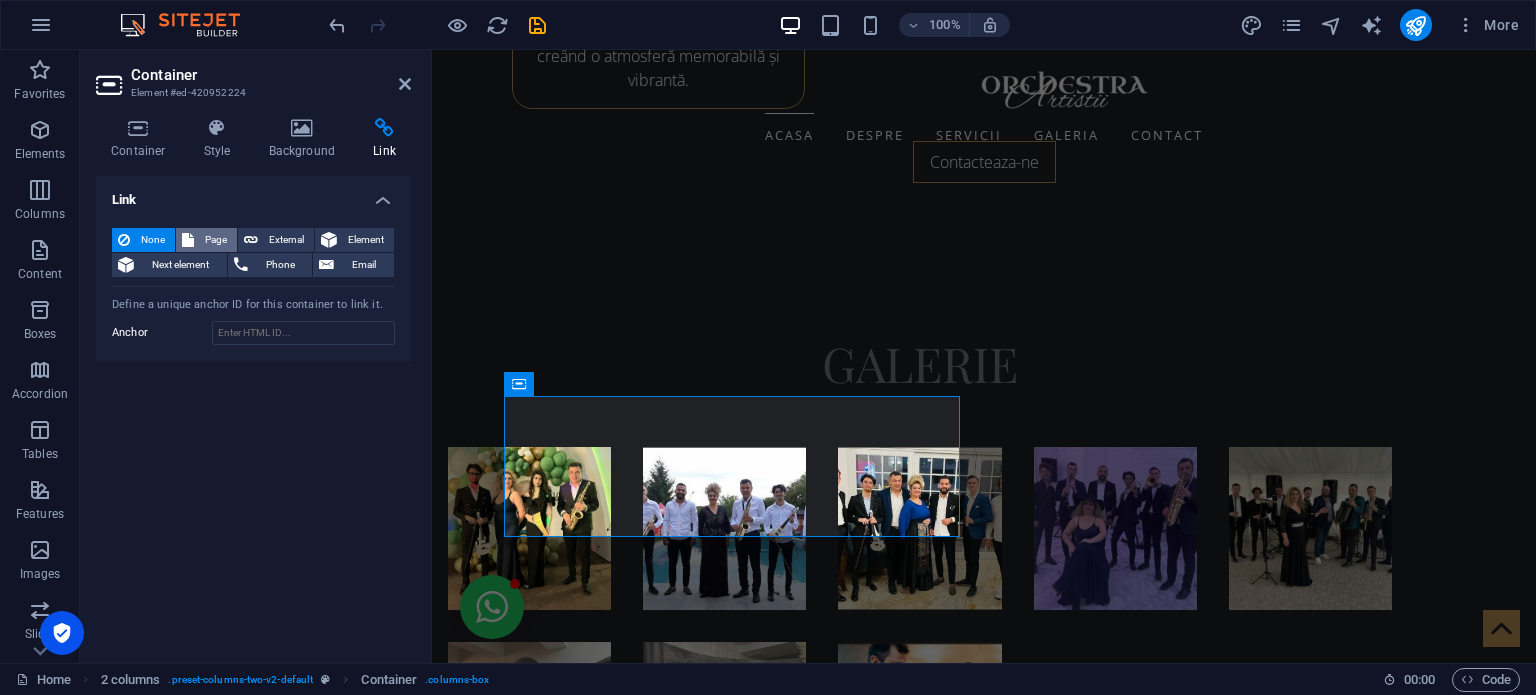 click on "Page" at bounding box center (215, 240) 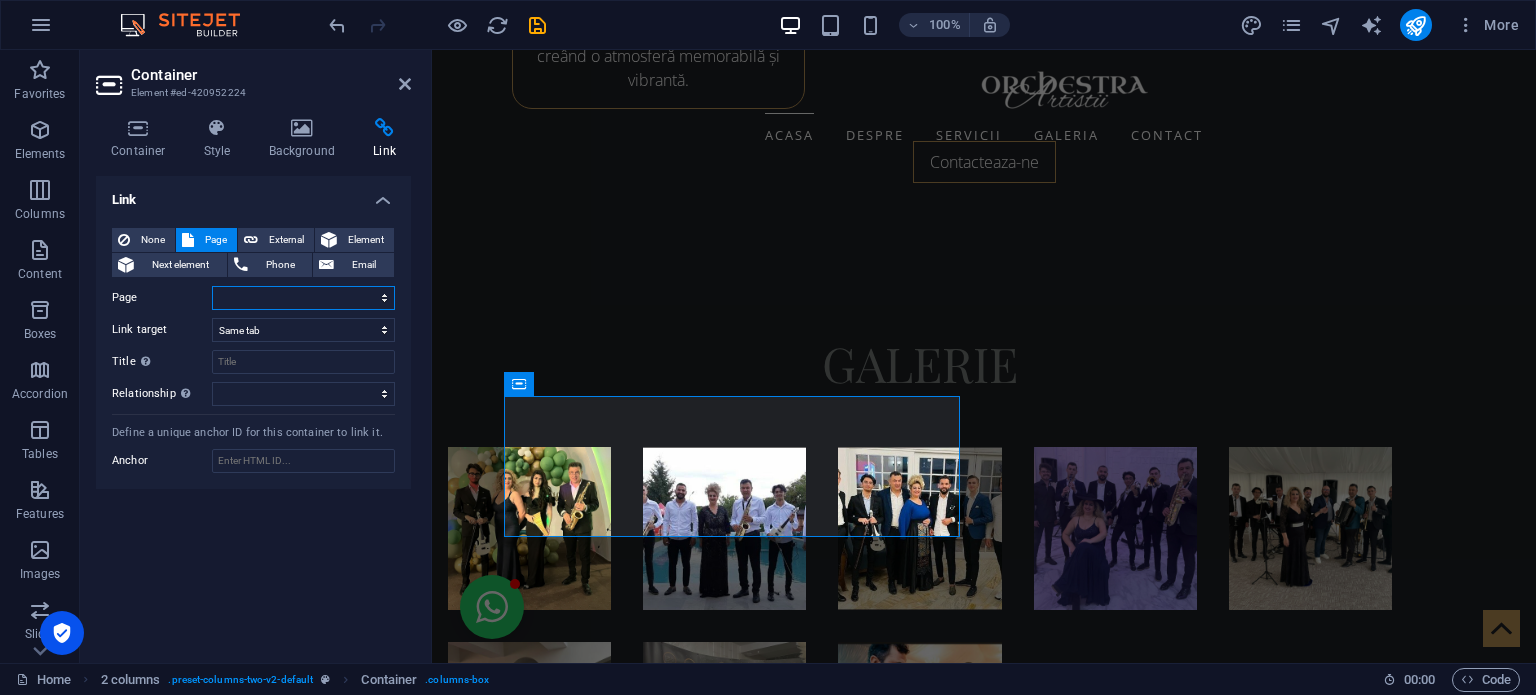 click on "Home About us Service Gallery Contact Legal Notice Privacy" at bounding box center (303, 298) 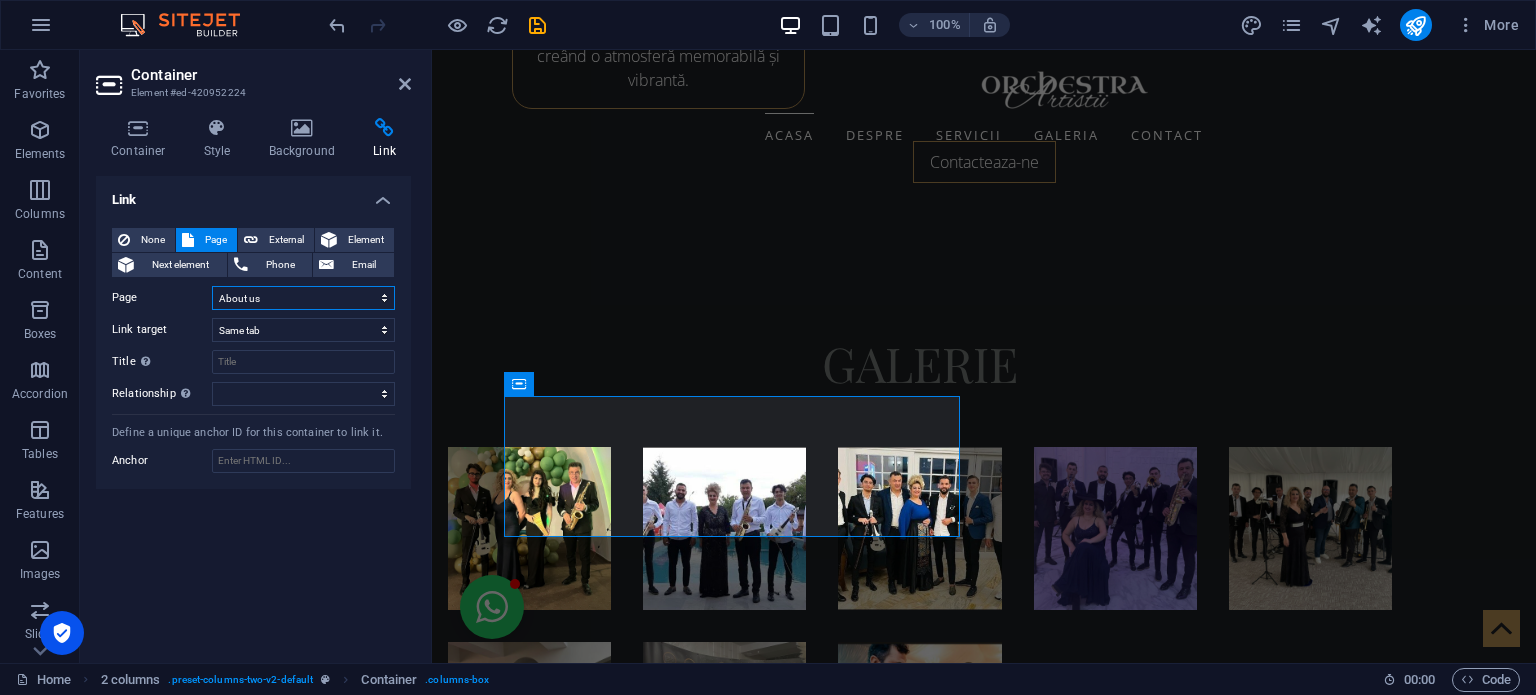 click on "Home About us Service Gallery Contact Legal Notice Privacy" at bounding box center [303, 298] 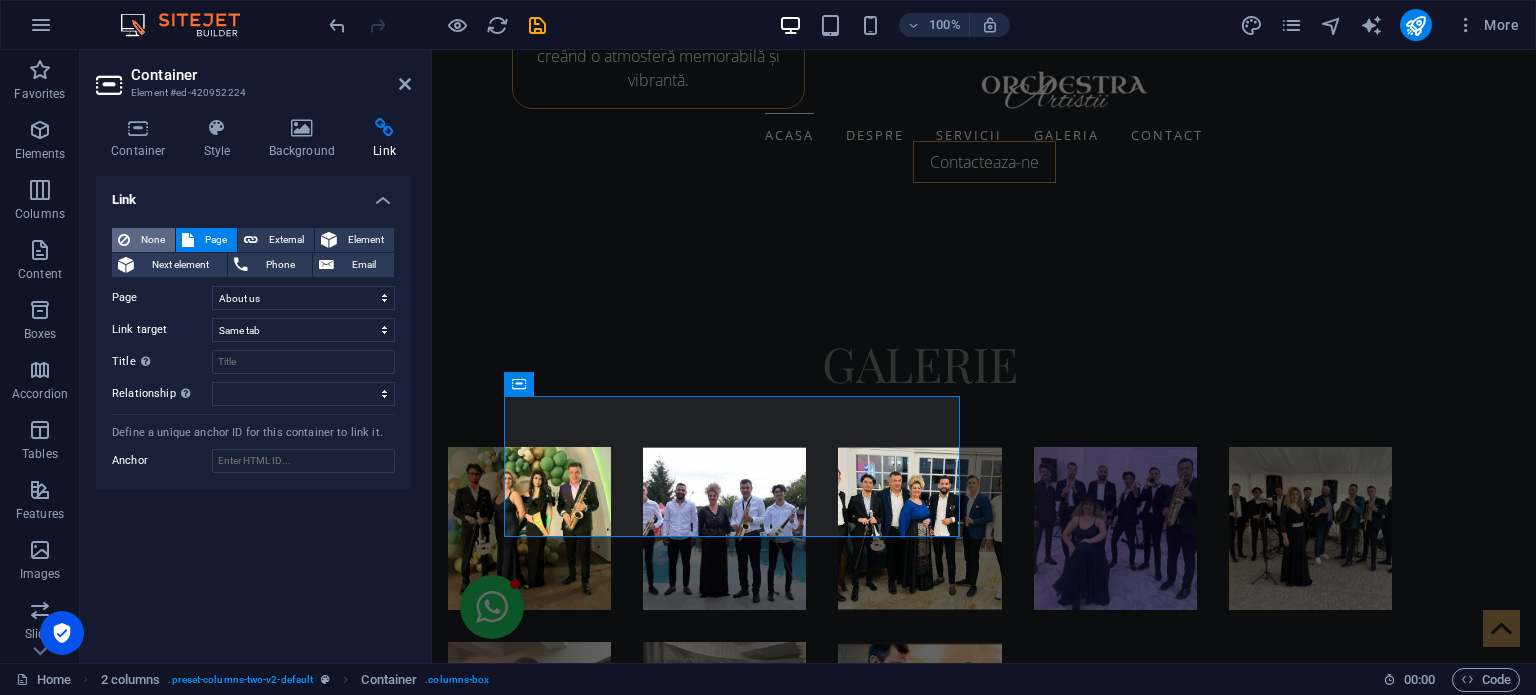 click on "None" at bounding box center [152, 240] 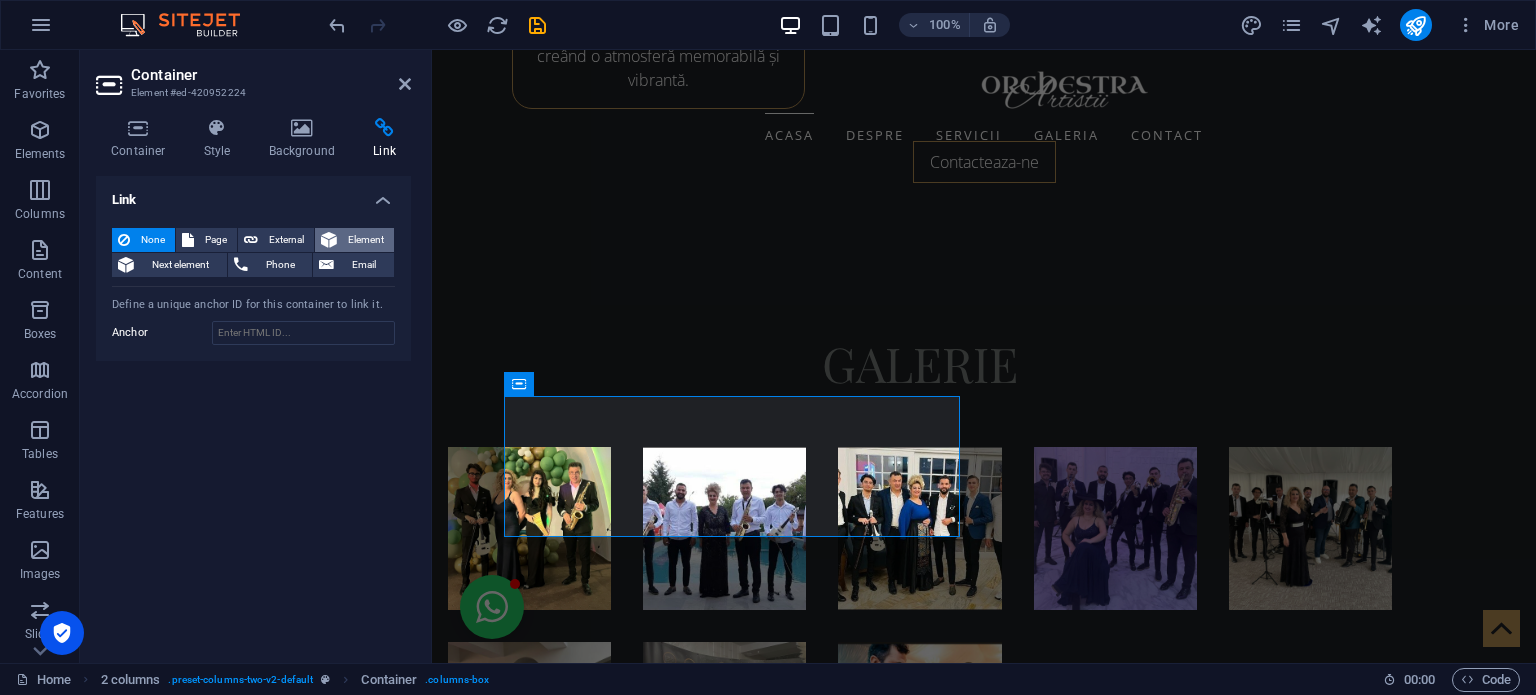click on "Element" at bounding box center (365, 240) 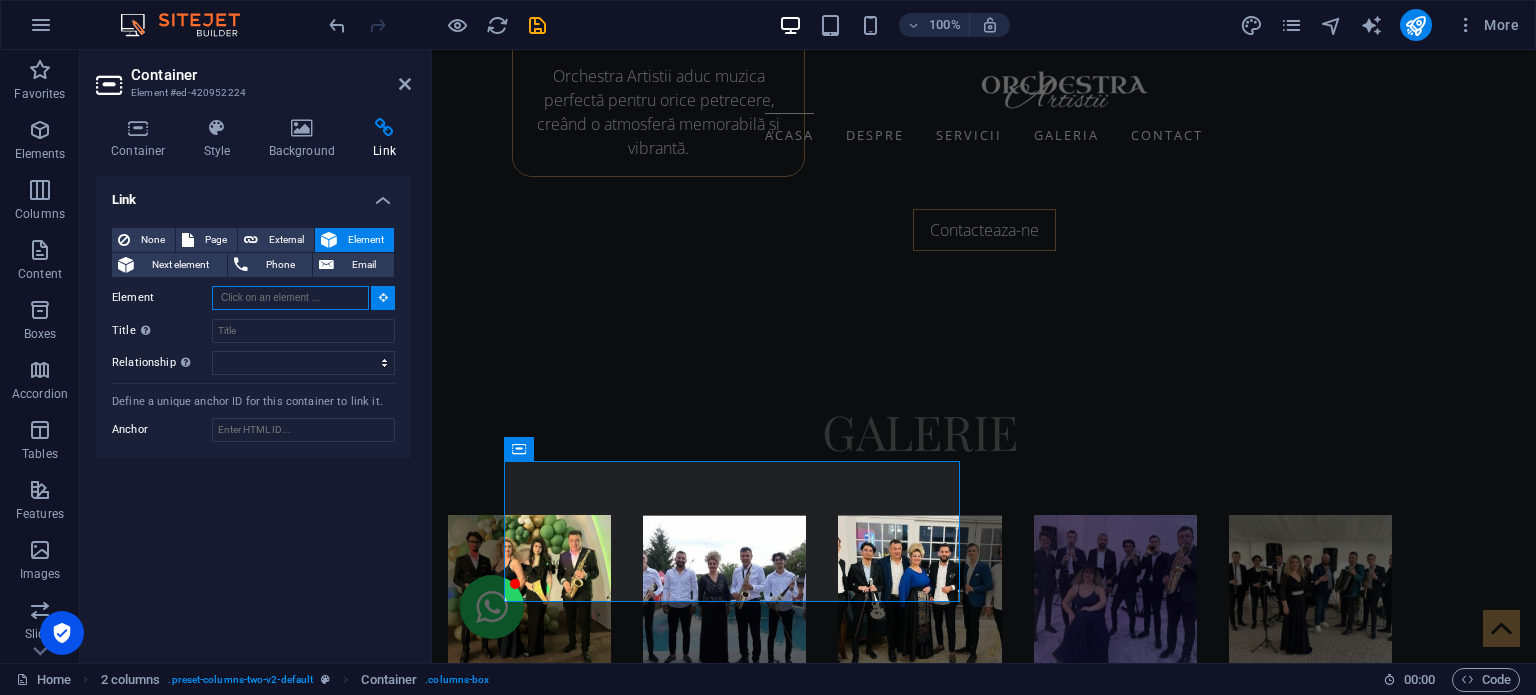scroll, scrollTop: 4120, scrollLeft: 0, axis: vertical 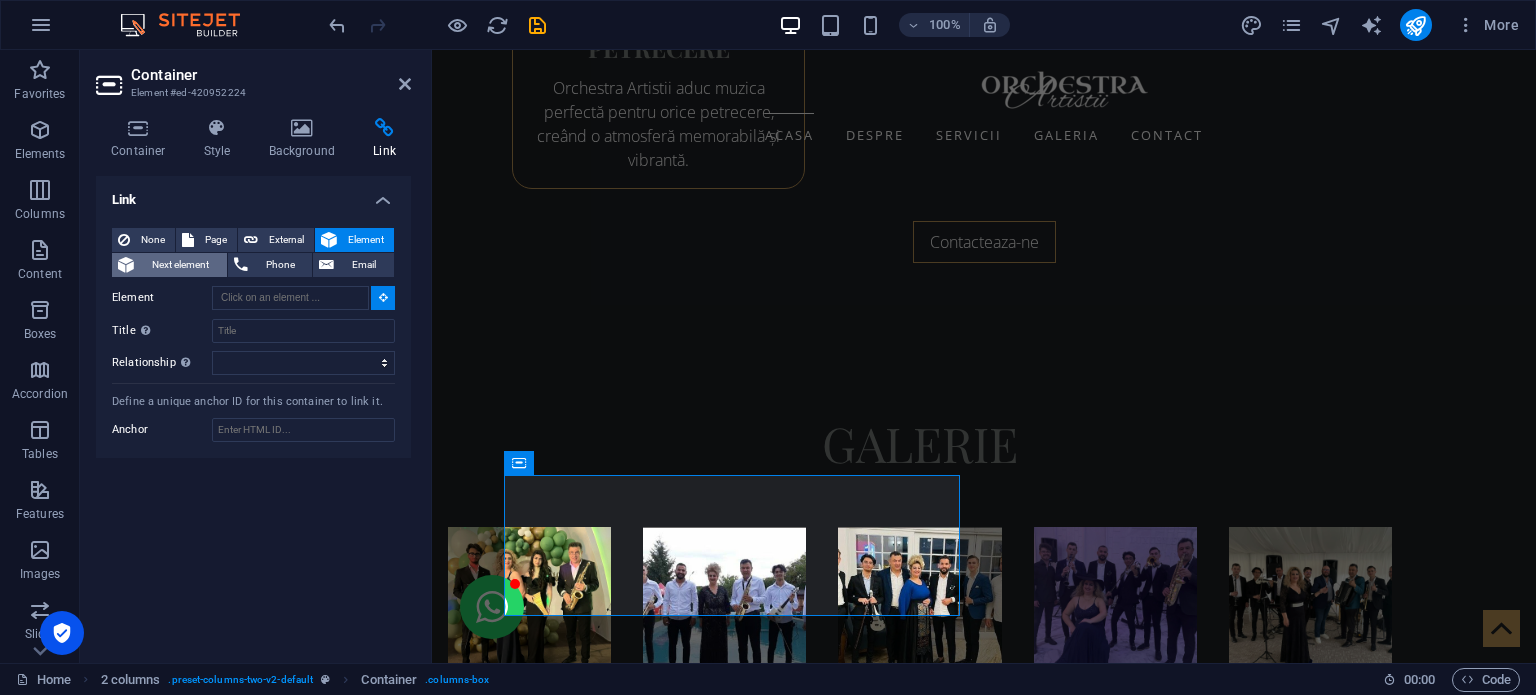 click on "Next element" at bounding box center (180, 265) 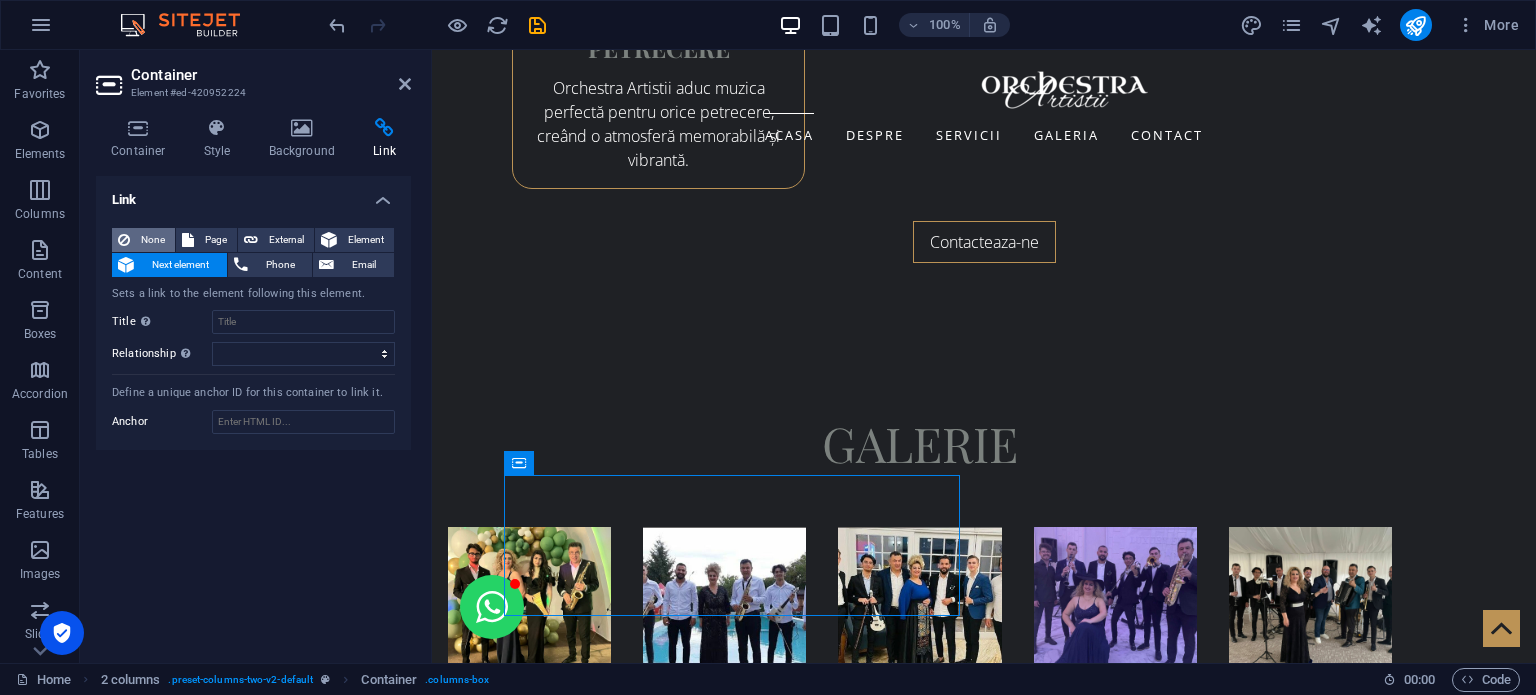 click on "None" at bounding box center [152, 240] 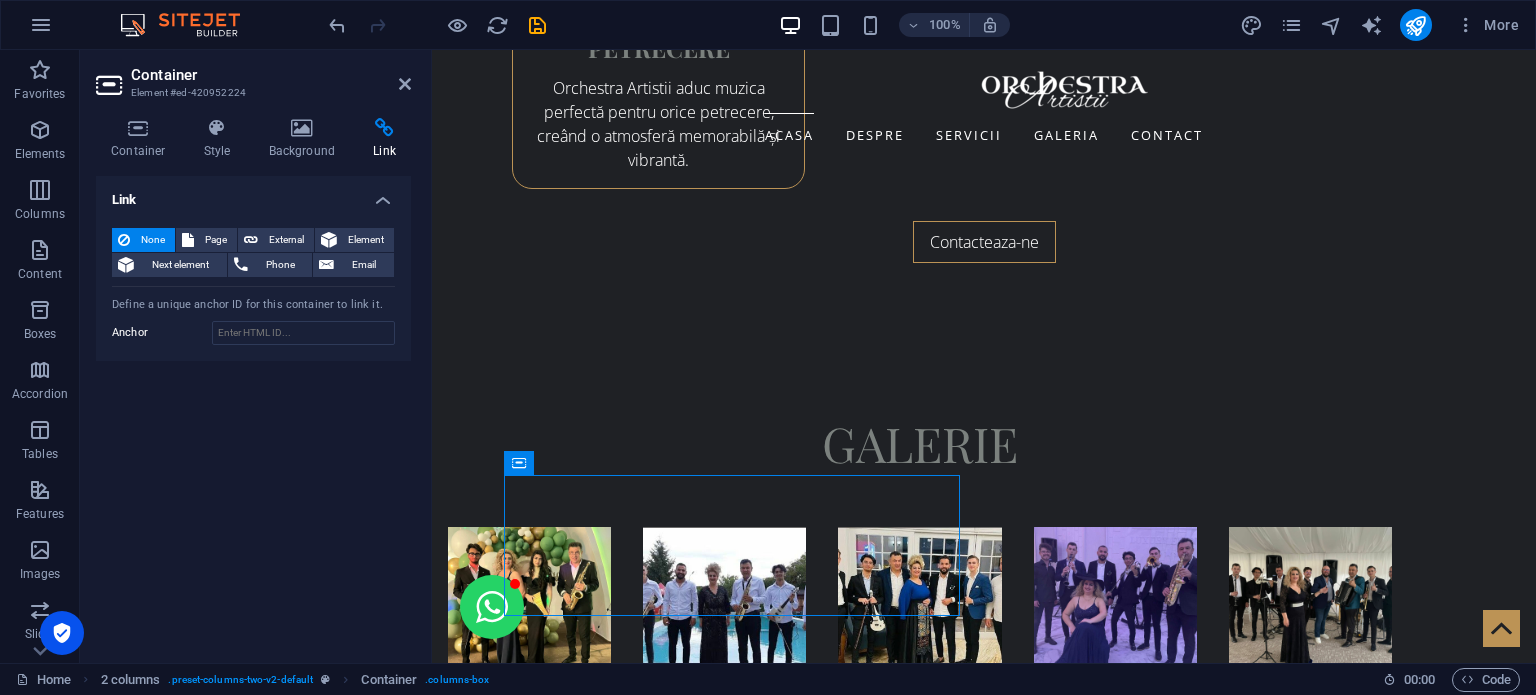 click on "Container Element #ed-420952224" at bounding box center (253, 76) 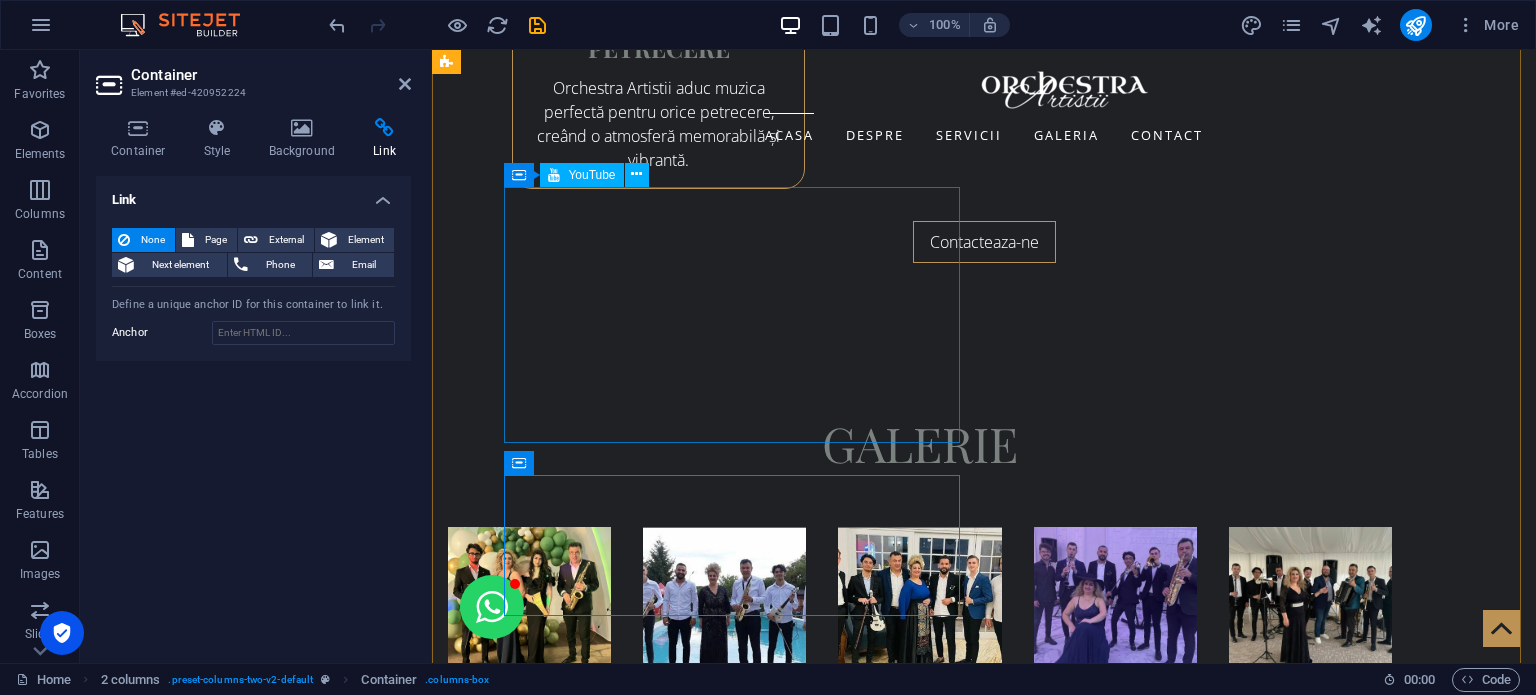 click at bounding box center [676, 3924] 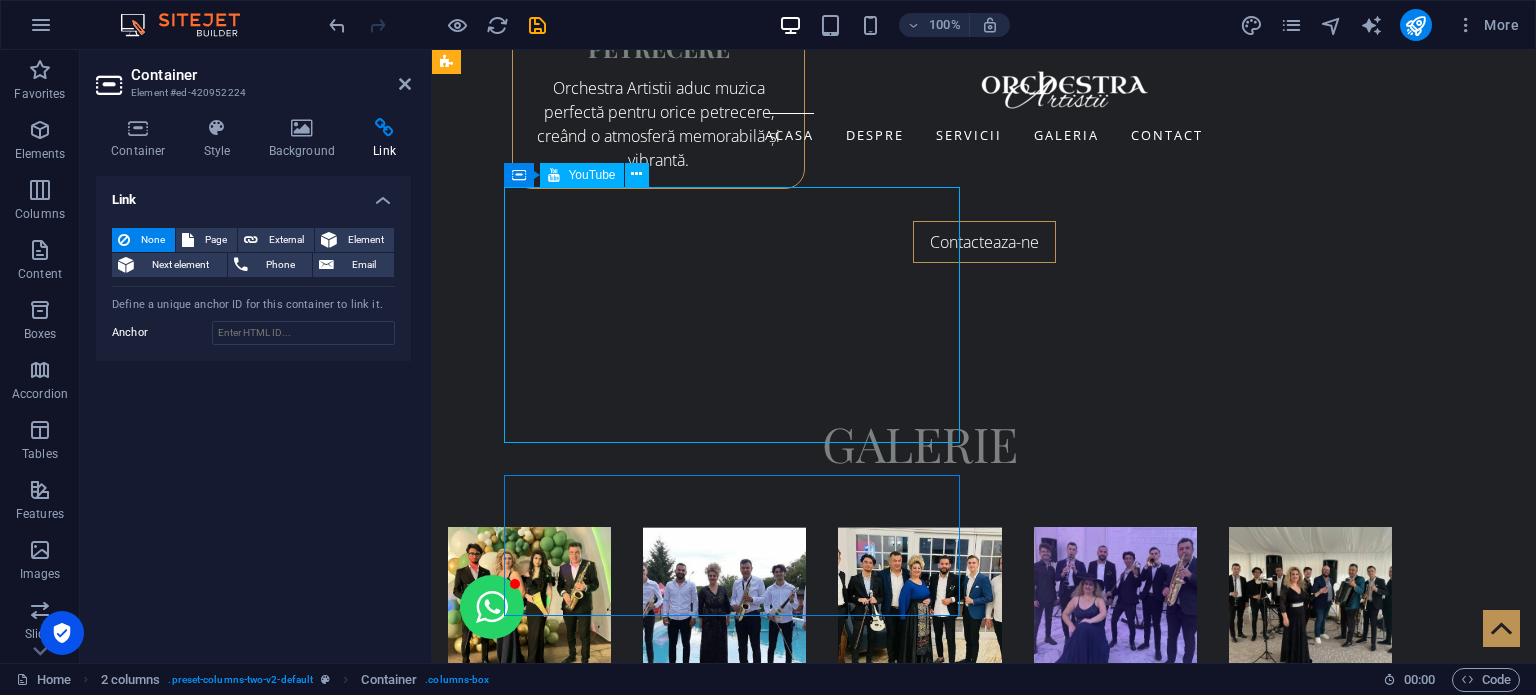 click at bounding box center [676, 3924] 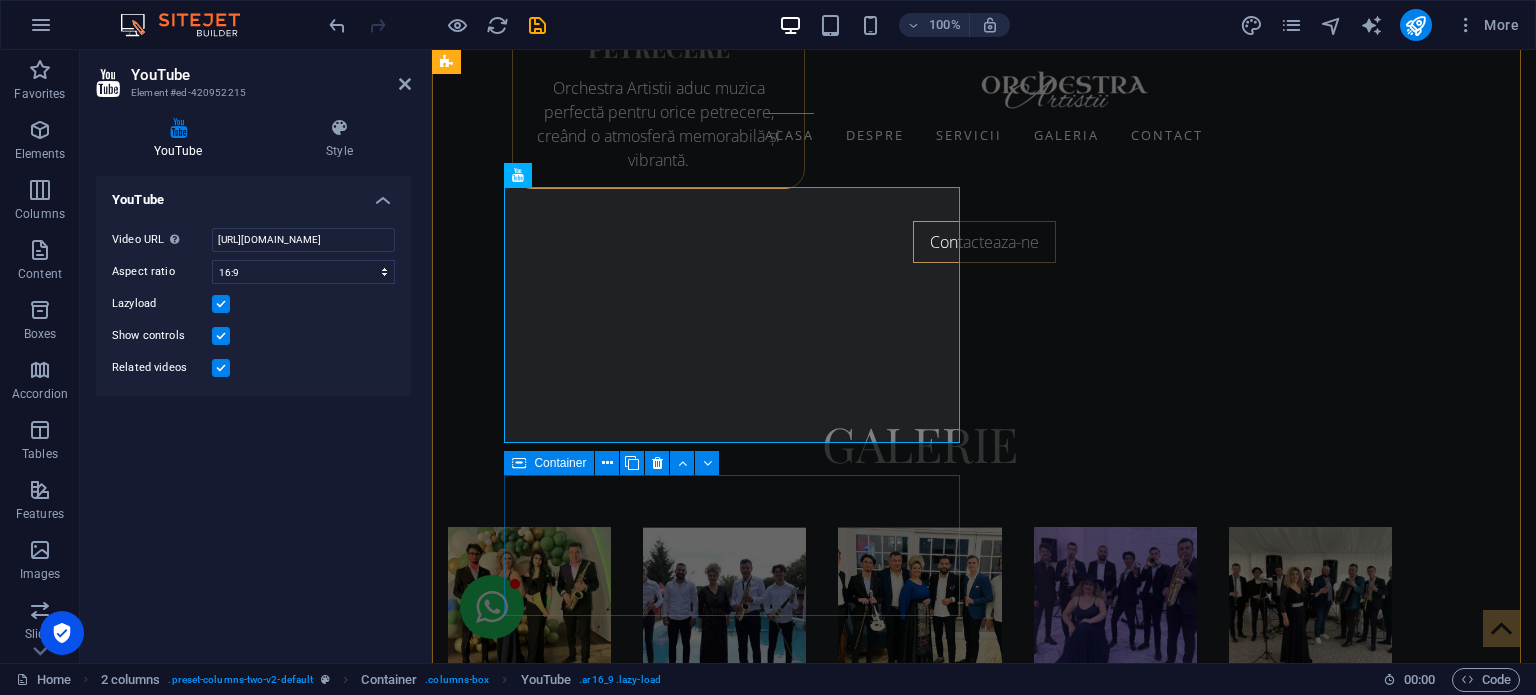 click on "Drop content here or  Add elements  Paste clipboard" at bounding box center [676, 4412] 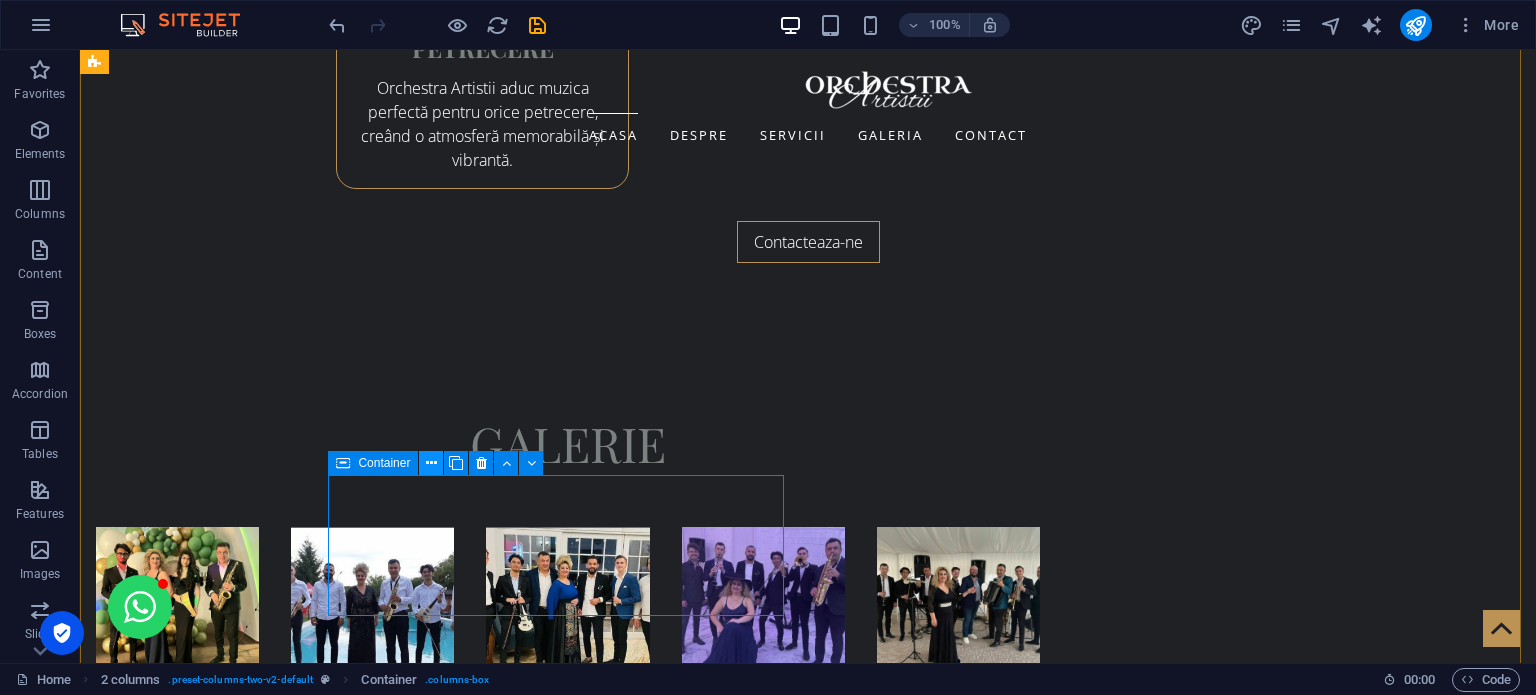 click at bounding box center (431, 463) 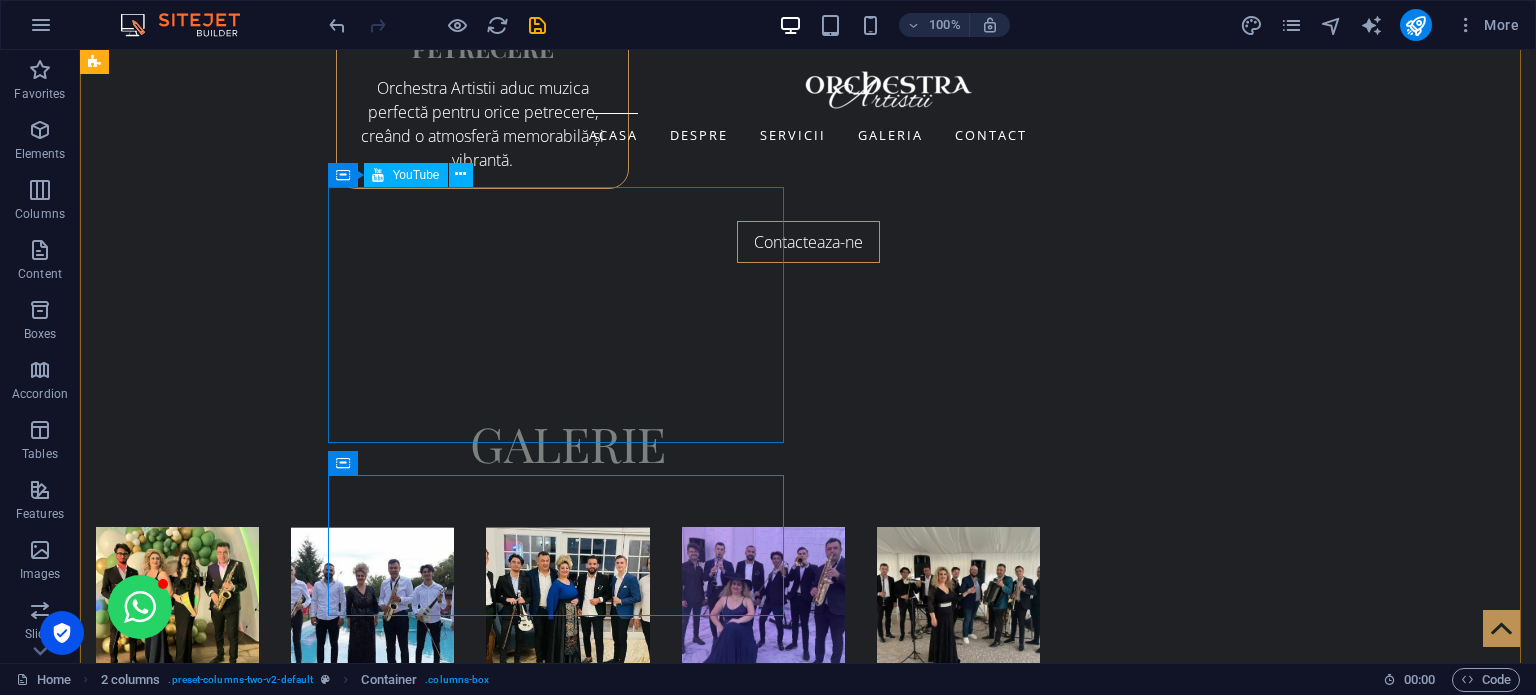 click at bounding box center [324, 3924] 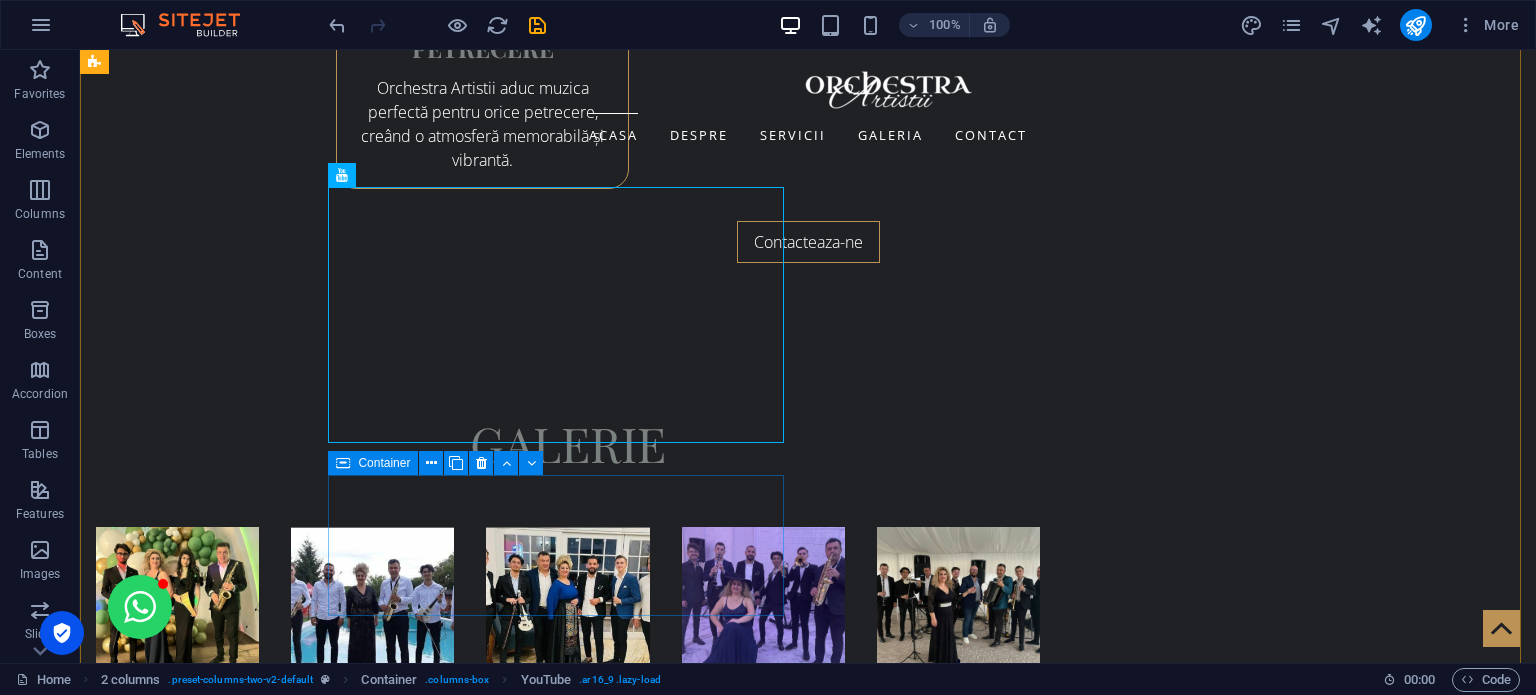 click on "Drop content here or  Add elements  Paste clipboard" at bounding box center [324, 4412] 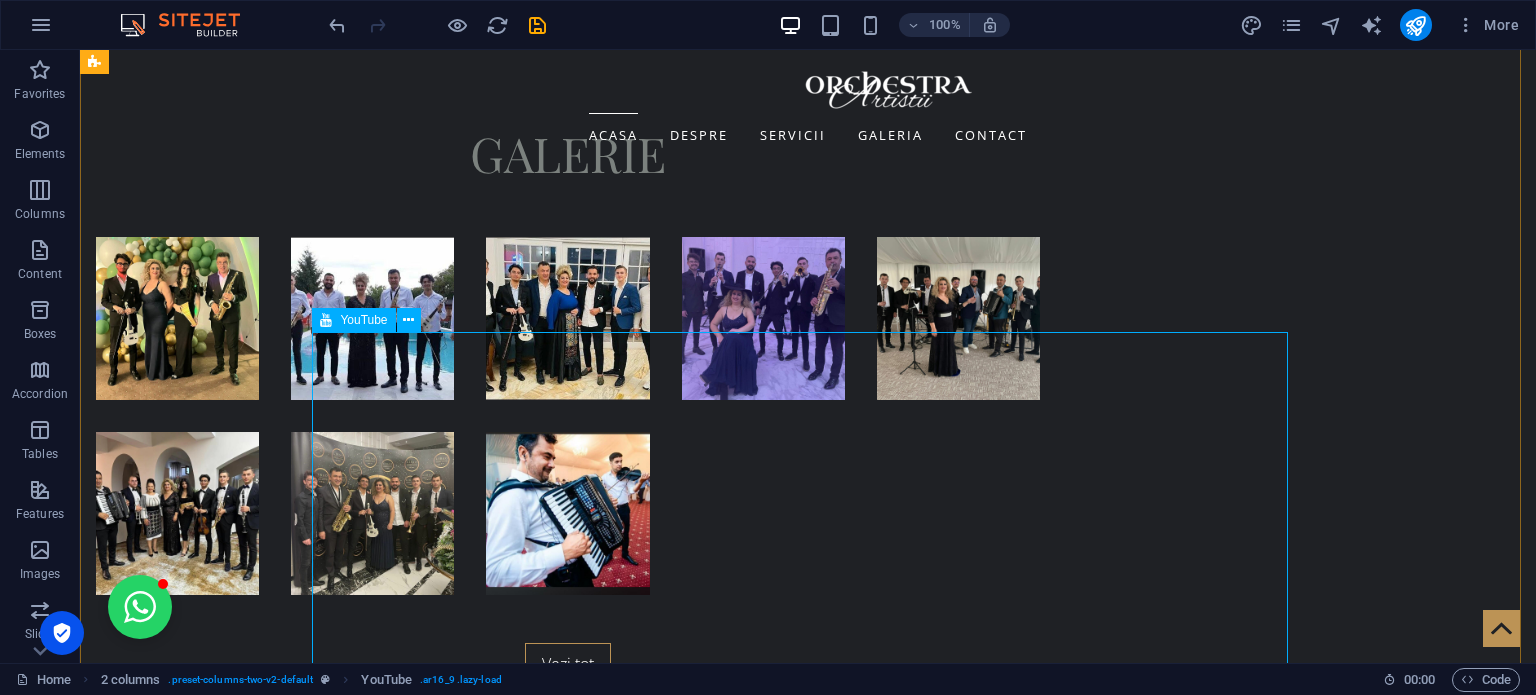 scroll, scrollTop: 4420, scrollLeft: 0, axis: vertical 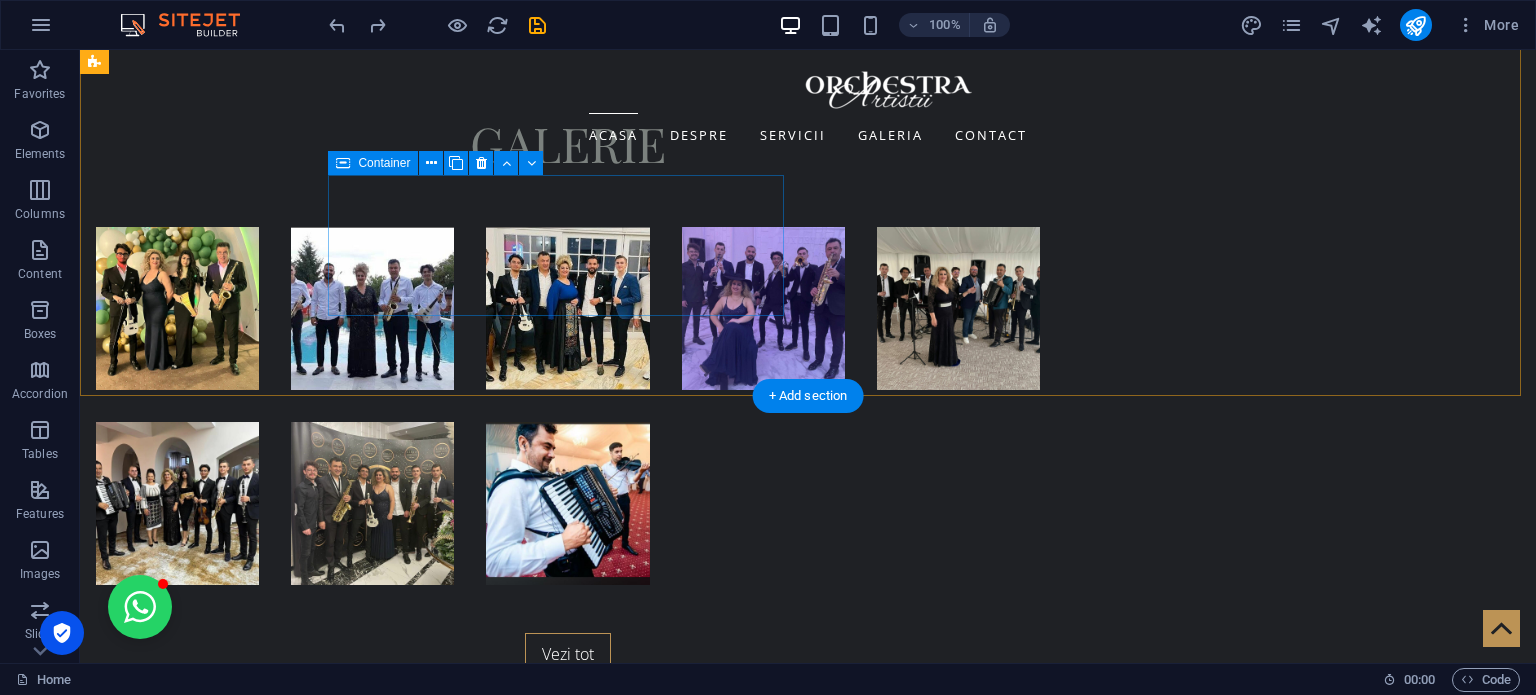 click on "Drop content here or  Add elements  Paste clipboard" at bounding box center (324, 4112) 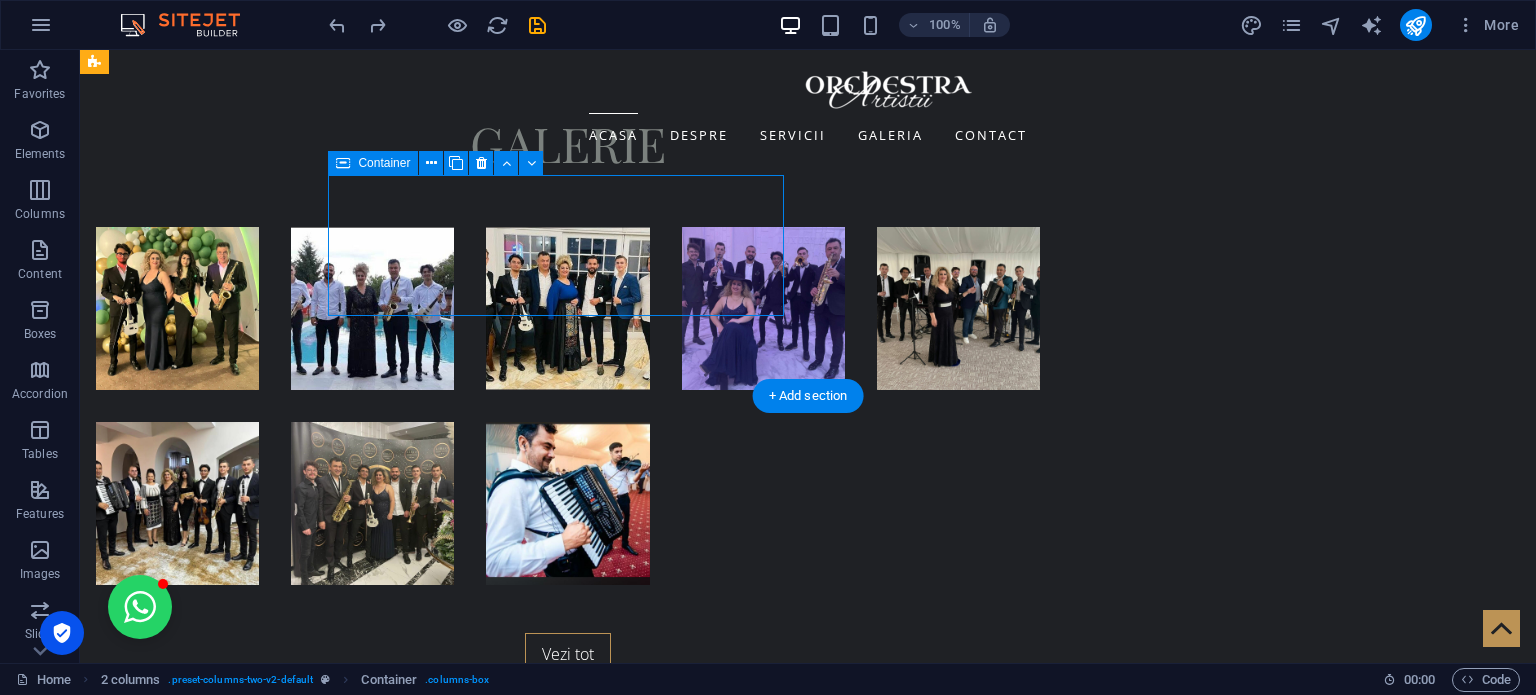 click on "Drop content here or  Add elements  Paste clipboard" at bounding box center [324, 4112] 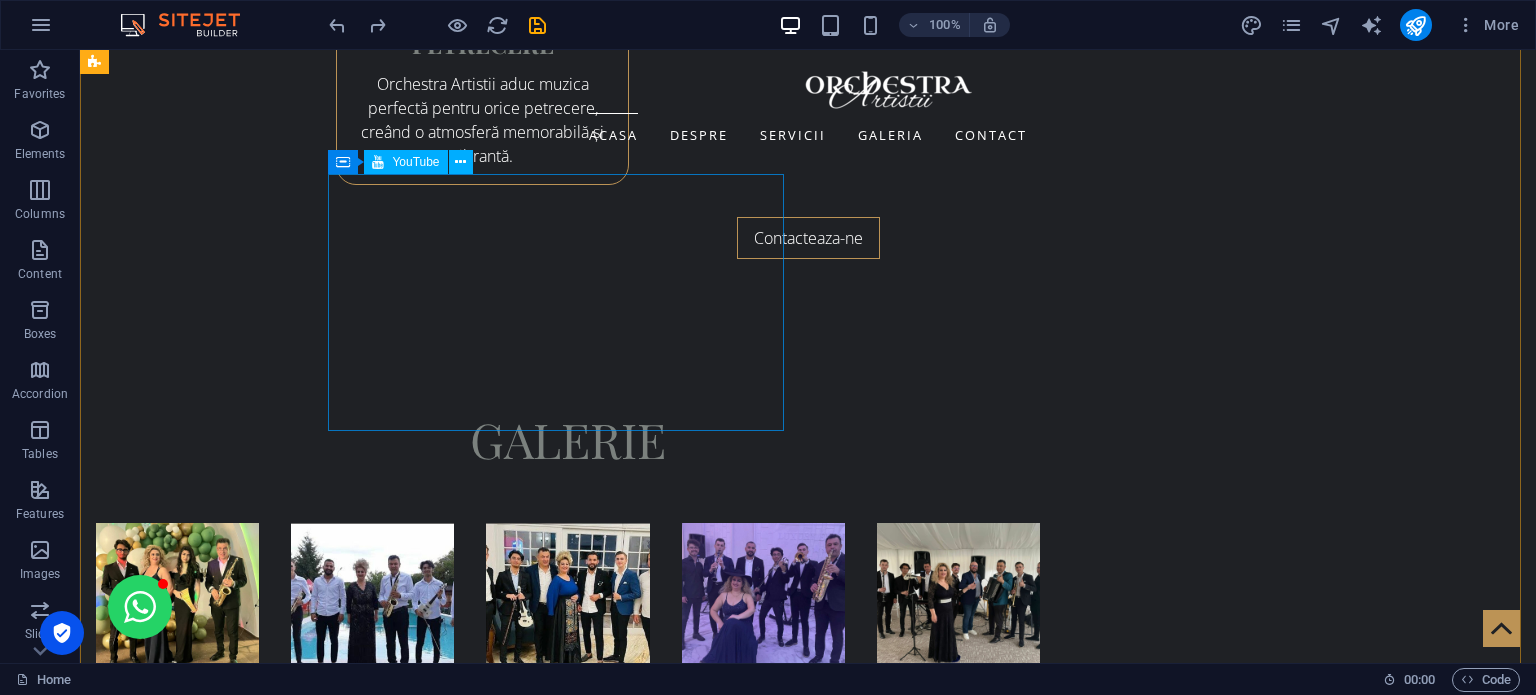 scroll, scrollTop: 4120, scrollLeft: 0, axis: vertical 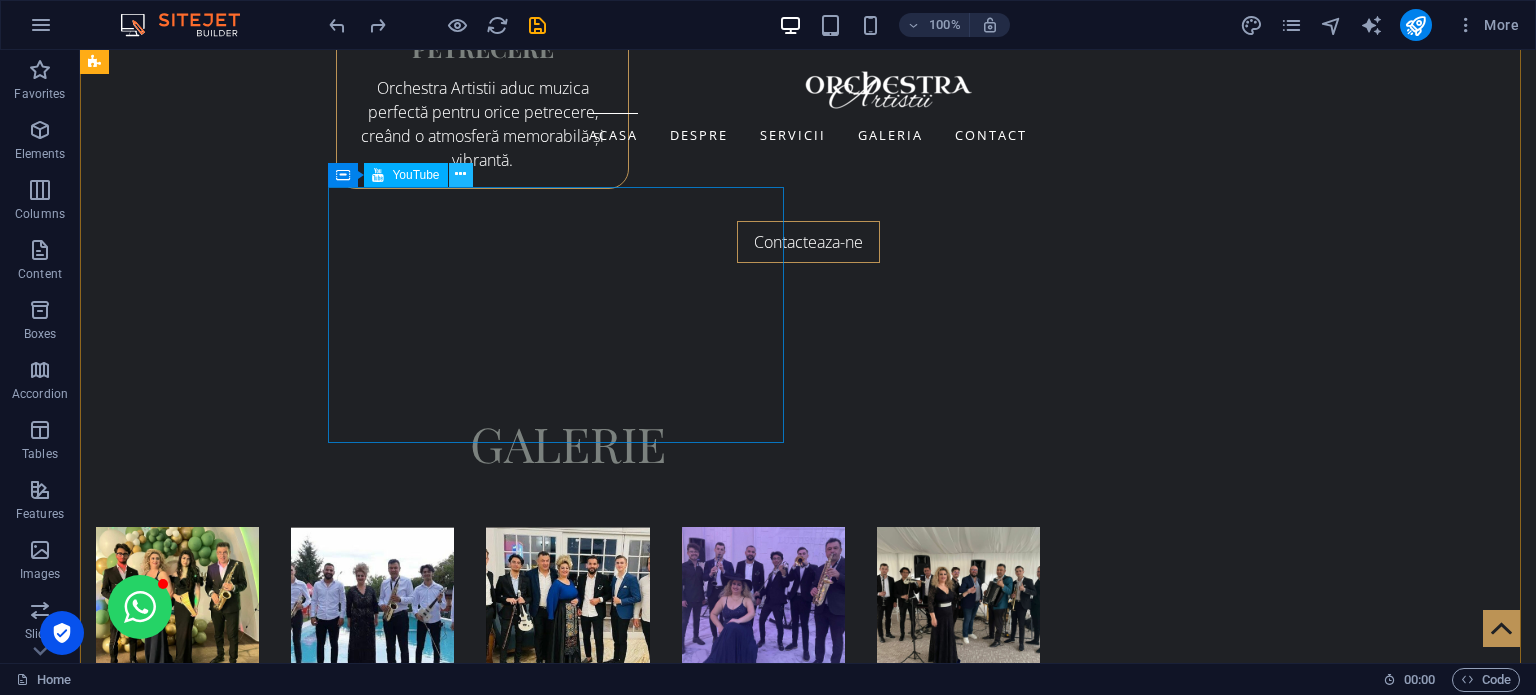 click at bounding box center [460, 174] 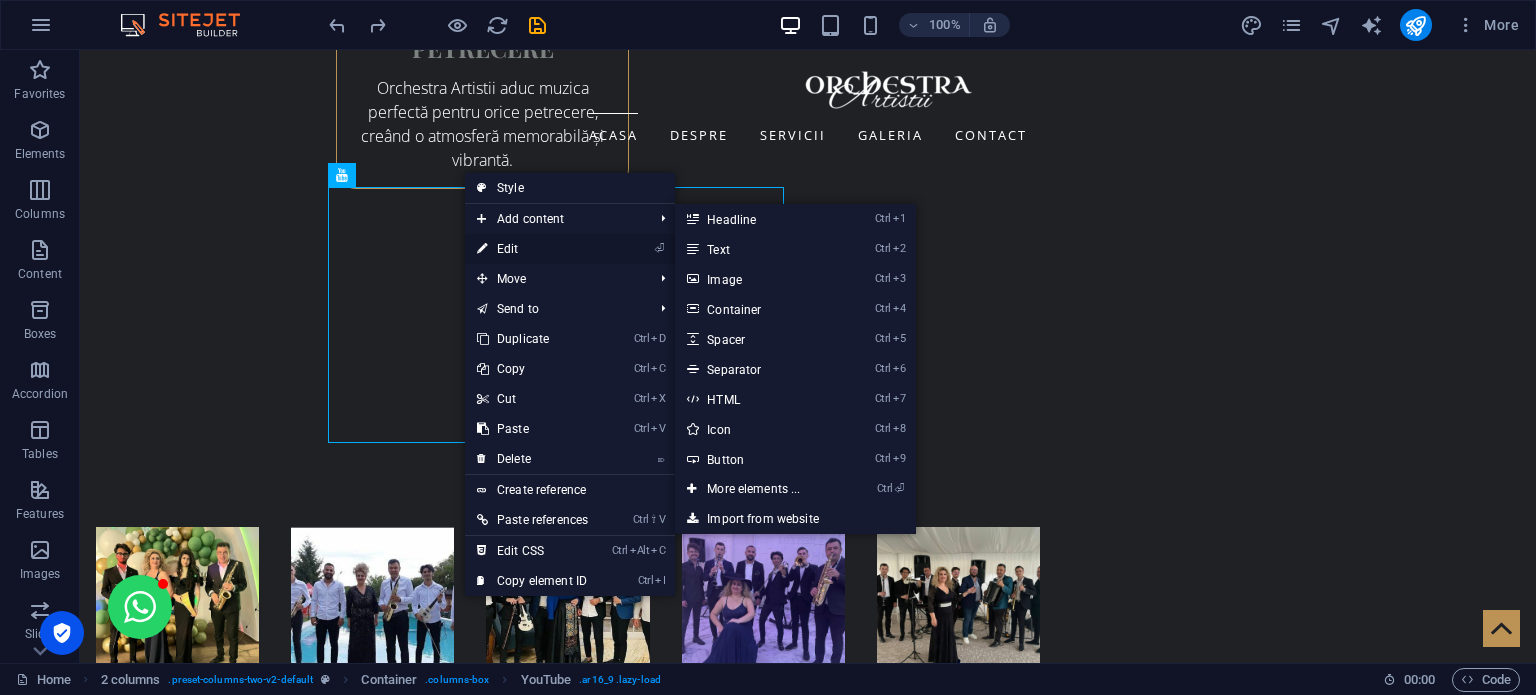 click on "⏎  Edit" at bounding box center (532, 249) 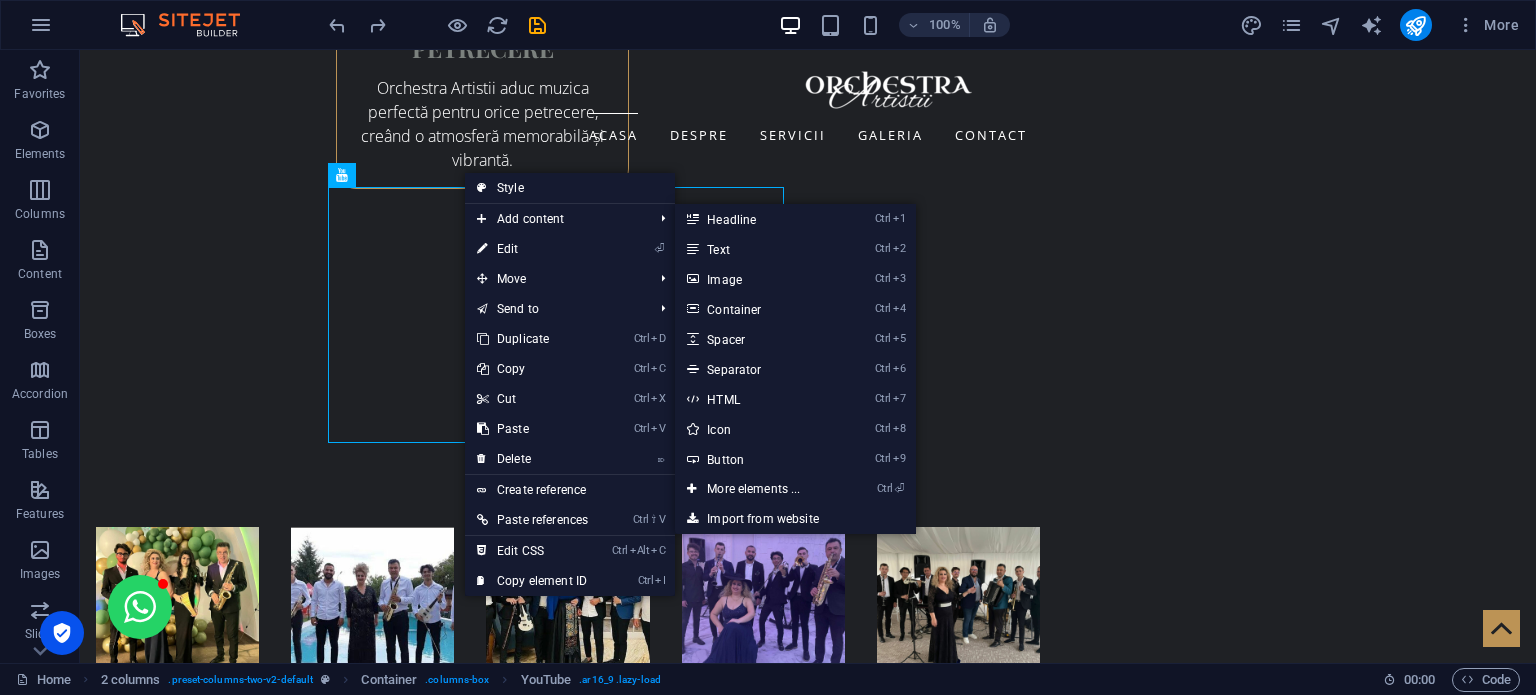 select on "ar16_9" 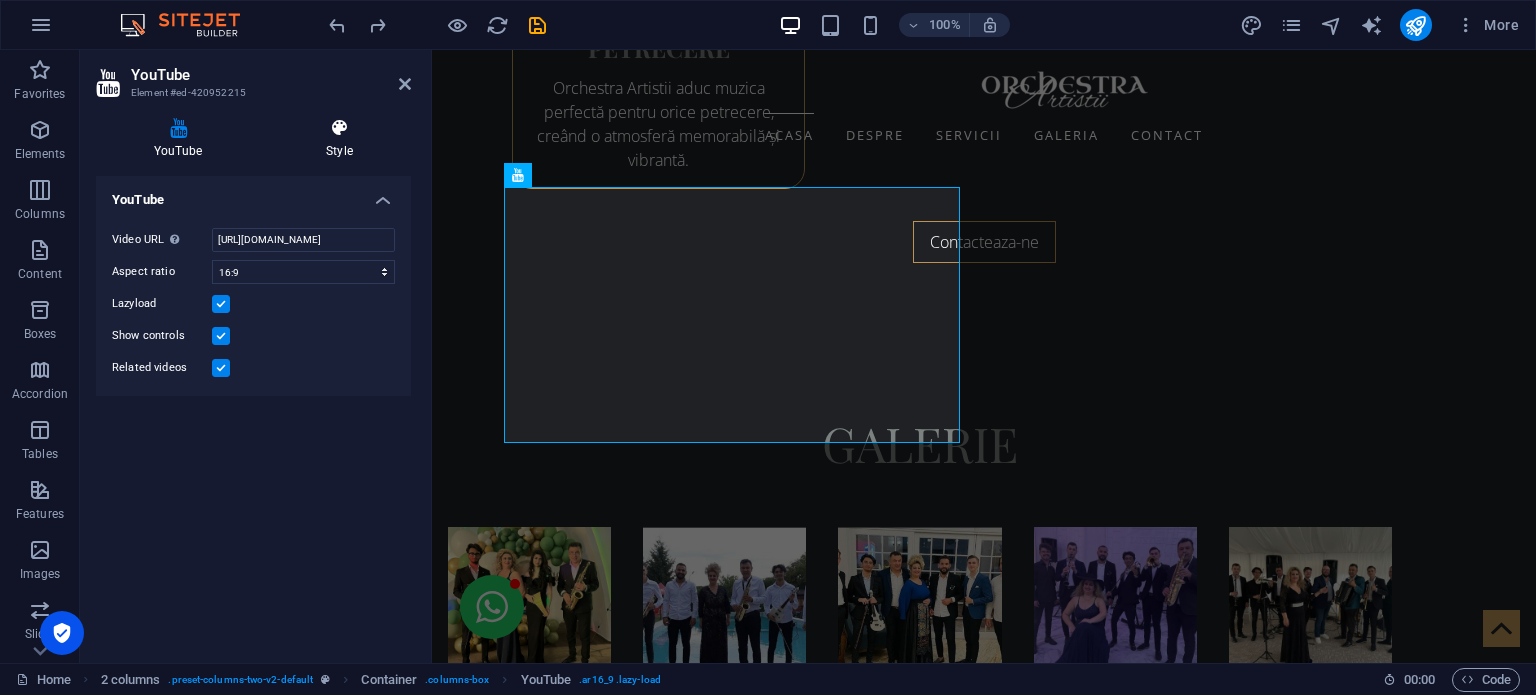 click at bounding box center (339, 128) 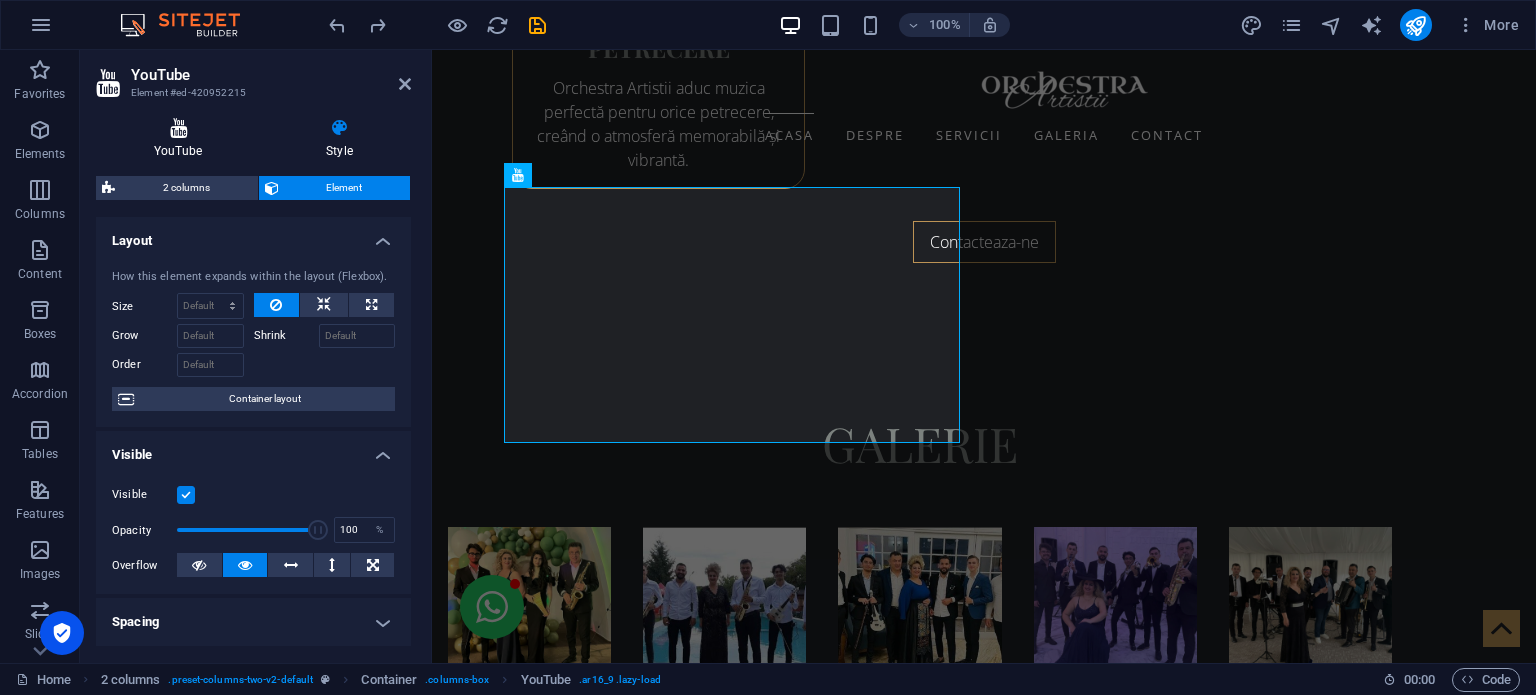 click at bounding box center [178, 128] 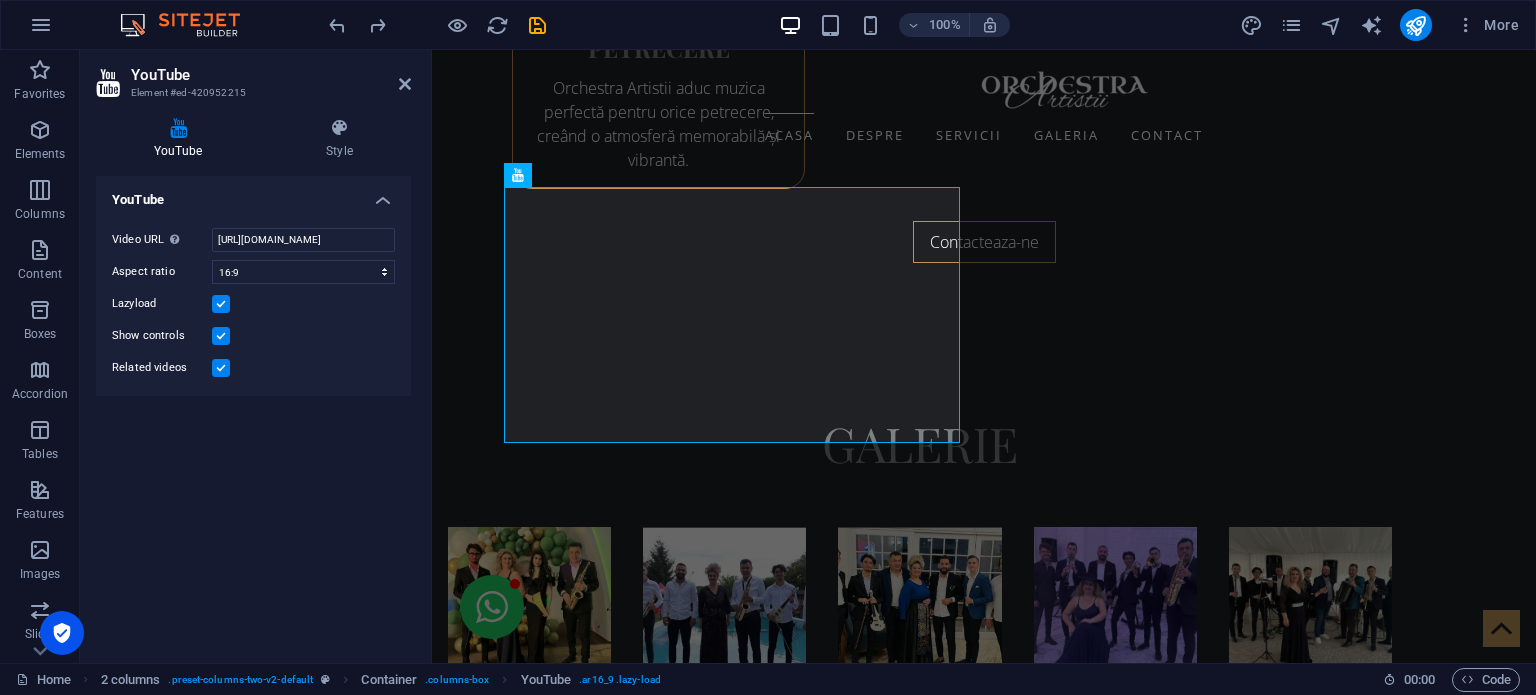 click on "YouTube" at bounding box center [271, 75] 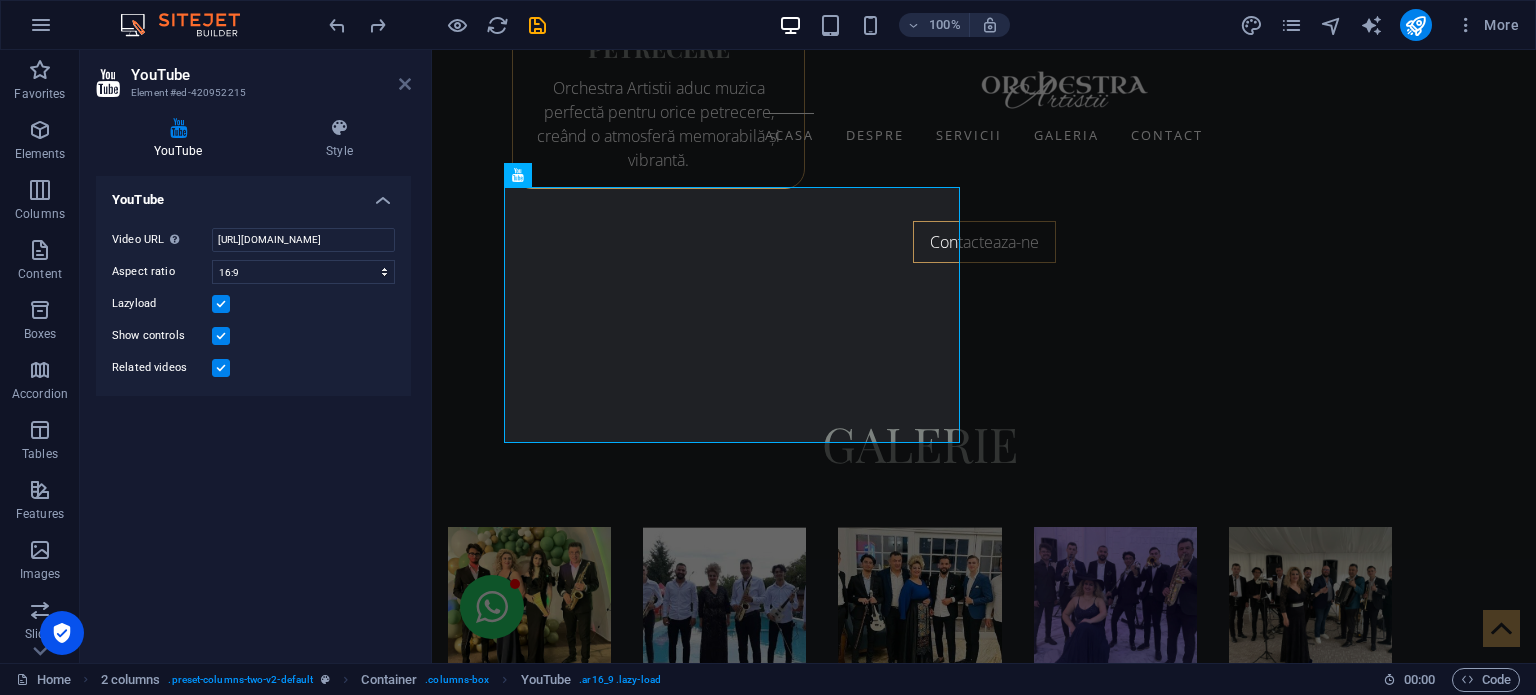 click at bounding box center (405, 84) 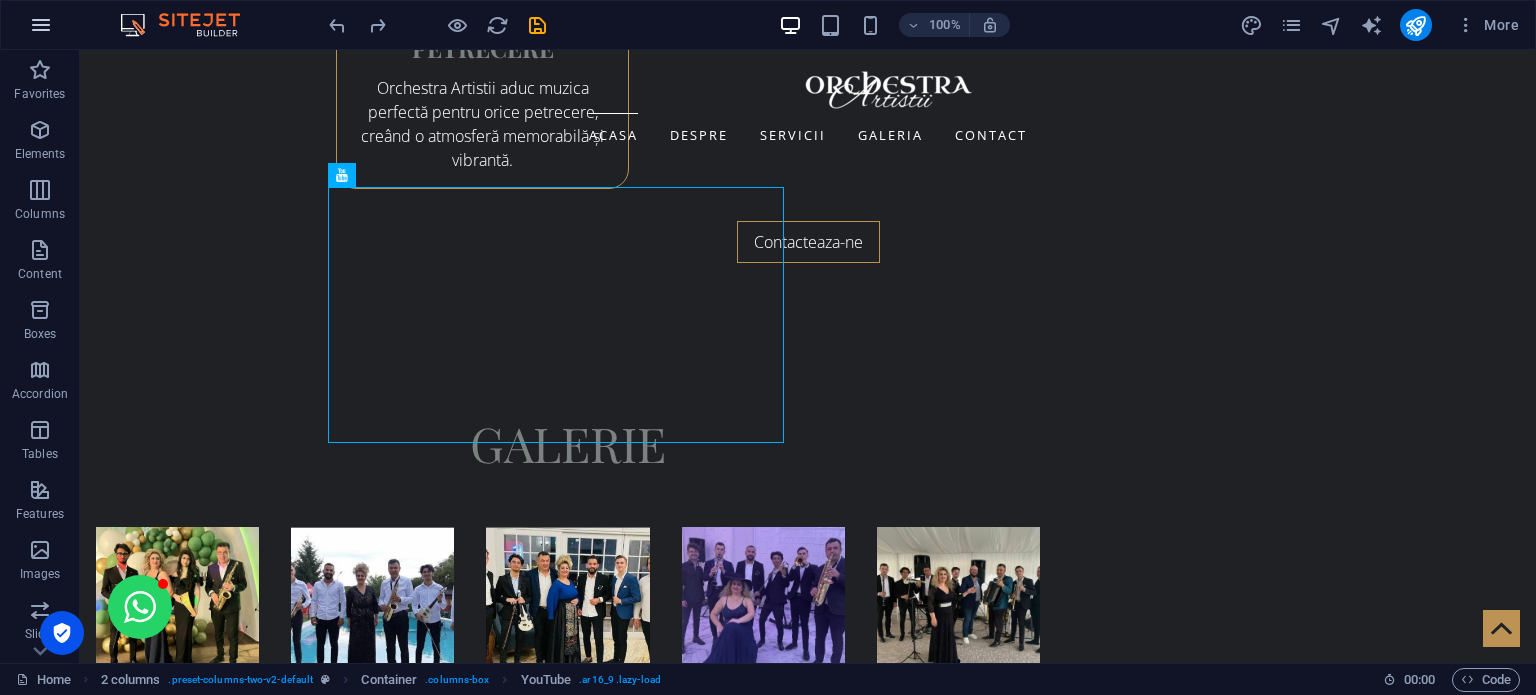 click at bounding box center [41, 25] 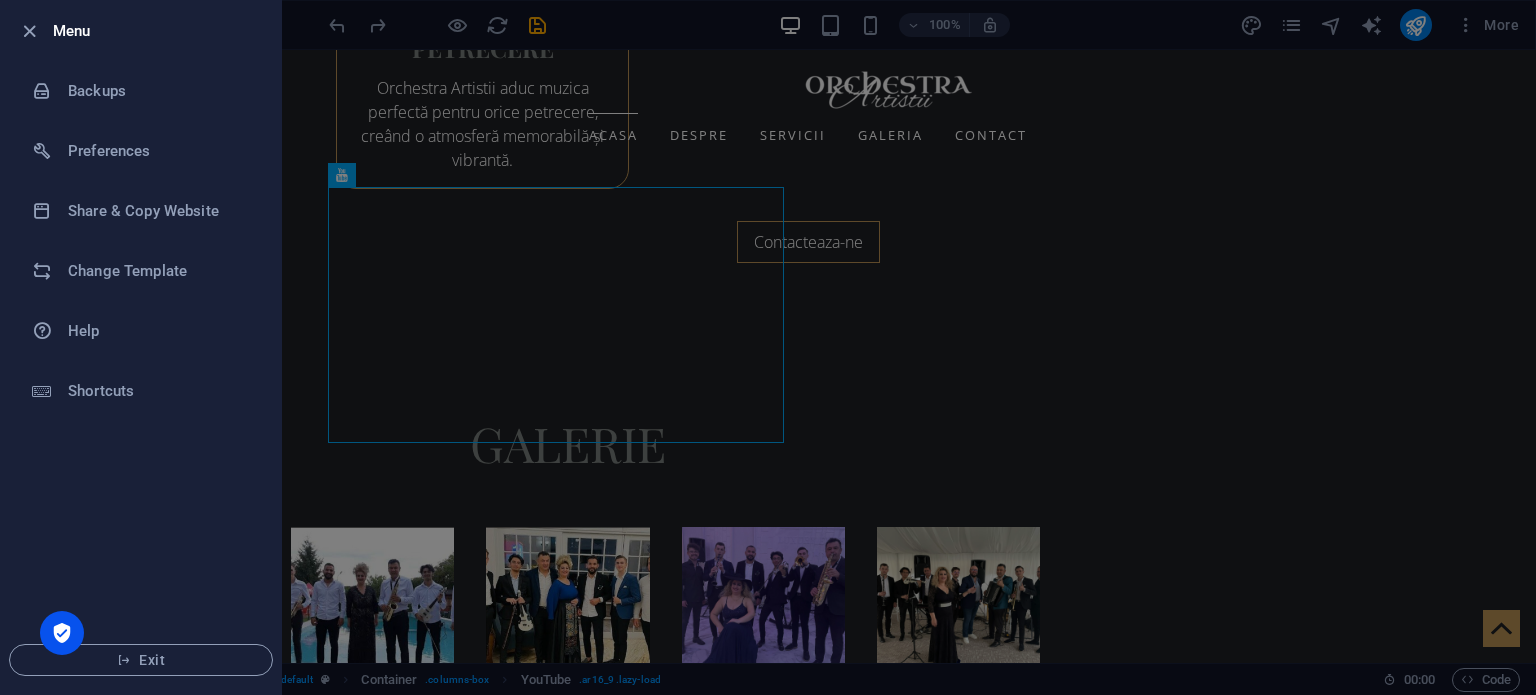 click on "Menu" at bounding box center [159, 31] 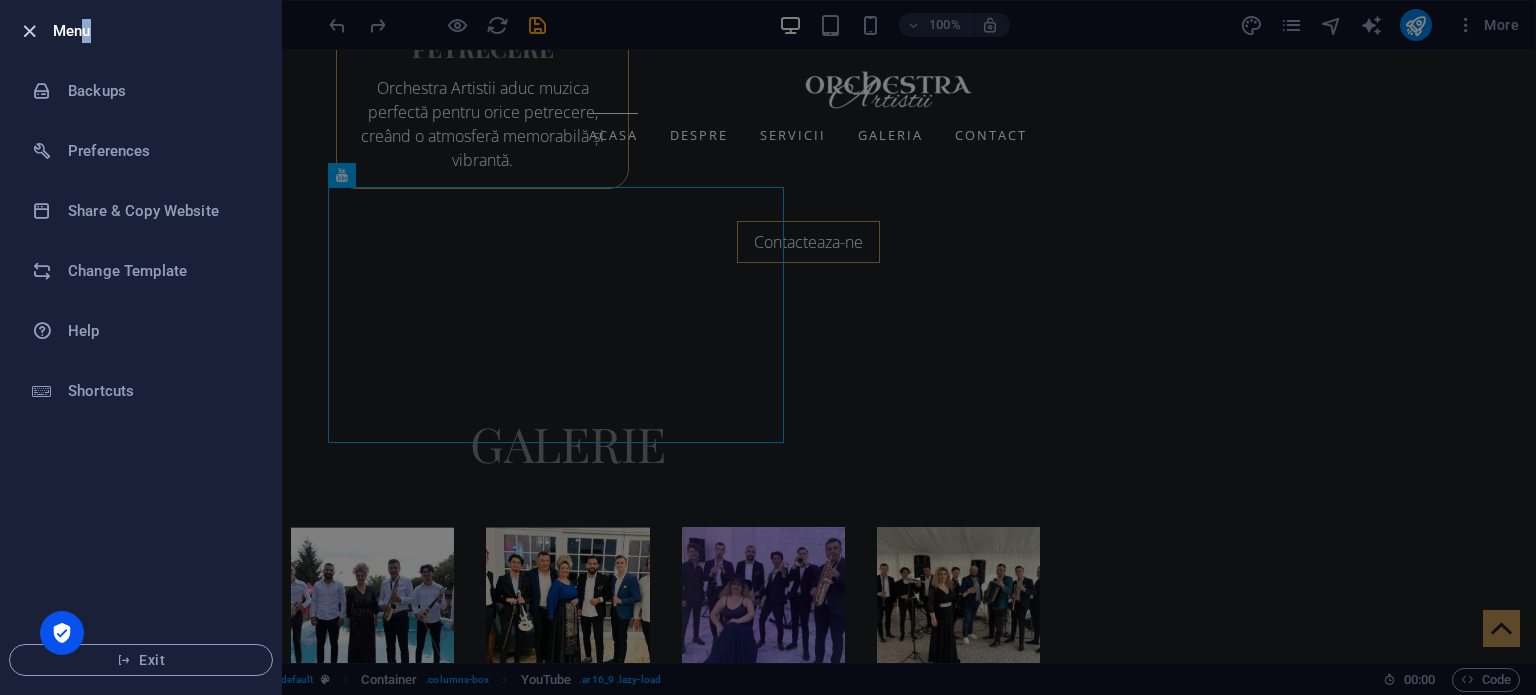 click at bounding box center (29, 31) 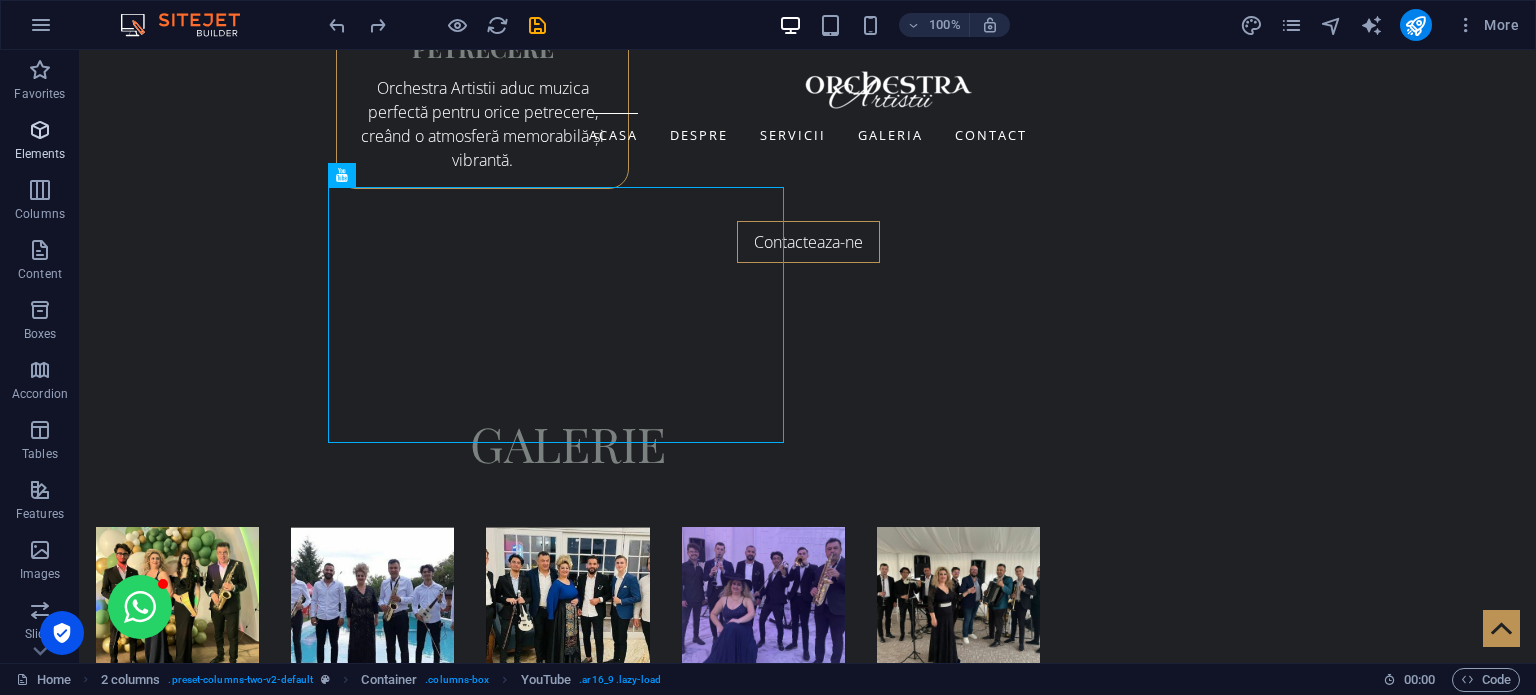 click on "Elements" at bounding box center [40, 154] 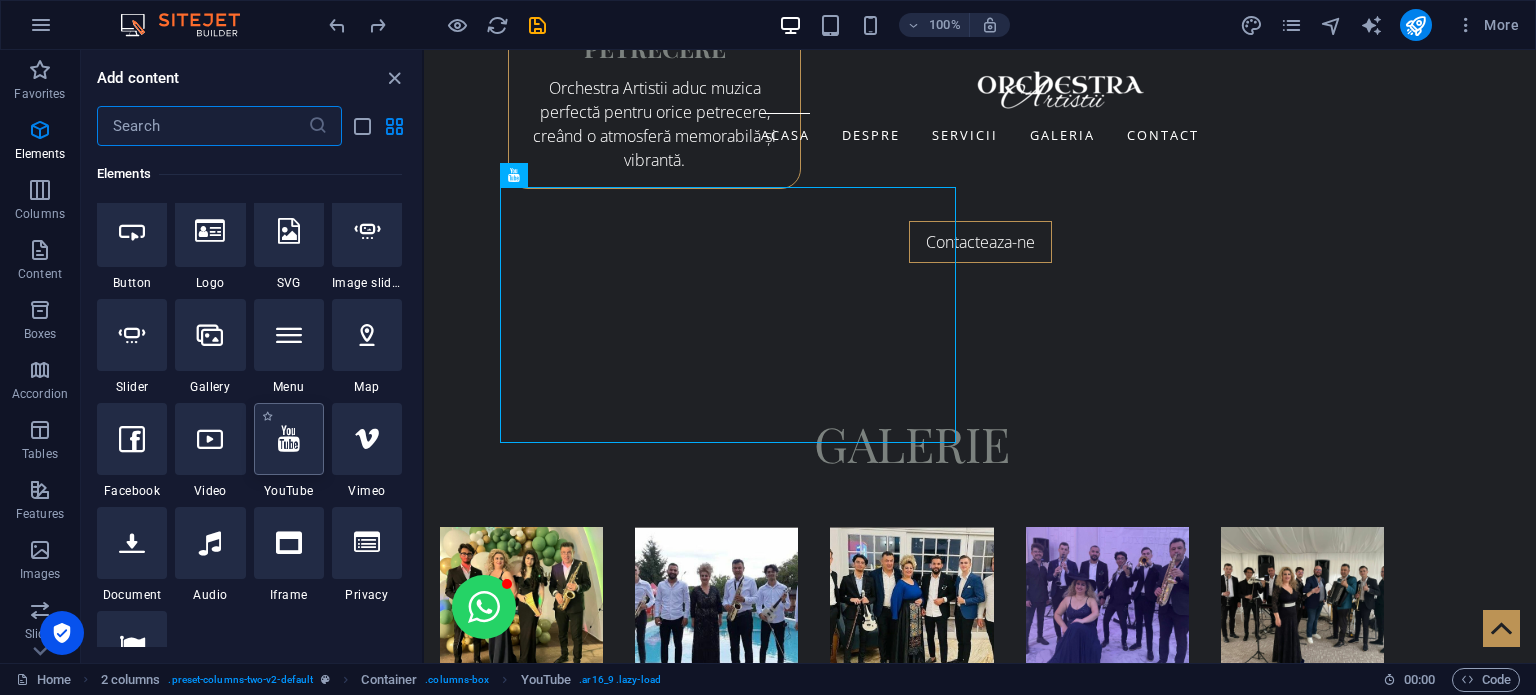 scroll, scrollTop: 400, scrollLeft: 0, axis: vertical 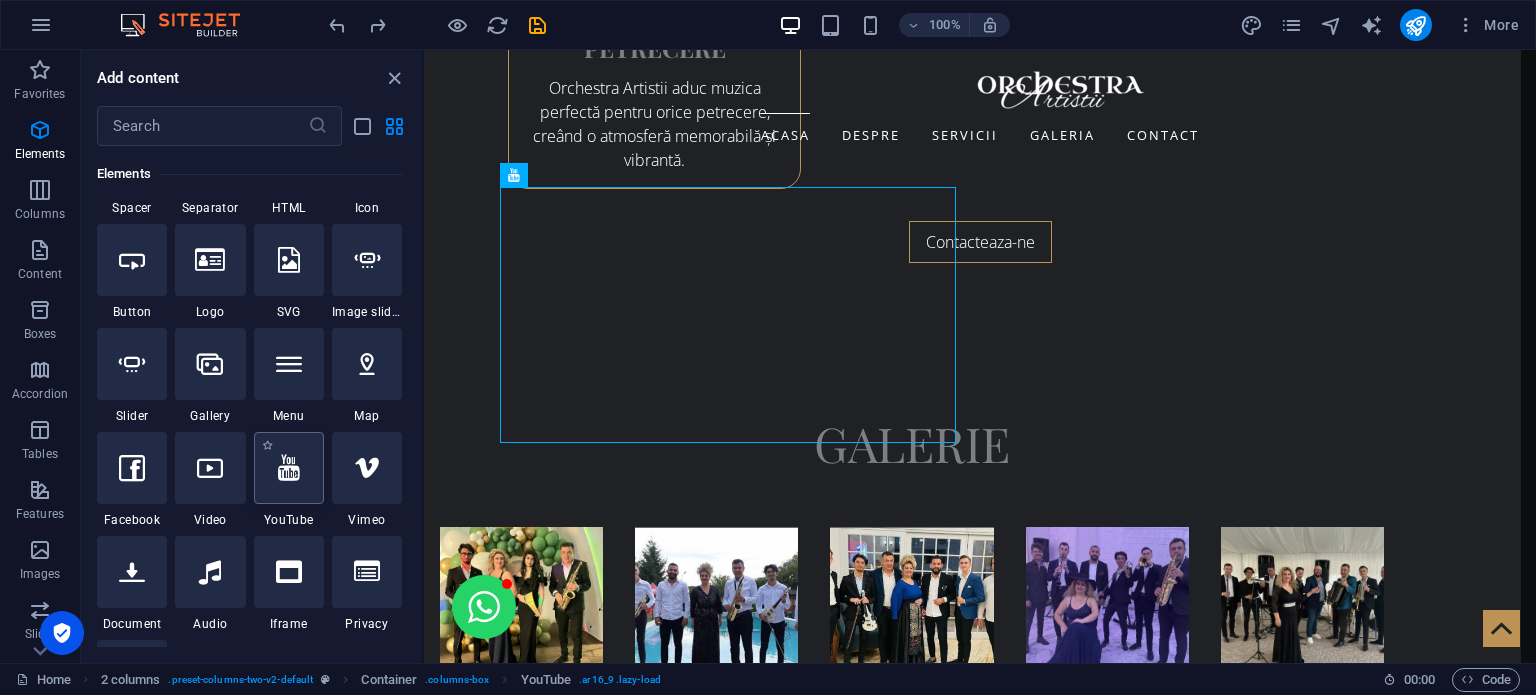 select on "ar16_9" 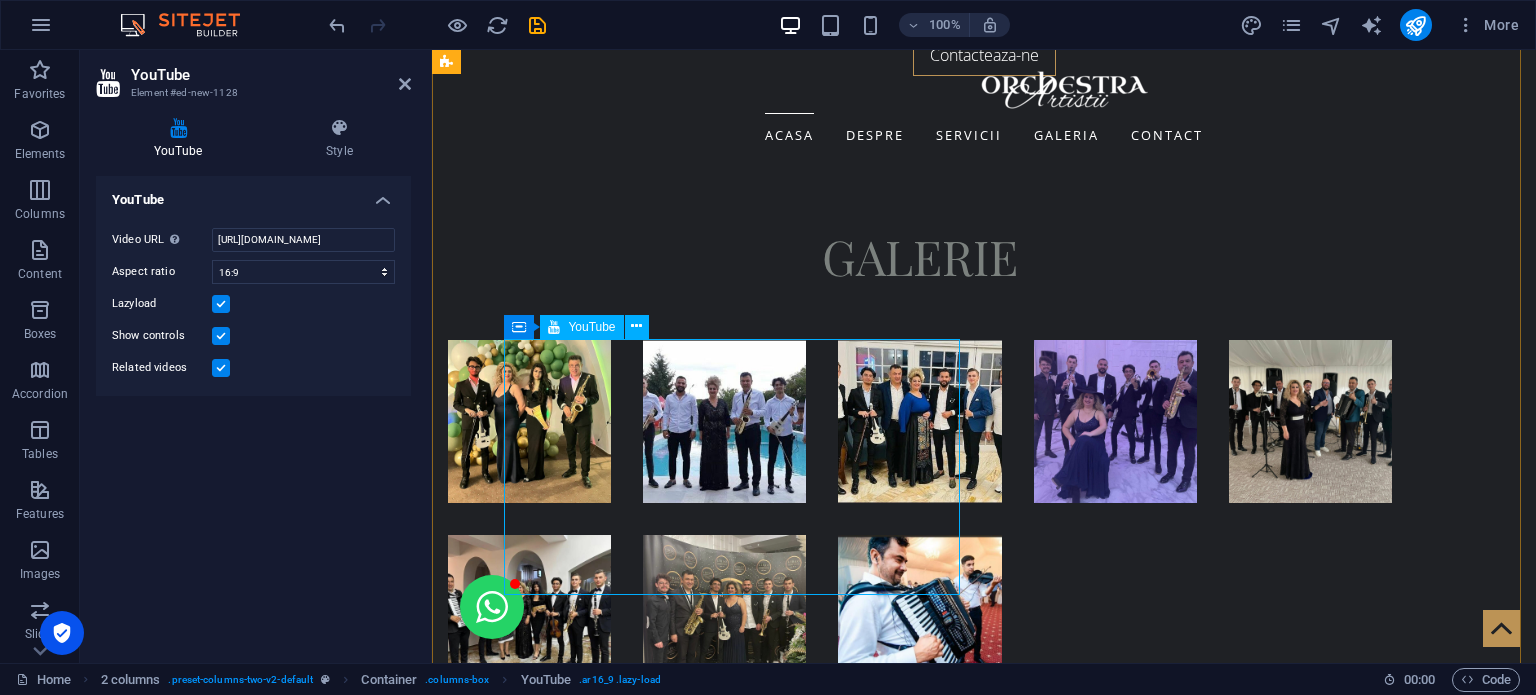 scroll, scrollTop: 4320, scrollLeft: 0, axis: vertical 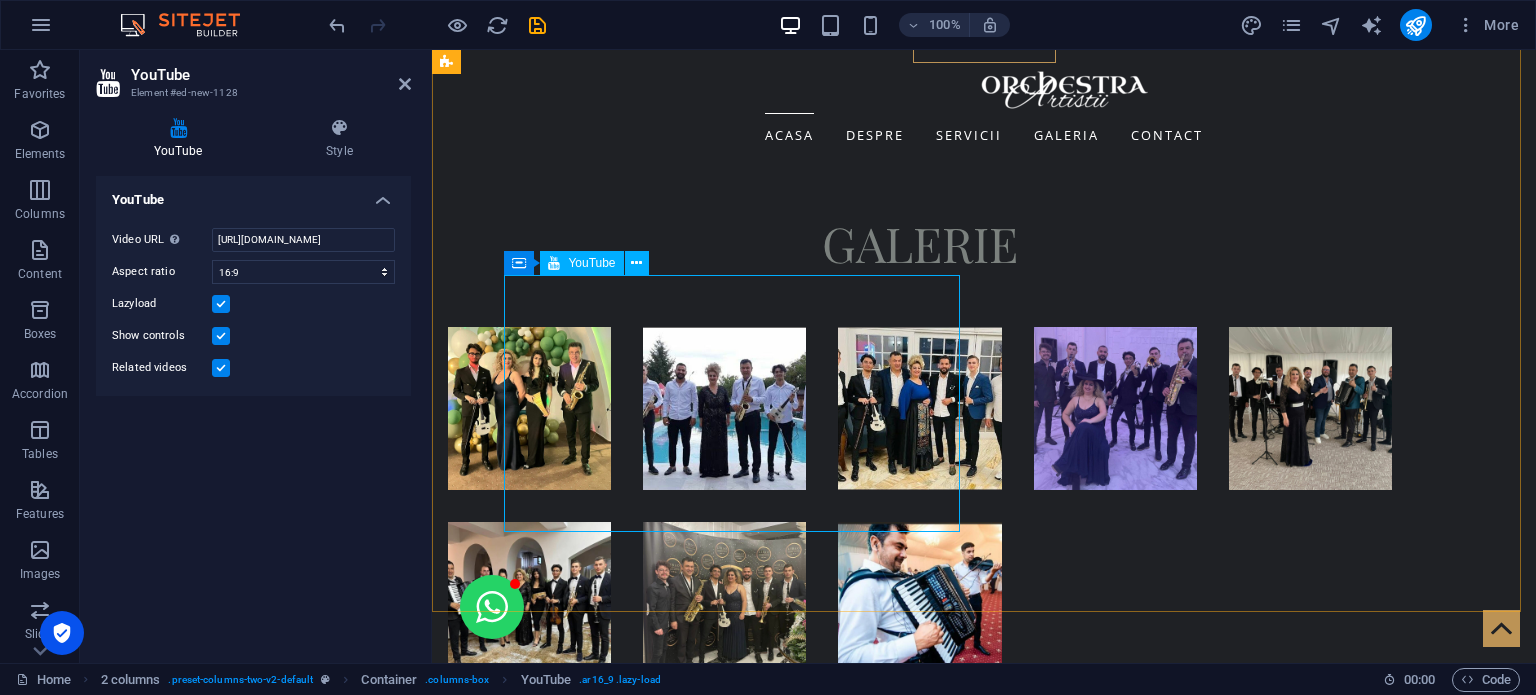 click at bounding box center [676, 4269] 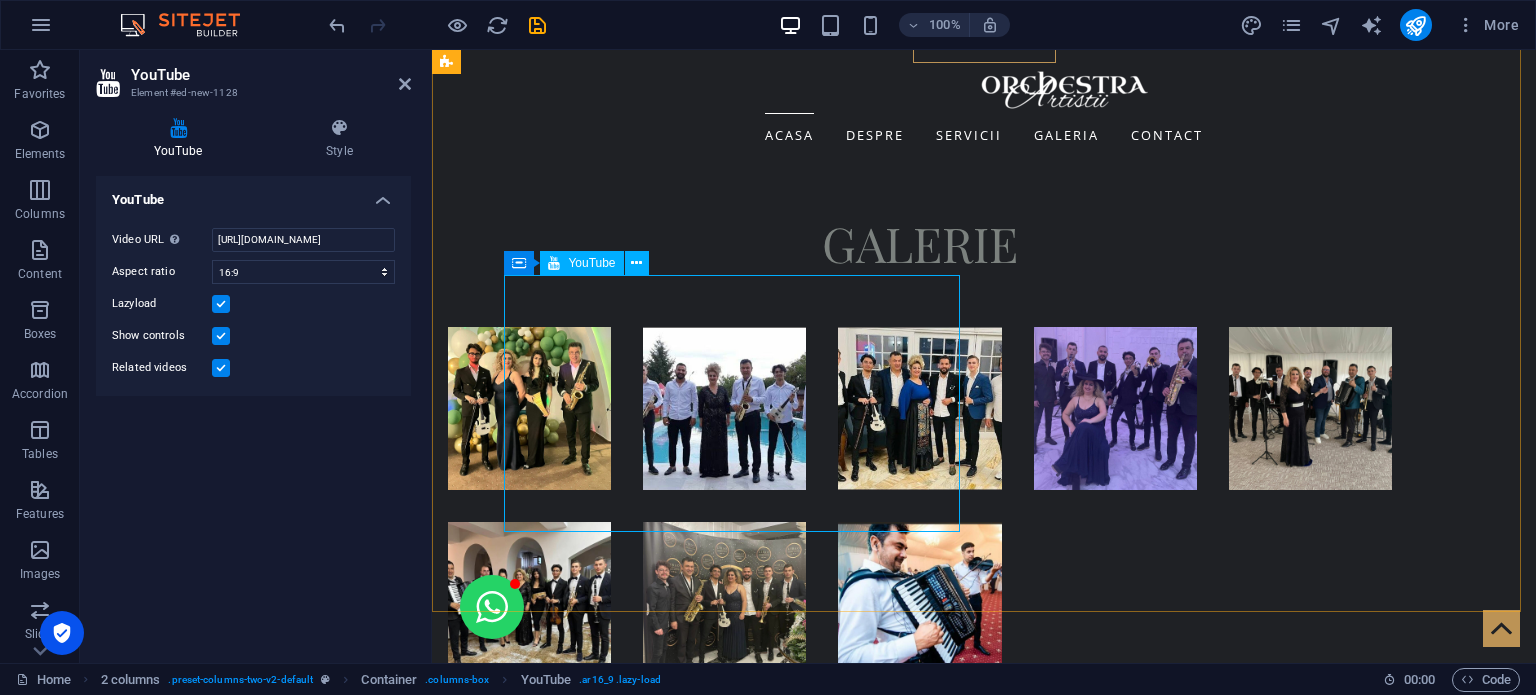 click at bounding box center [676, 4269] 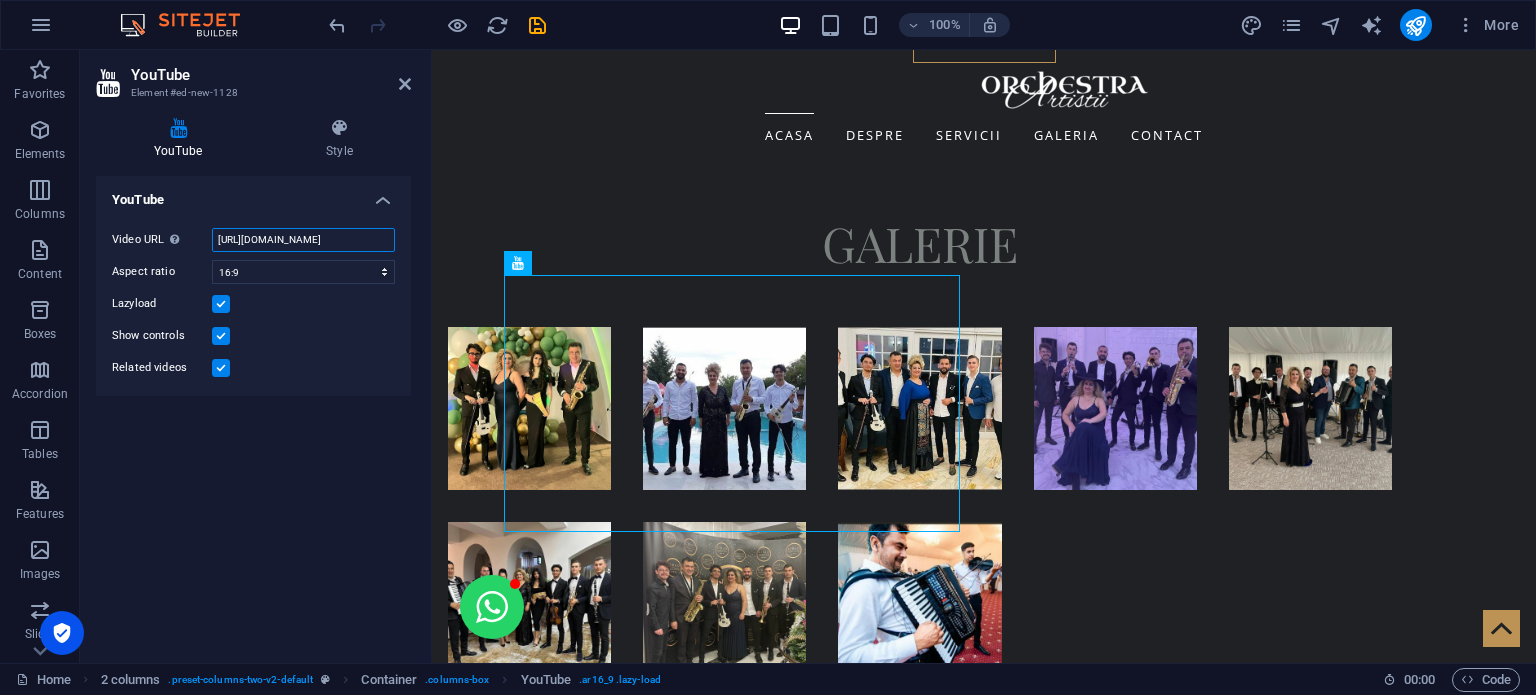 click on "https://www.youtube.com/watch?v=hnoviHgPHkY" at bounding box center [303, 240] 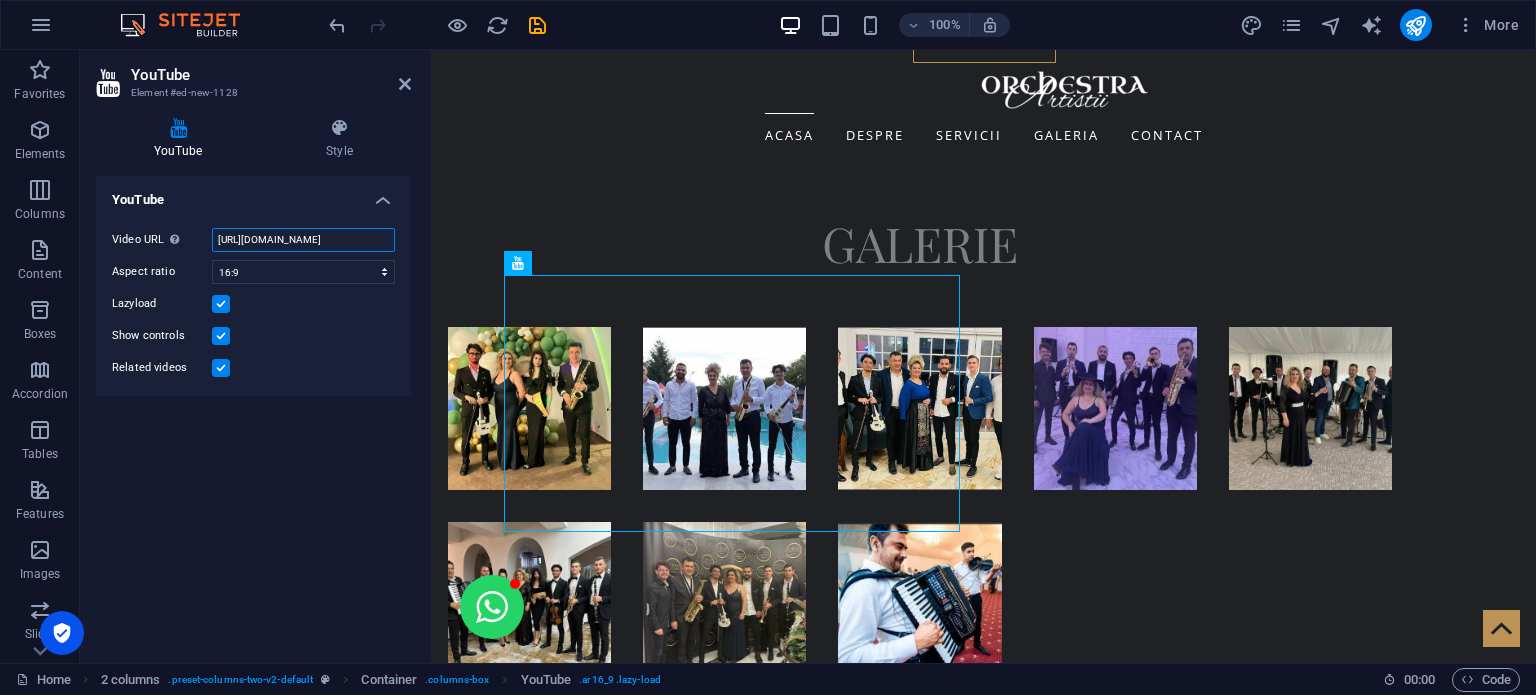 type on "https://www.youtube.com/embed/ka12TEzjhoM?si=O6WR75D6Z1G2l-BK" 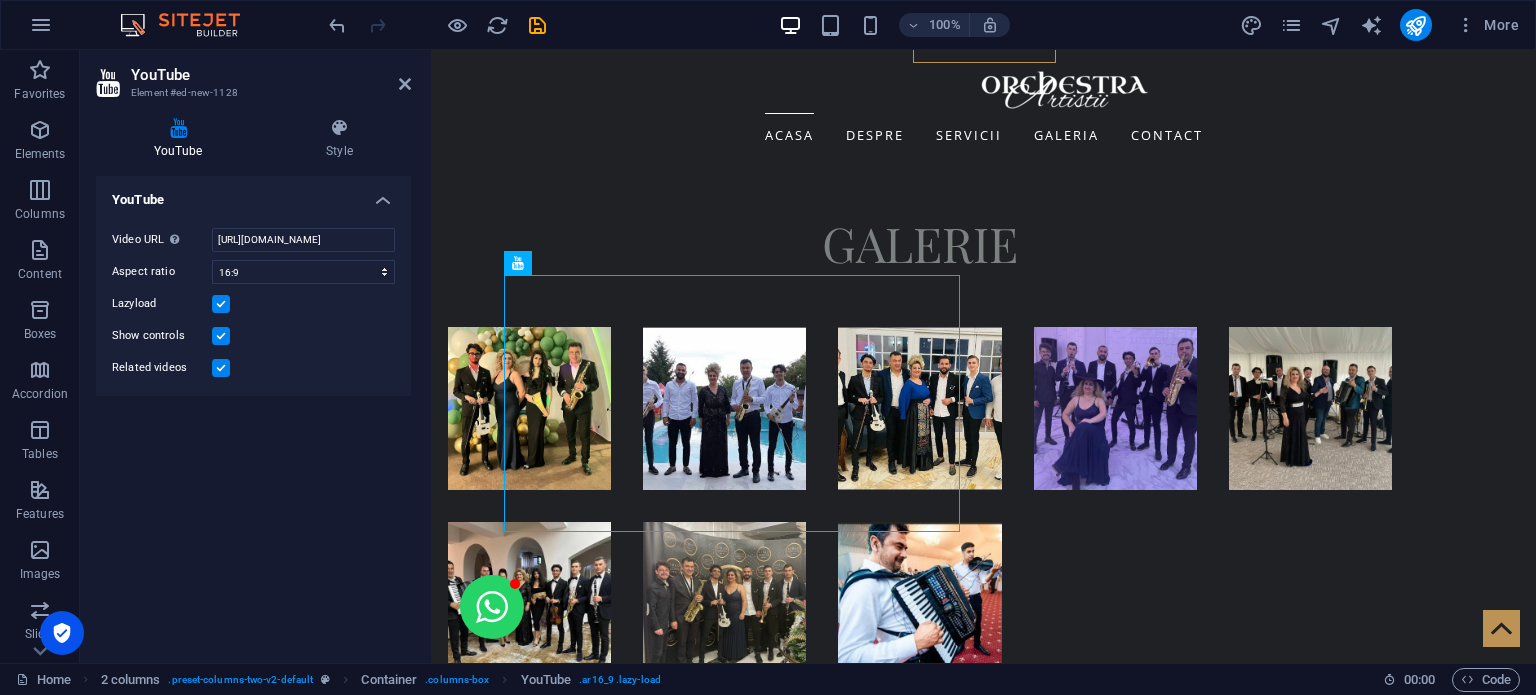 scroll, scrollTop: 0, scrollLeft: 0, axis: both 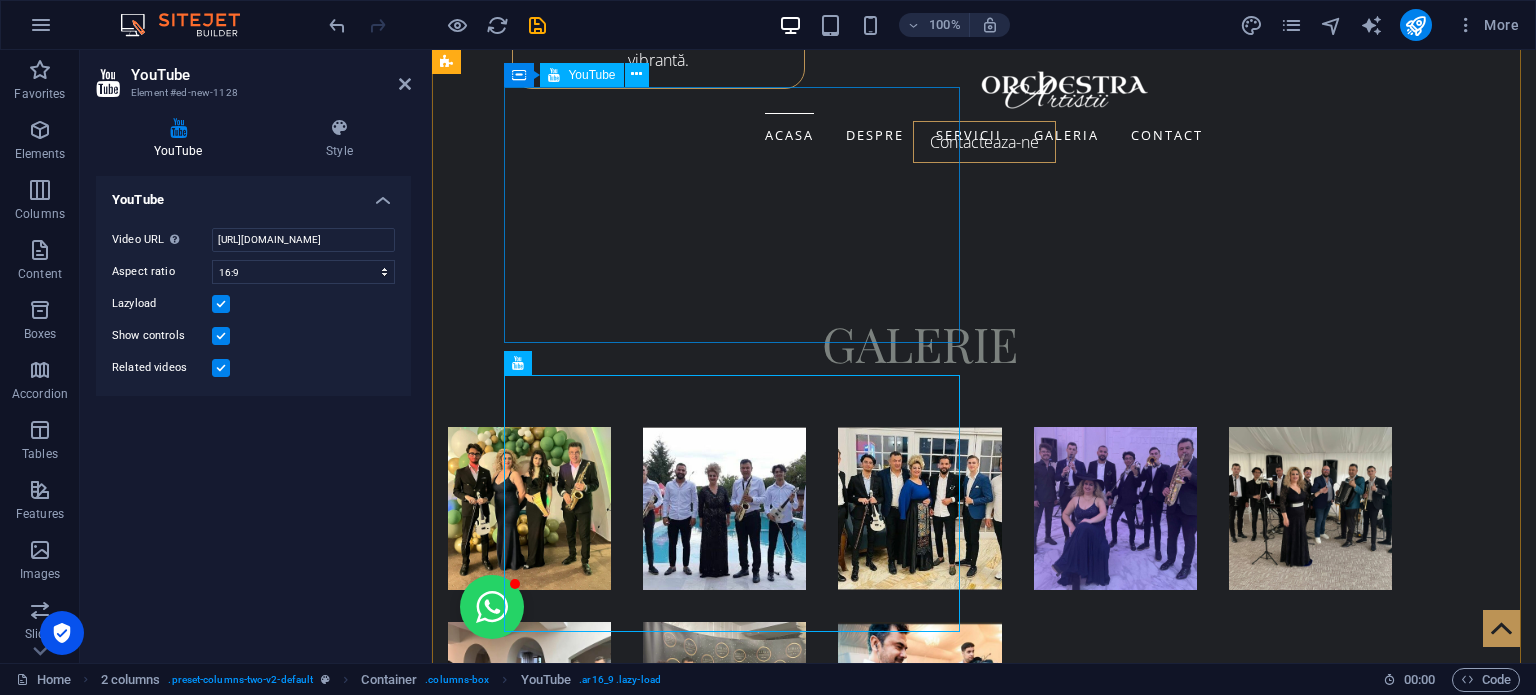 click at bounding box center (676, 3824) 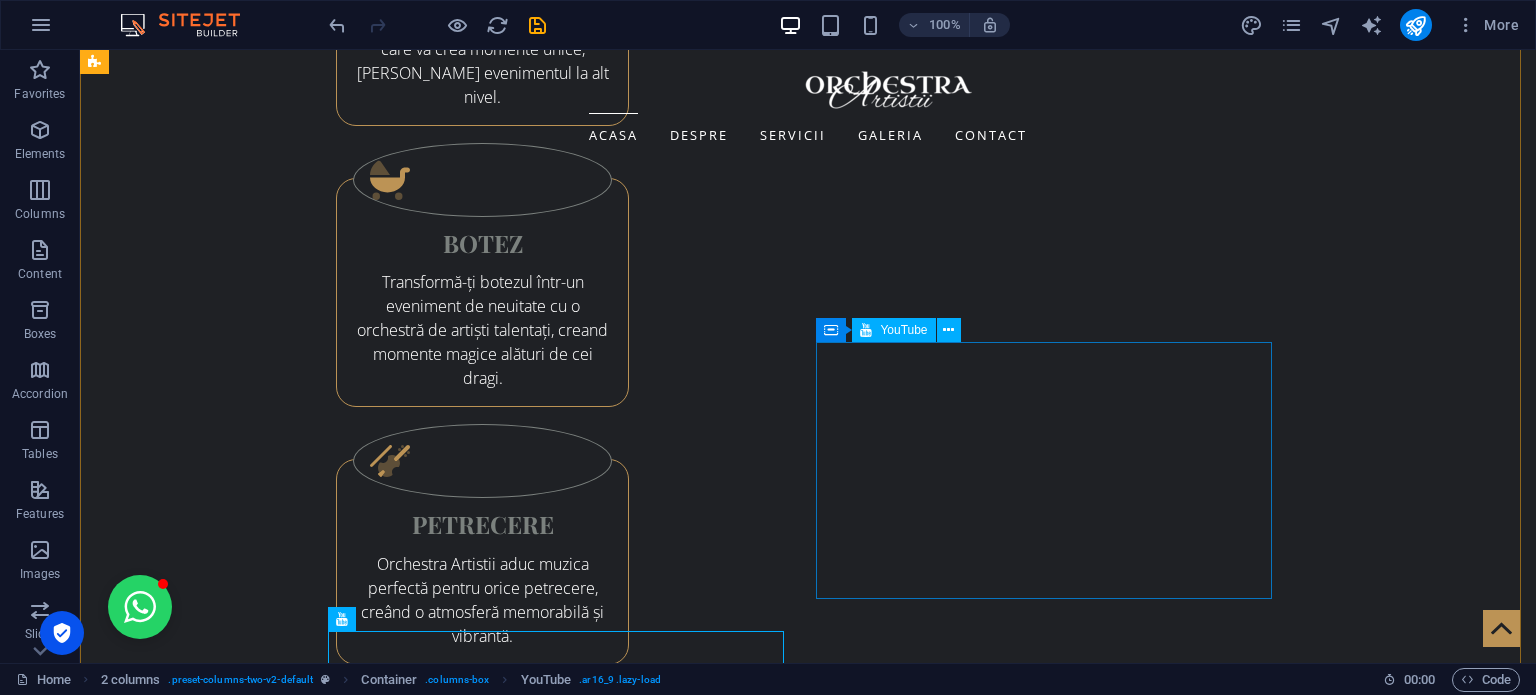 scroll, scrollTop: 3620, scrollLeft: 0, axis: vertical 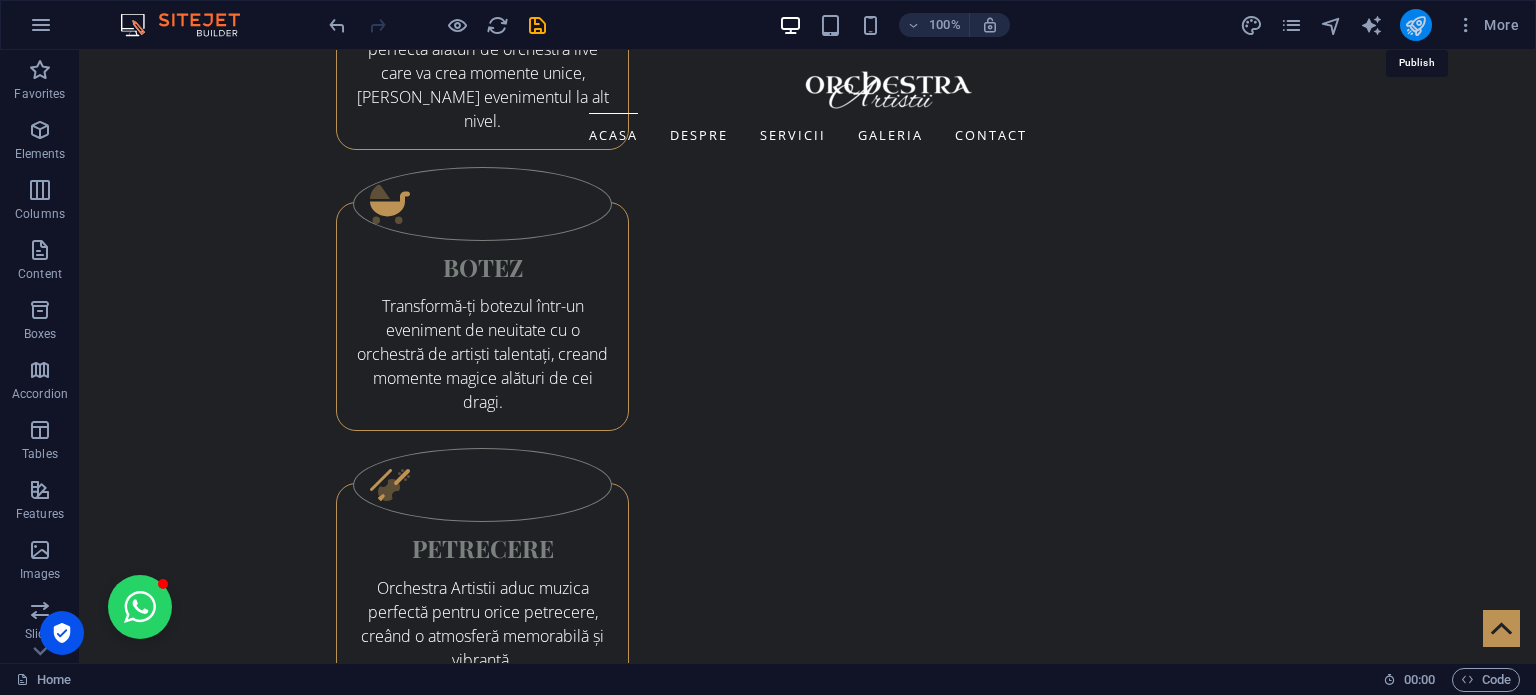 click at bounding box center (1415, 25) 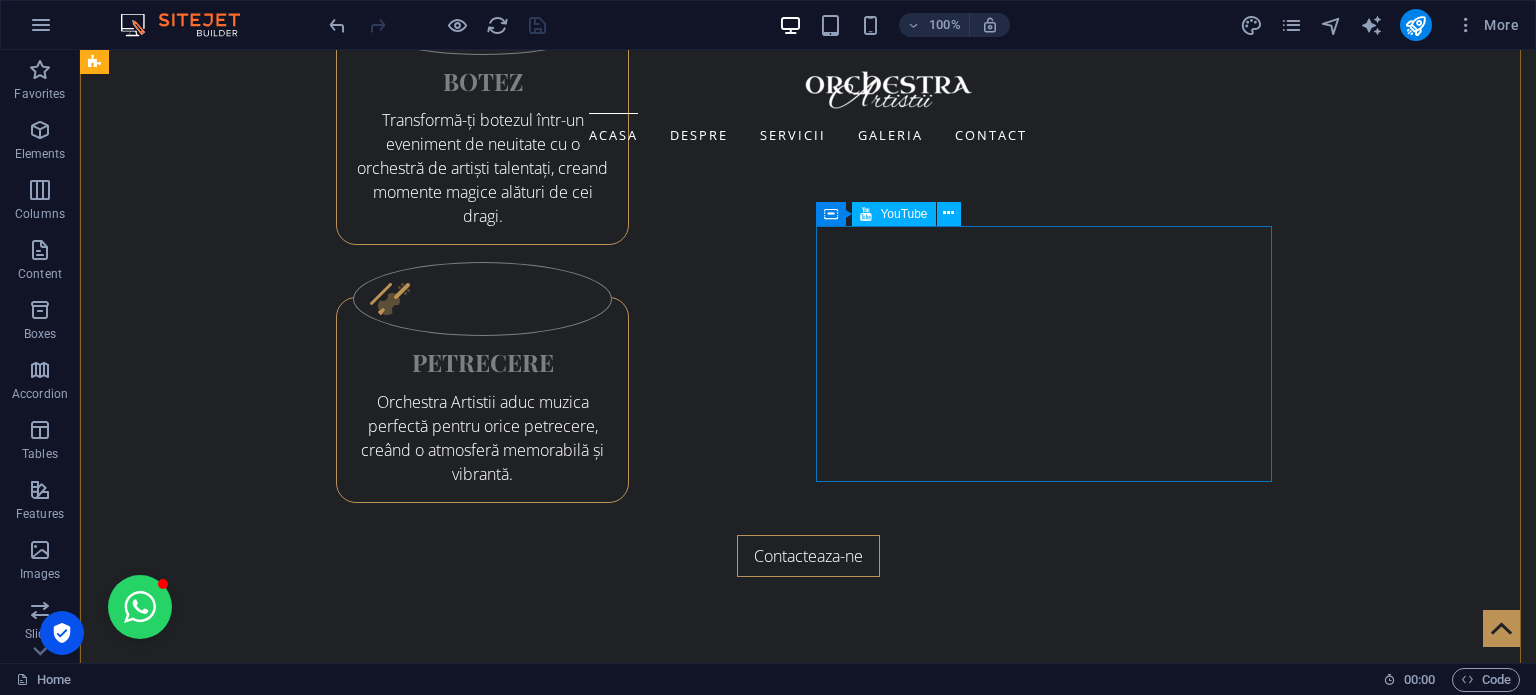 scroll, scrollTop: 3820, scrollLeft: 0, axis: vertical 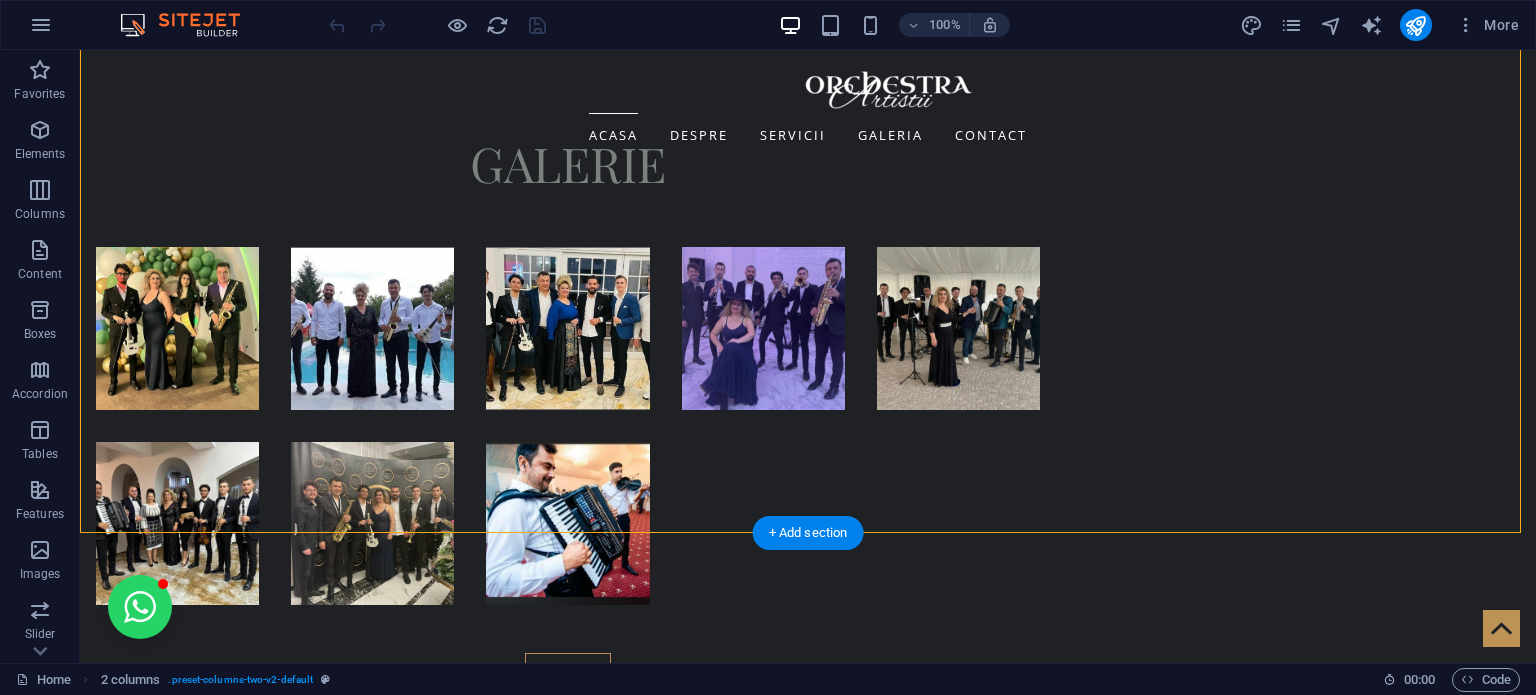 drag, startPoint x: 660, startPoint y: 193, endPoint x: 606, endPoint y: 375, distance: 189.84204 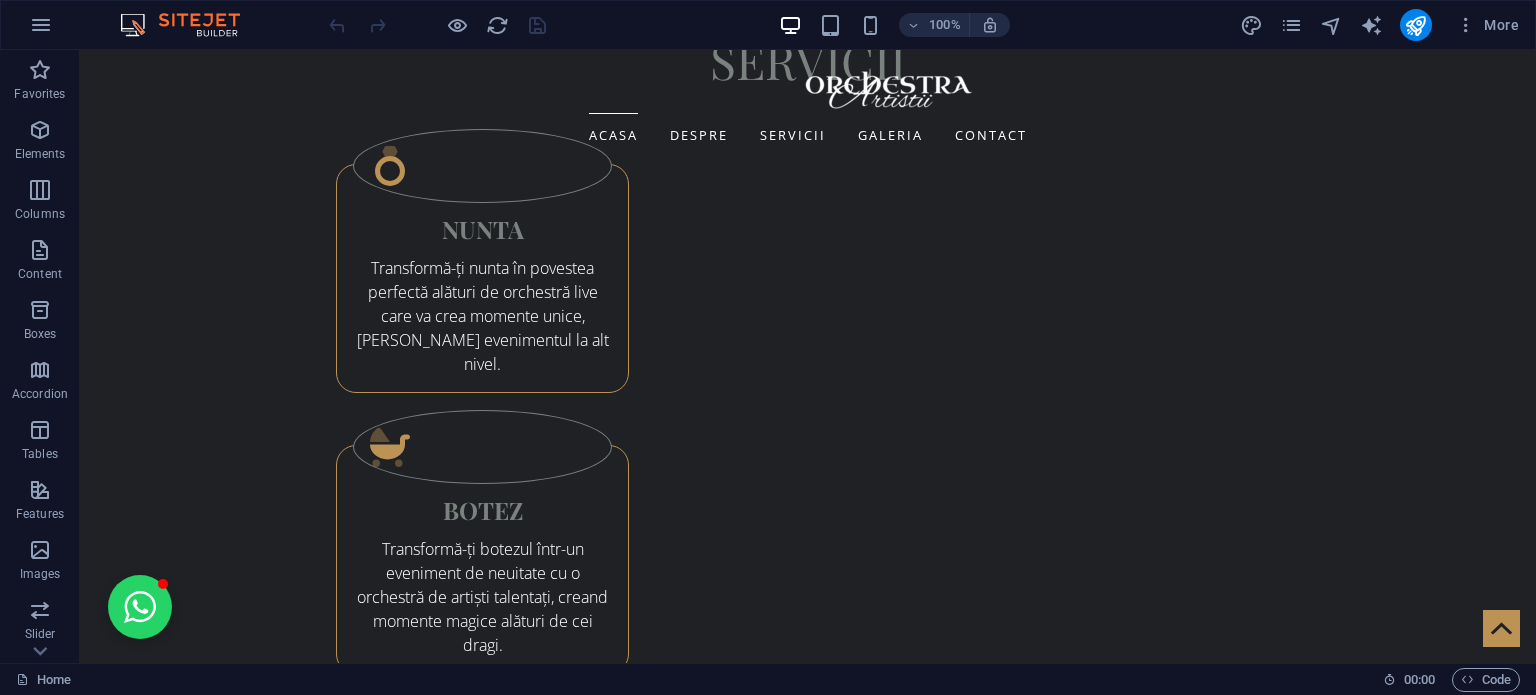 scroll, scrollTop: 3365, scrollLeft: 0, axis: vertical 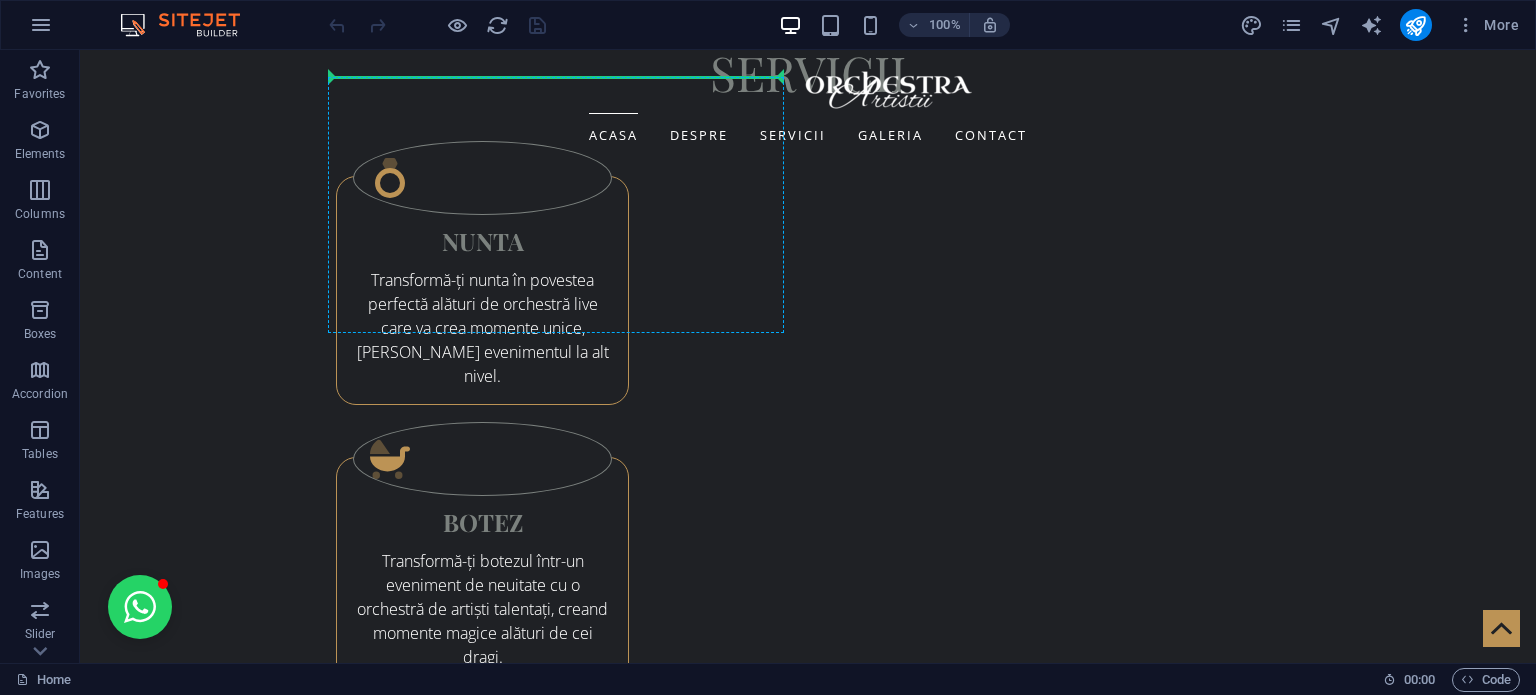 drag, startPoint x: 727, startPoint y: 354, endPoint x: 638, endPoint y: 191, distance: 185.71483 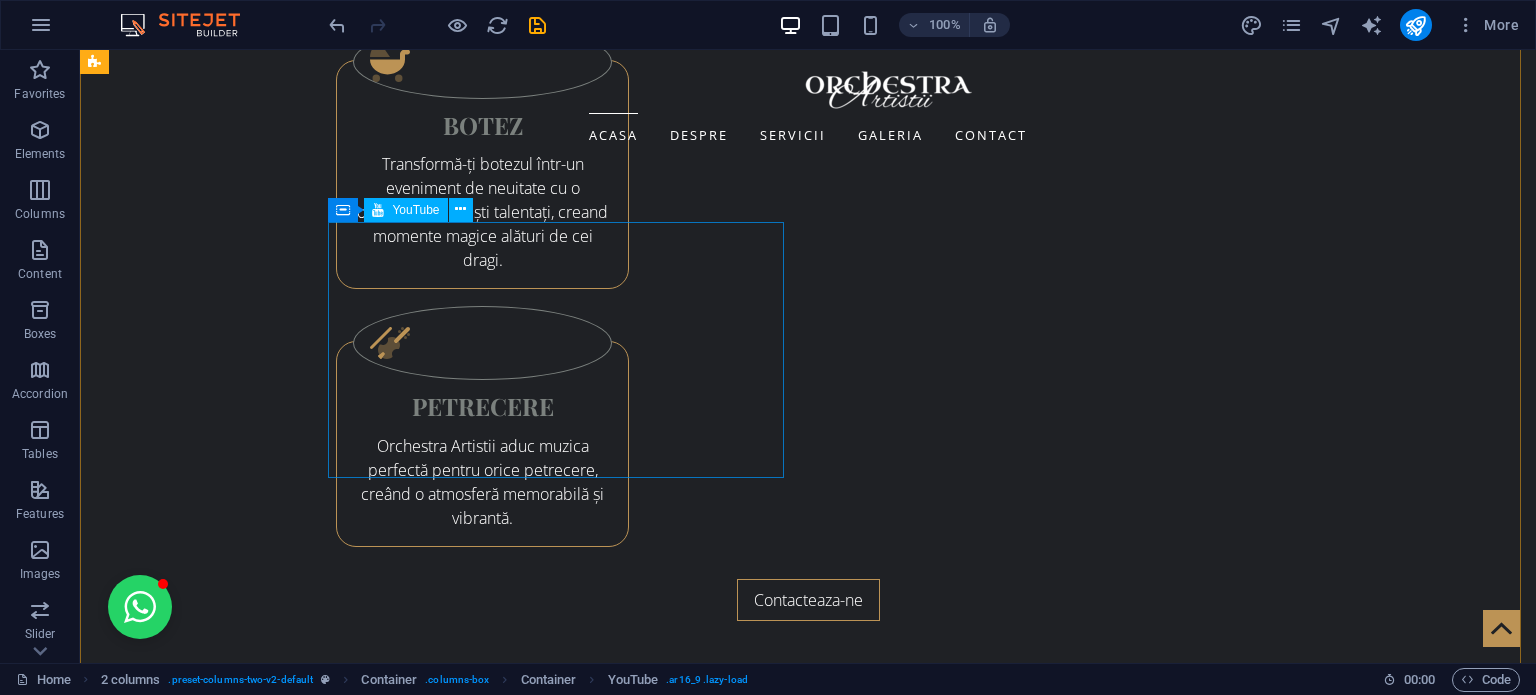 scroll, scrollTop: 3765, scrollLeft: 0, axis: vertical 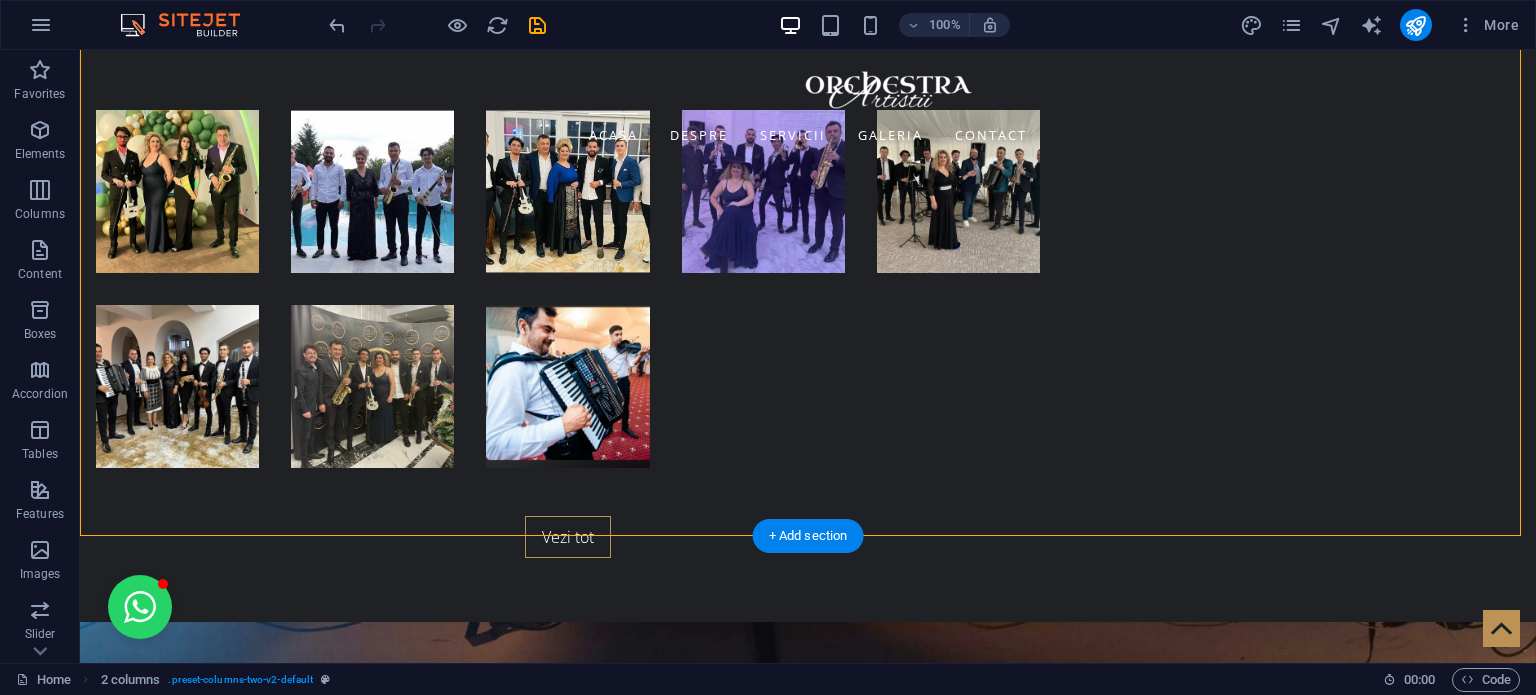 drag, startPoint x: 637, startPoint y: 184, endPoint x: 622, endPoint y: 398, distance: 214.52505 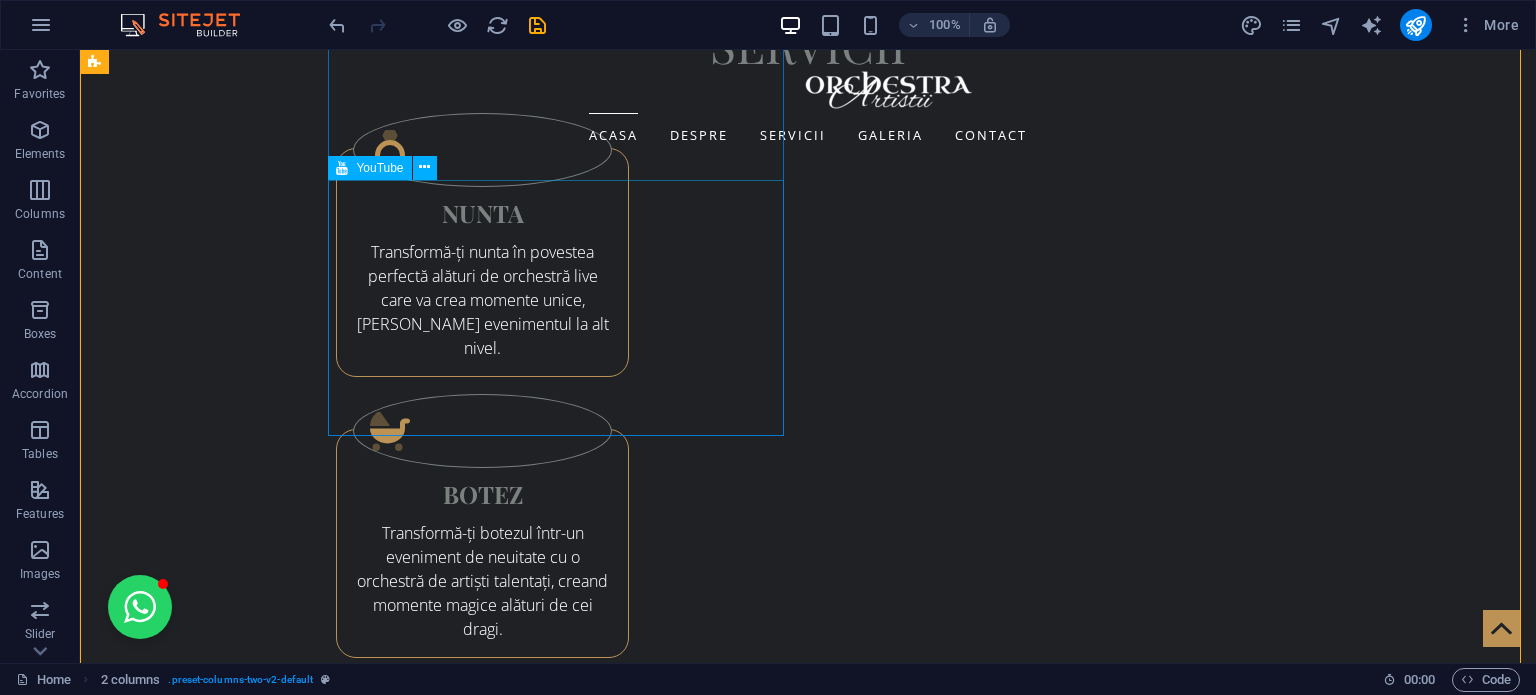 scroll, scrollTop: 3537, scrollLeft: 0, axis: vertical 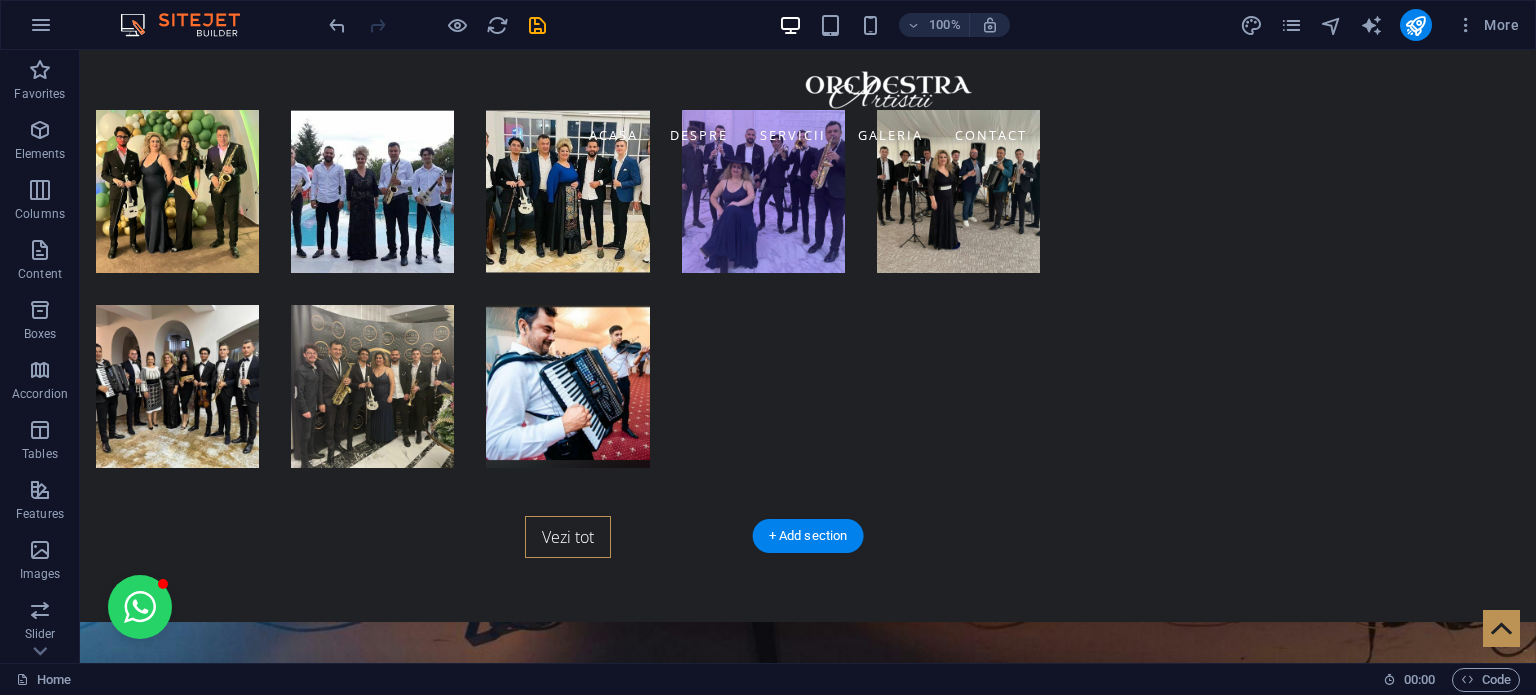 drag, startPoint x: 591, startPoint y: 227, endPoint x: 621, endPoint y: 413, distance: 188.40382 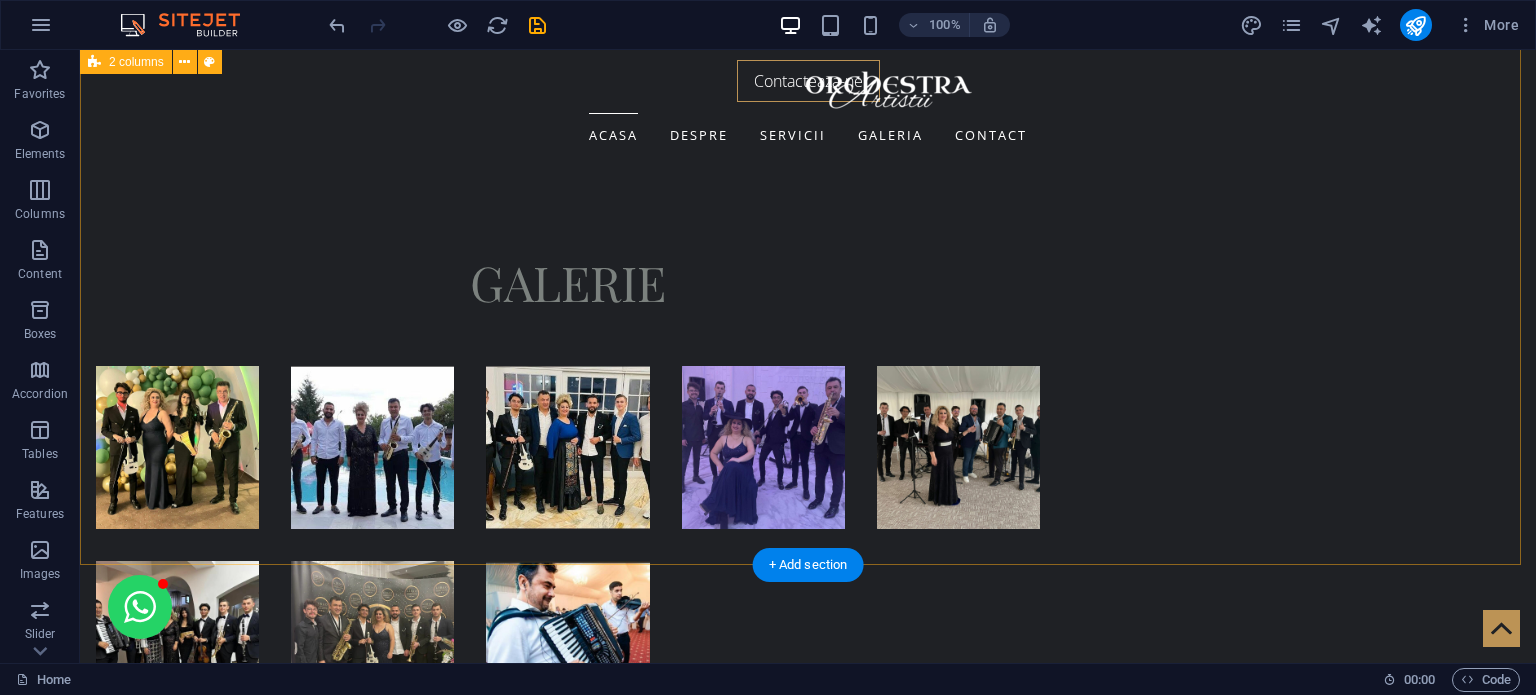 scroll, scrollTop: 4180, scrollLeft: 0, axis: vertical 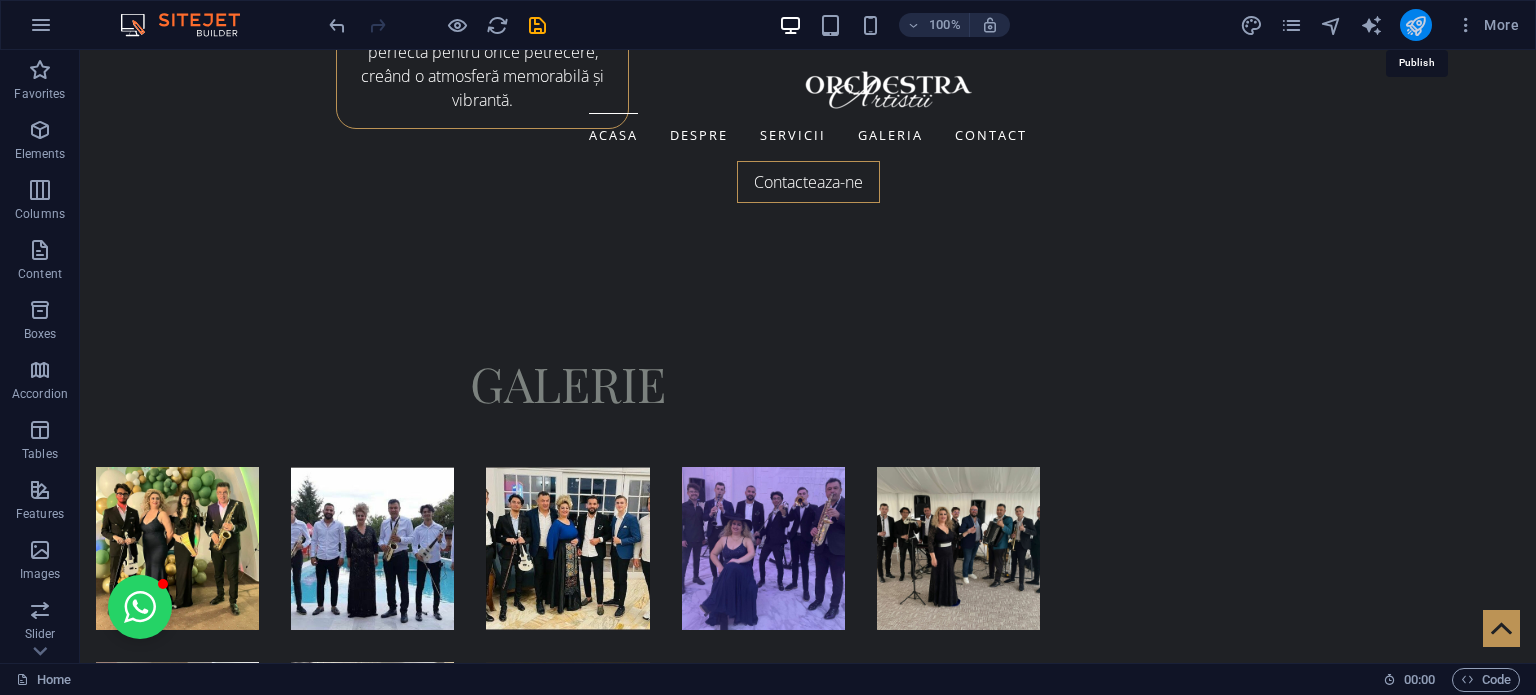 click at bounding box center [1415, 25] 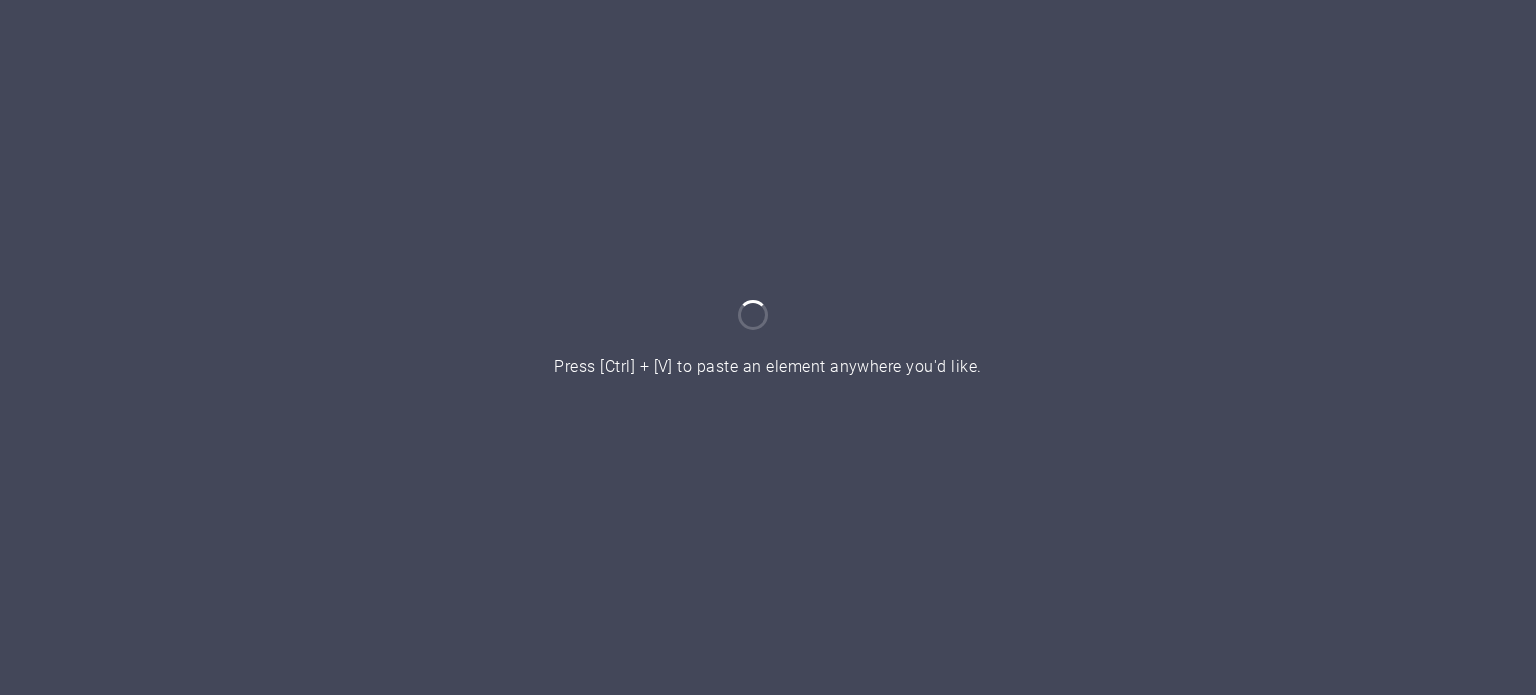 scroll, scrollTop: 0, scrollLeft: 0, axis: both 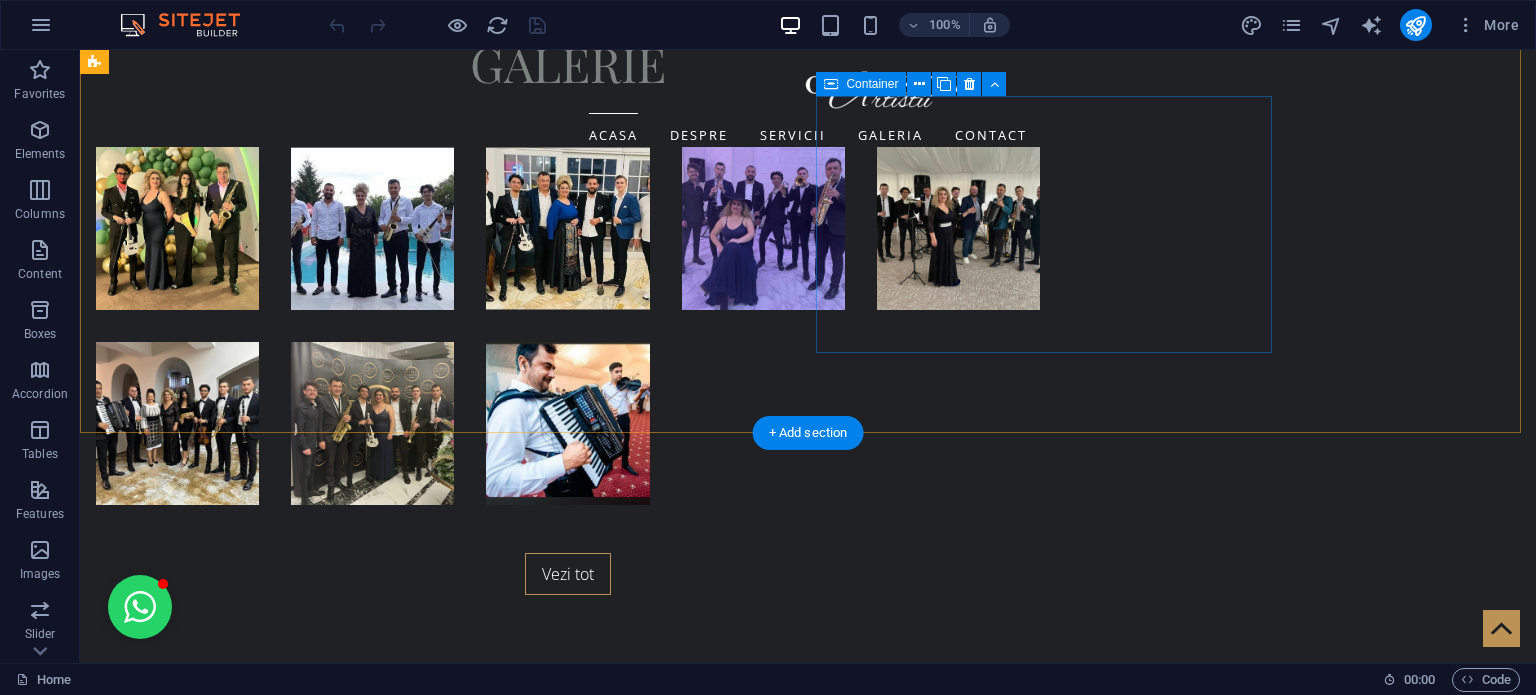 click on "Drop content here or  Add elements  Paste clipboard" at bounding box center (324, 4305) 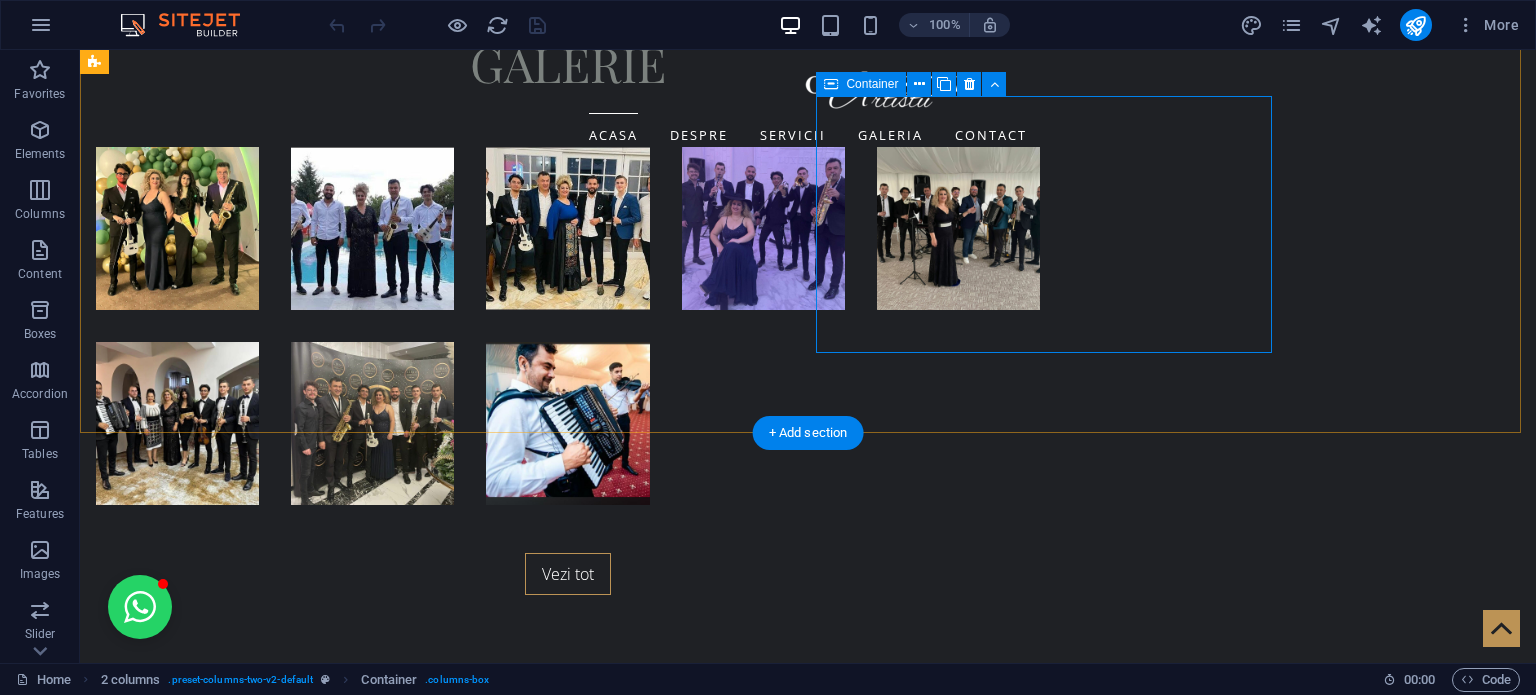 click on "Drop content here or  Add elements  Paste clipboard" at bounding box center [324, 4305] 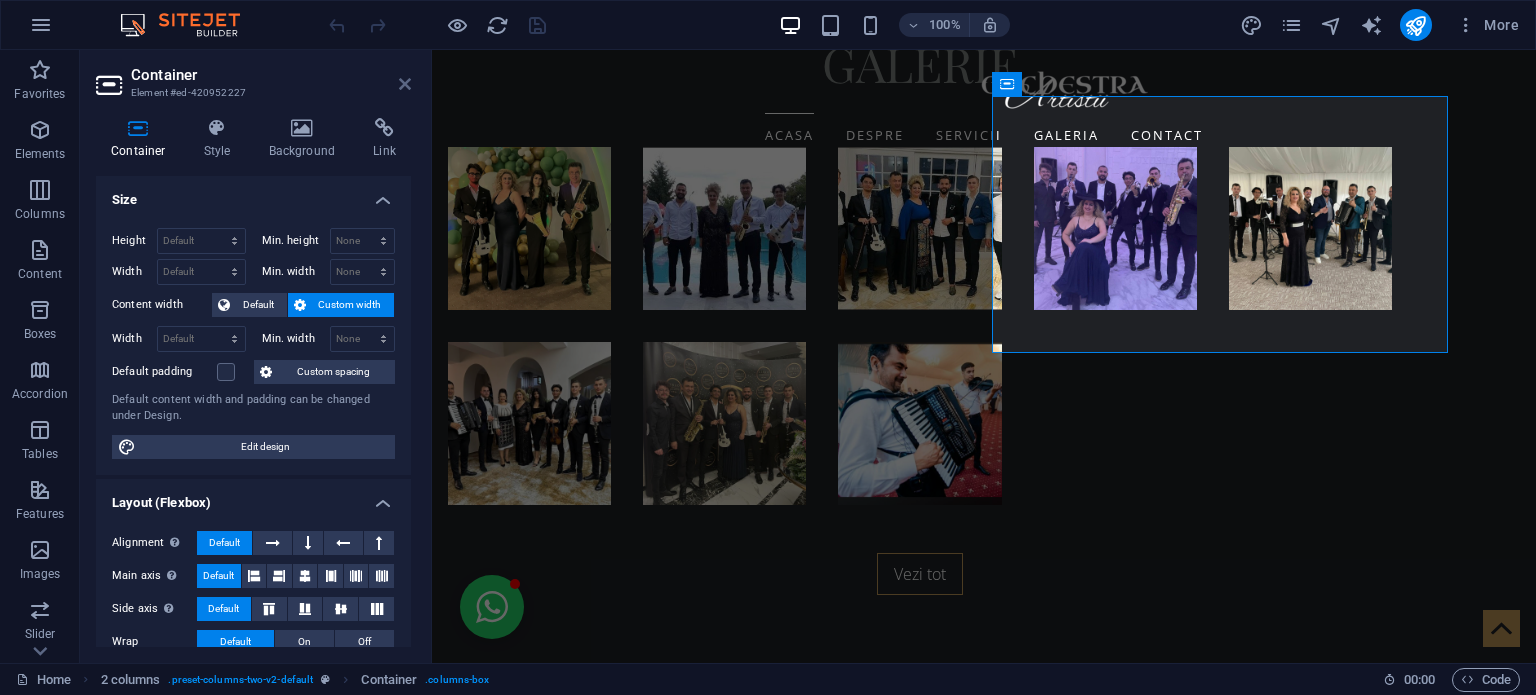 click at bounding box center (405, 84) 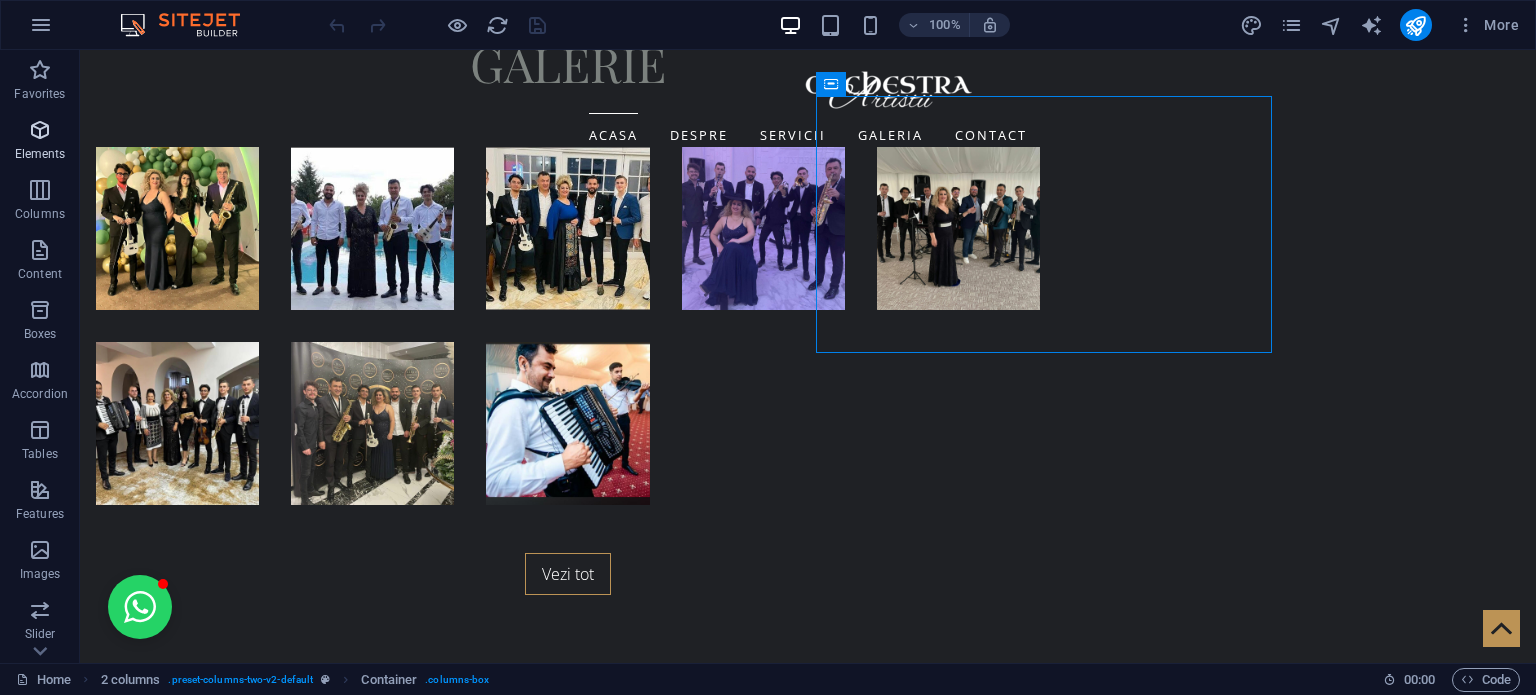 click on "Elements" at bounding box center (40, 154) 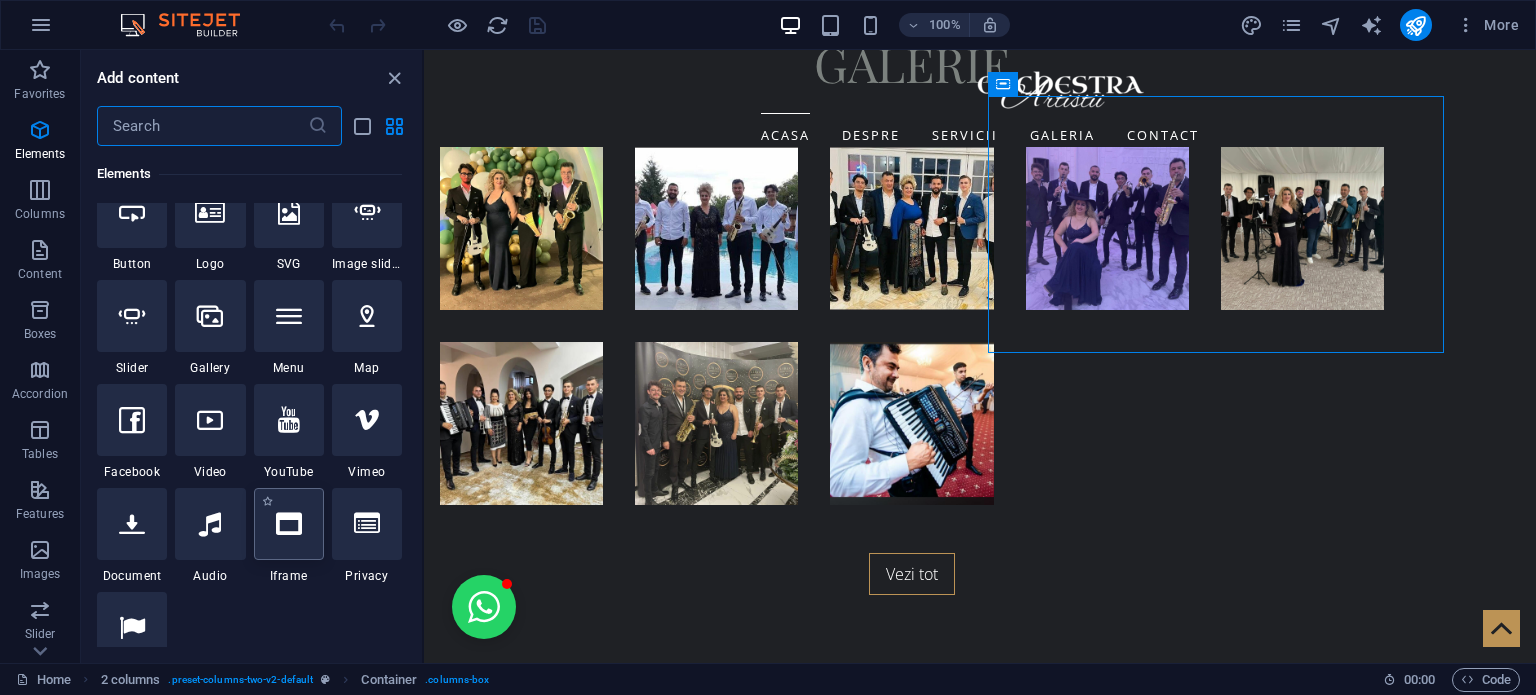 scroll, scrollTop: 512, scrollLeft: 0, axis: vertical 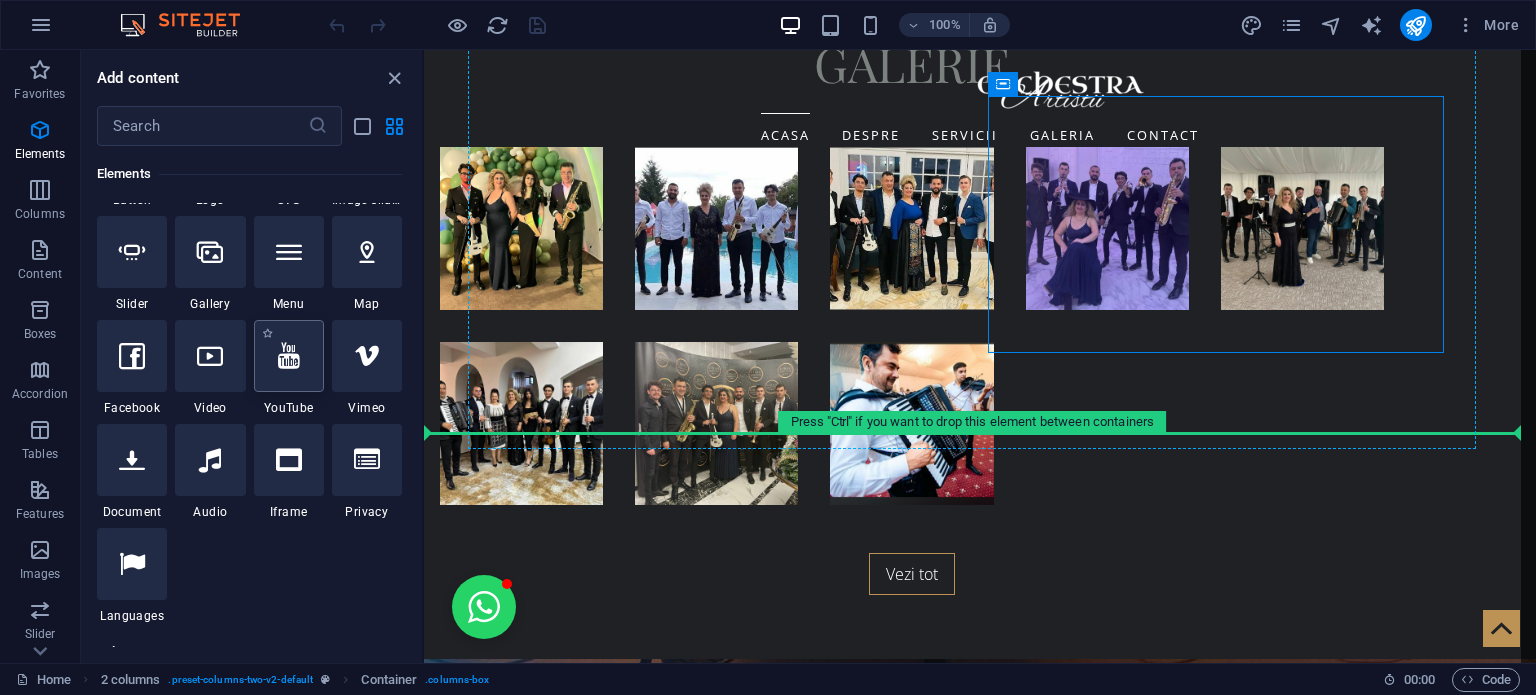 select on "ar16_9" 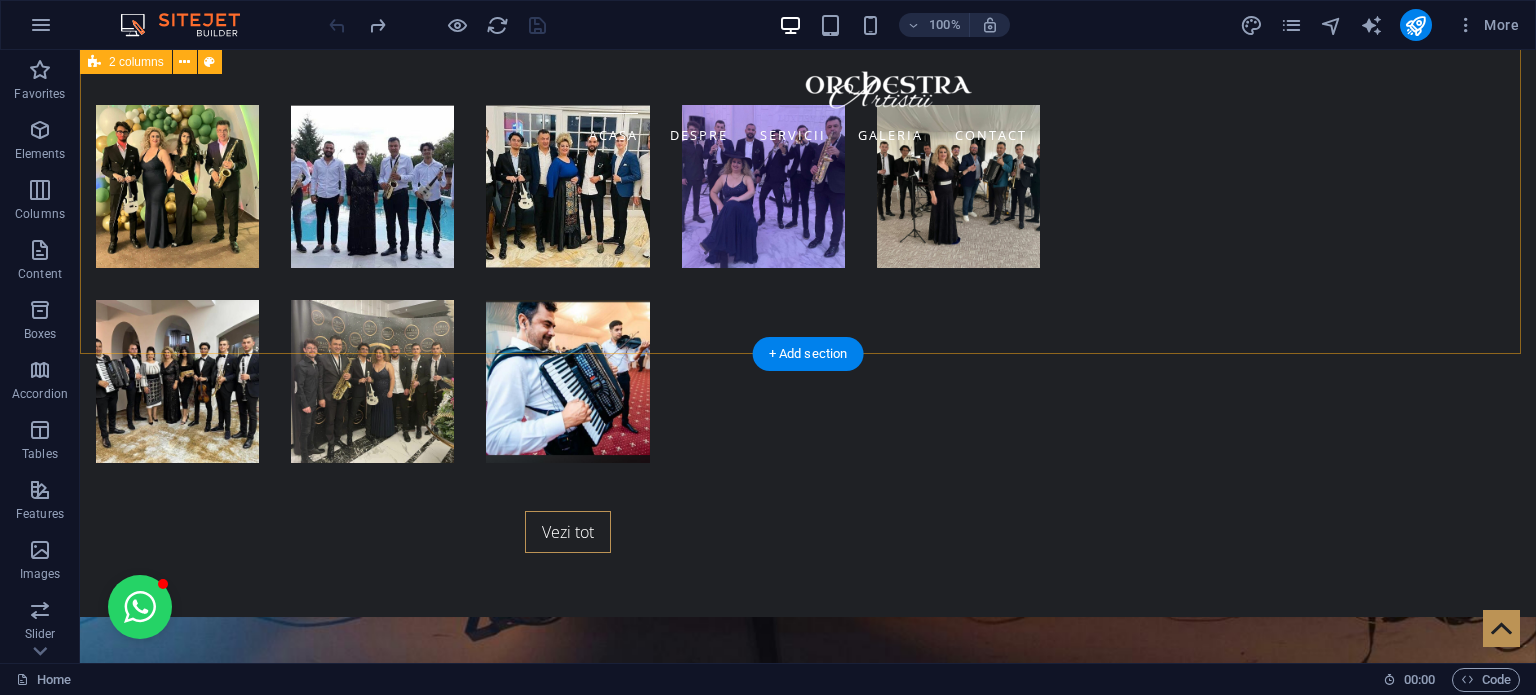 scroll, scrollTop: 4300, scrollLeft: 0, axis: vertical 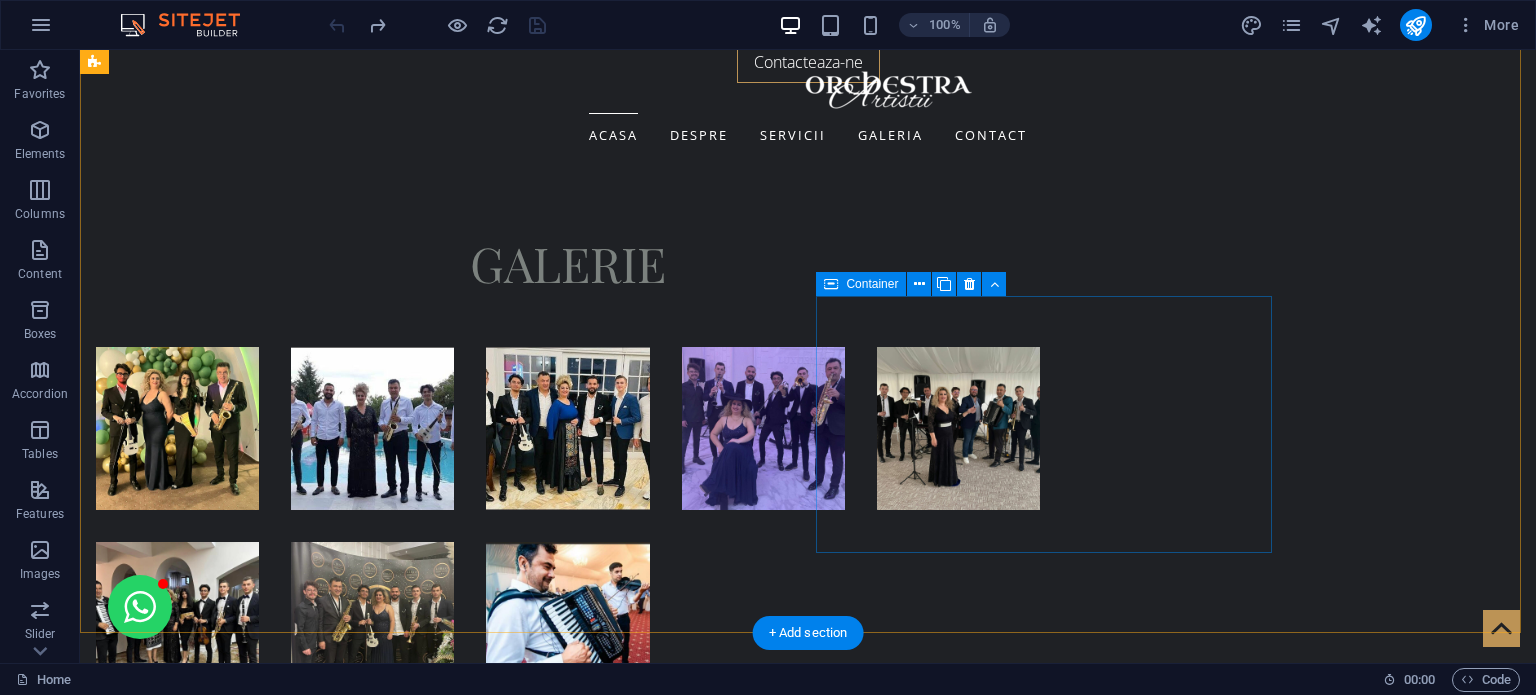 click on "Drop content here or  Add elements  Paste clipboard" at bounding box center (324, 4505) 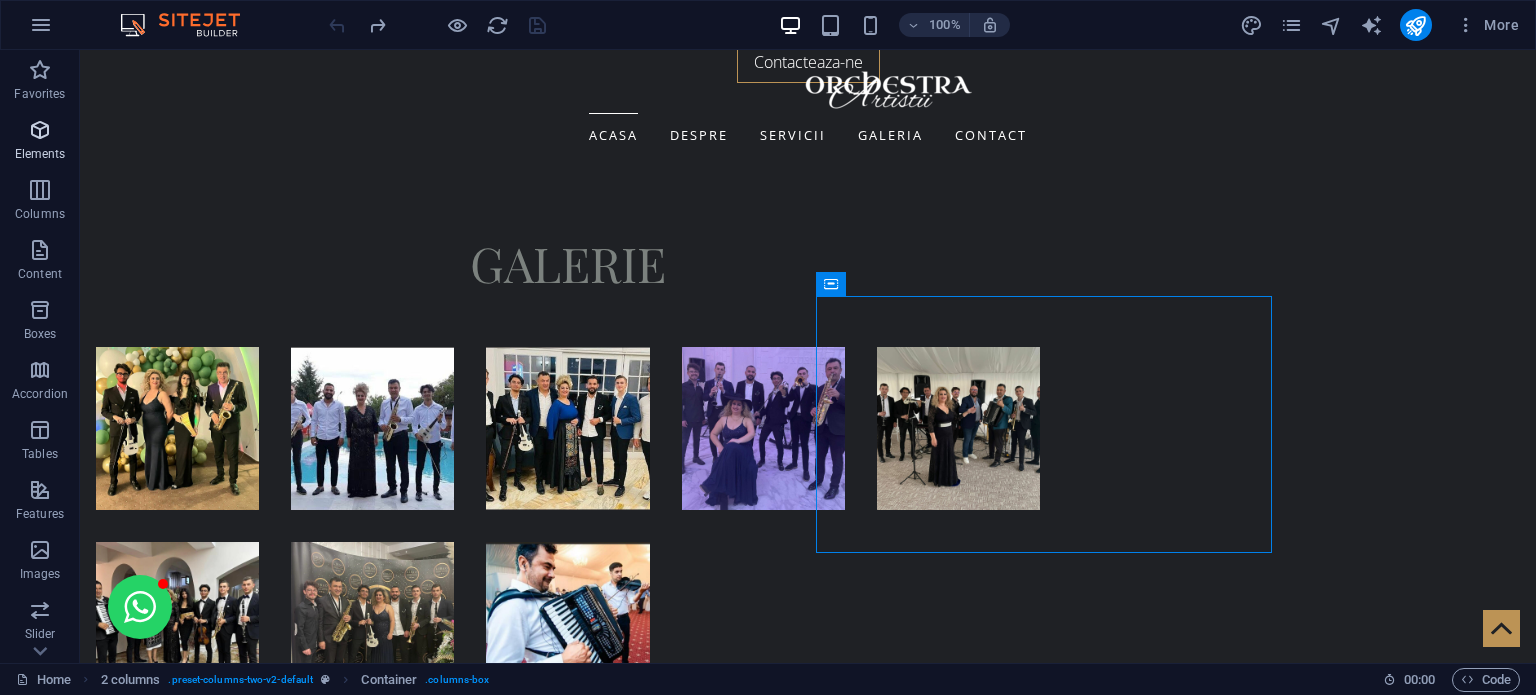 click on "Elements" at bounding box center (40, 142) 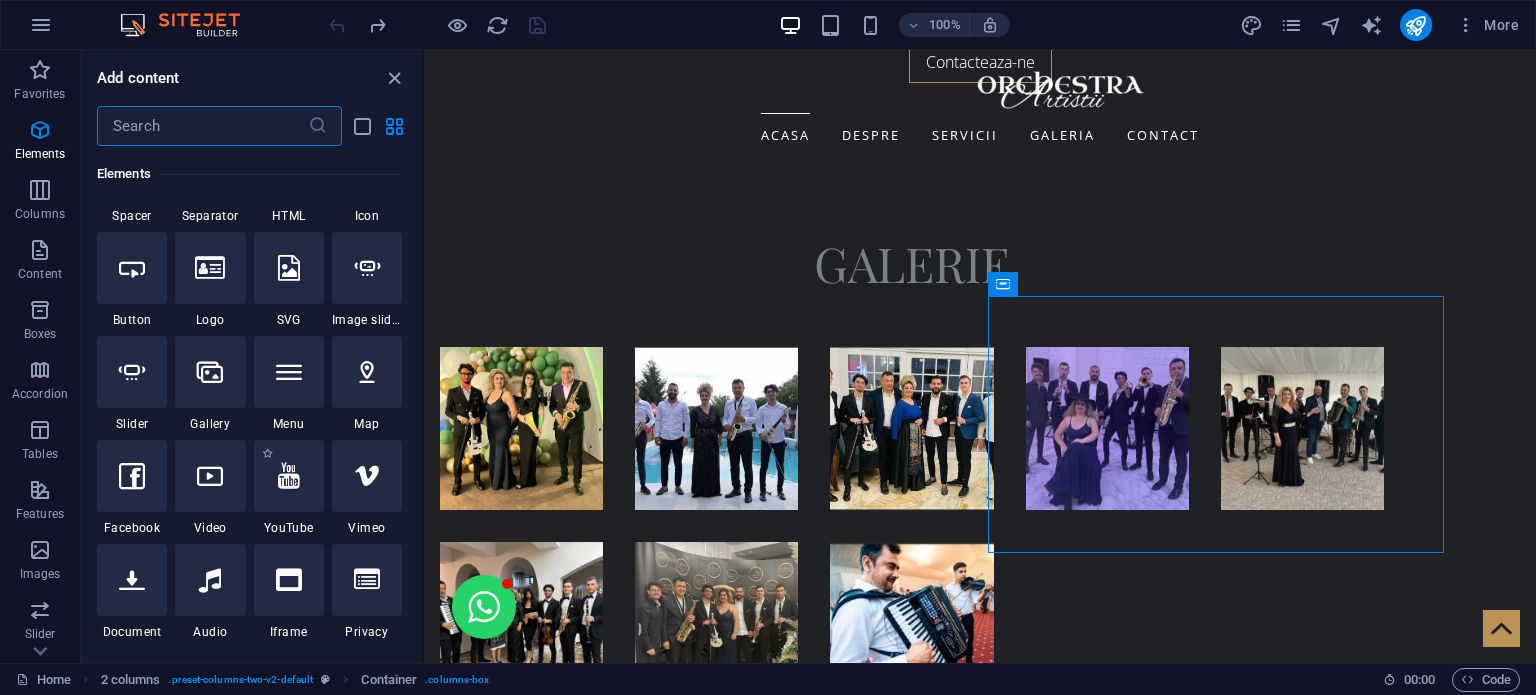 scroll, scrollTop: 412, scrollLeft: 0, axis: vertical 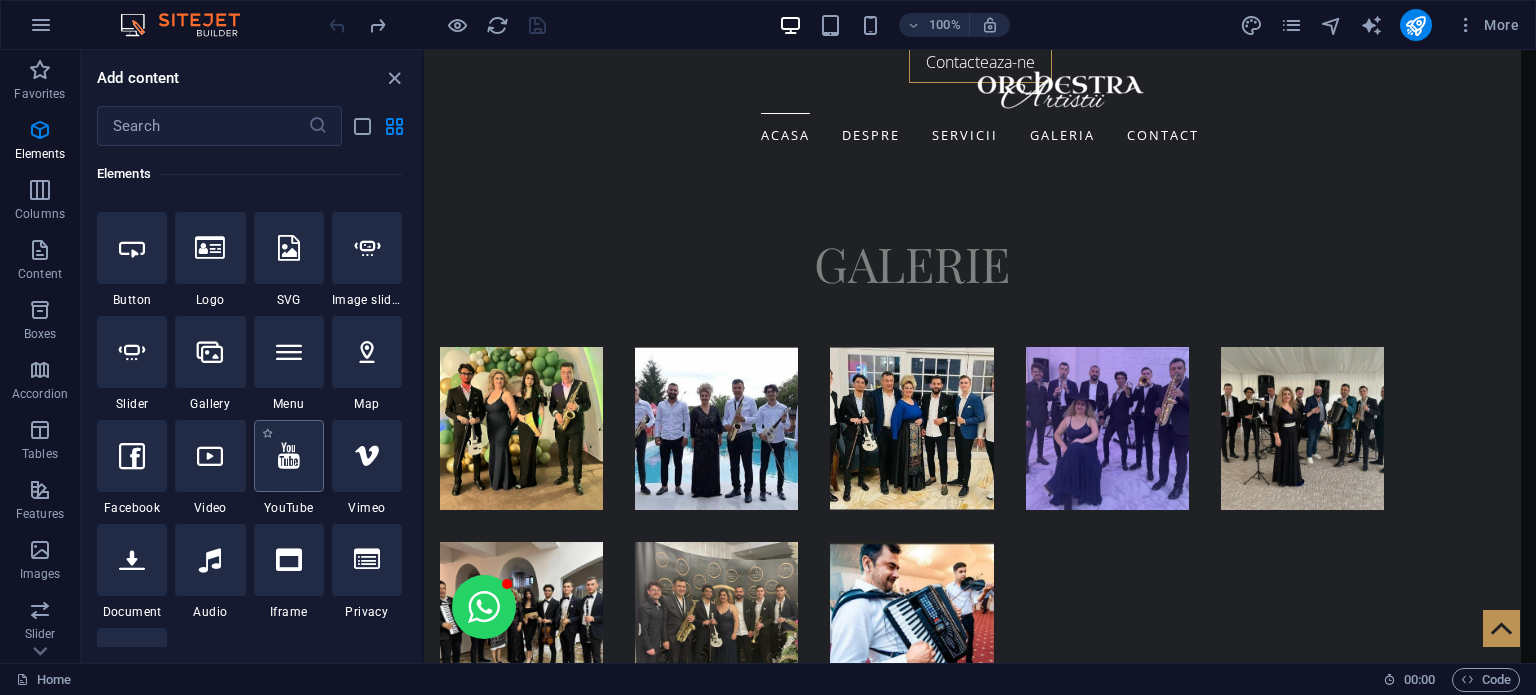 select on "ar16_9" 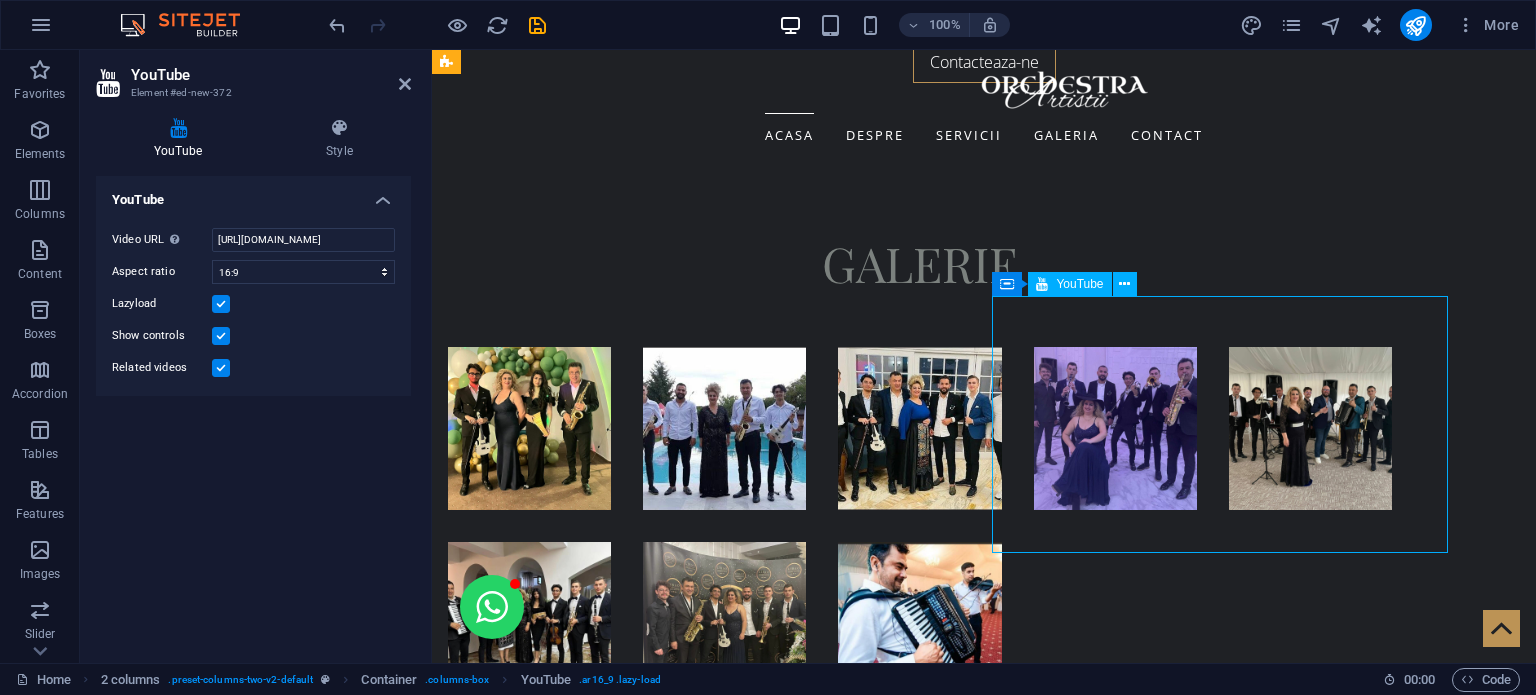 click at bounding box center [676, 4562] 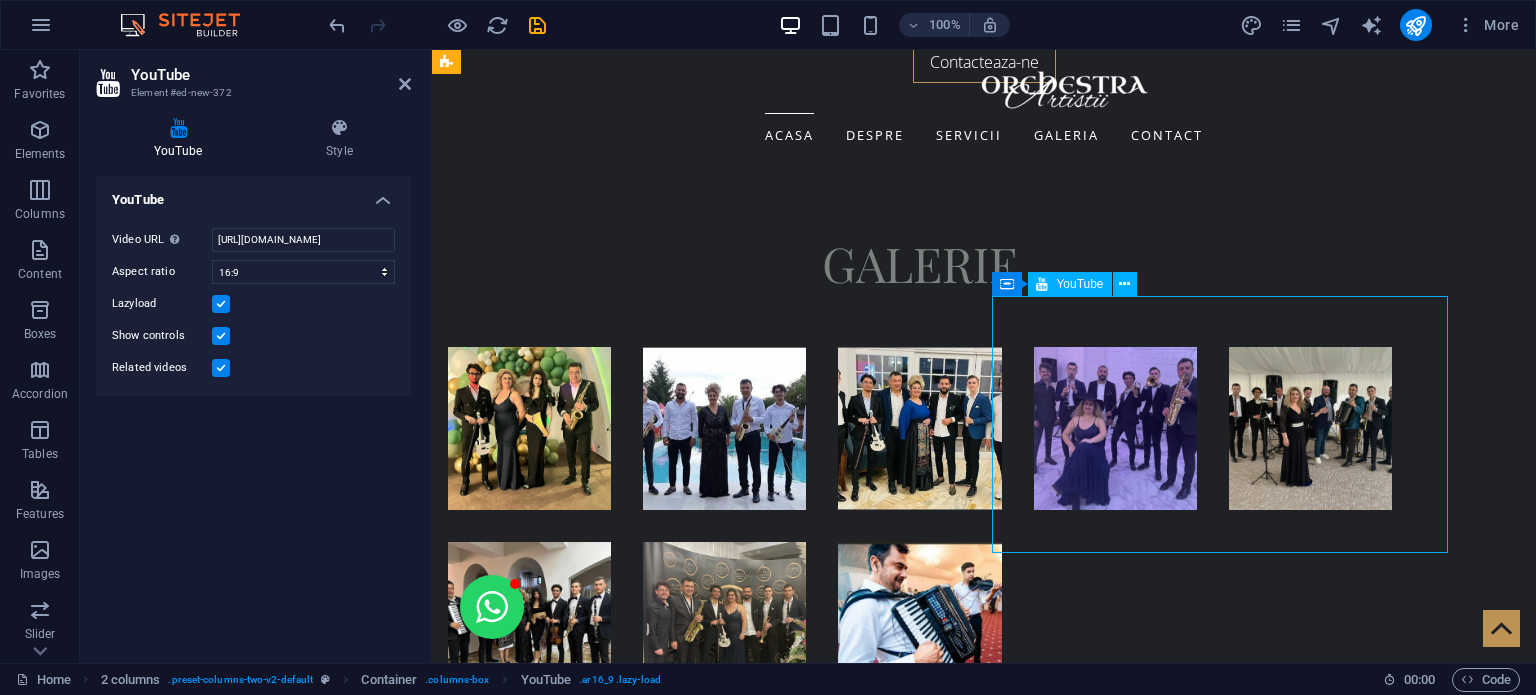click at bounding box center [676, 4562] 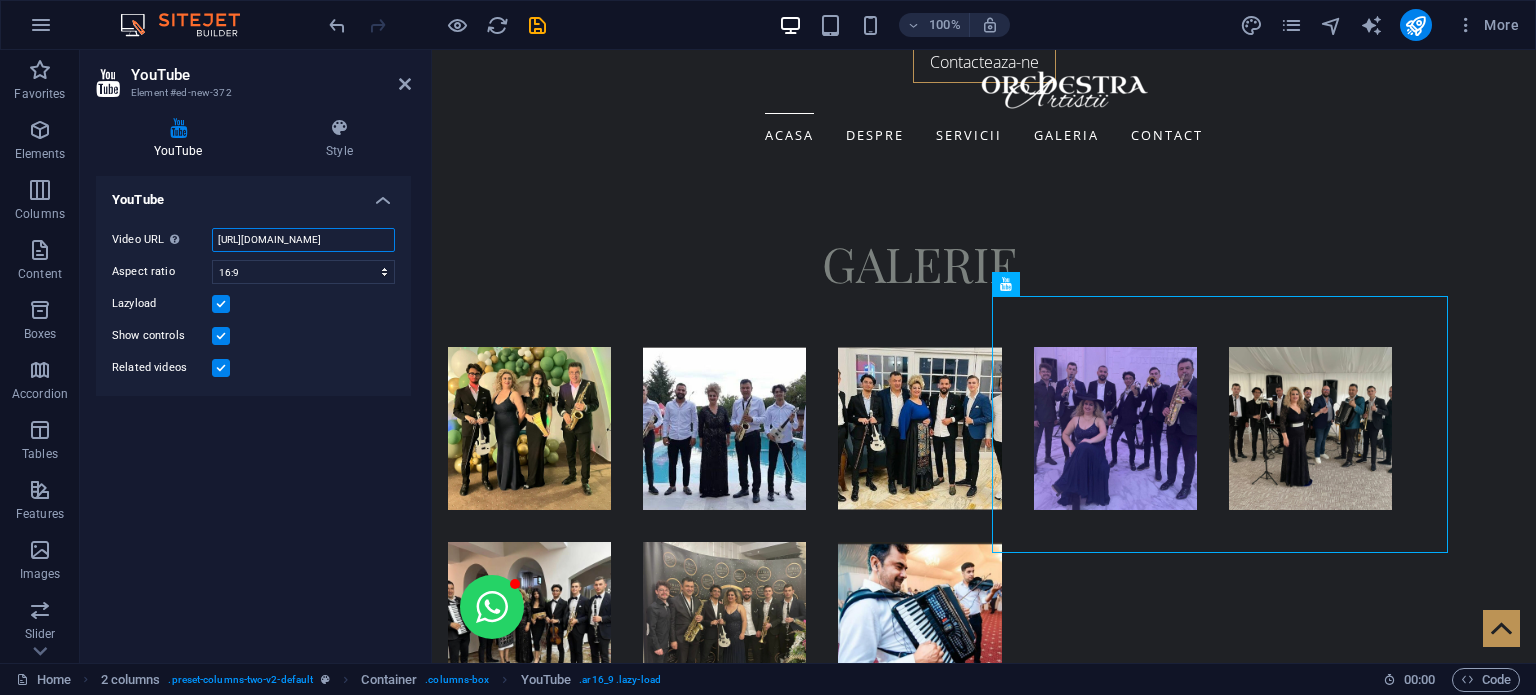 click on "https://www.youtube.com/watch?v=hnoviHgPHkY" at bounding box center [303, 240] 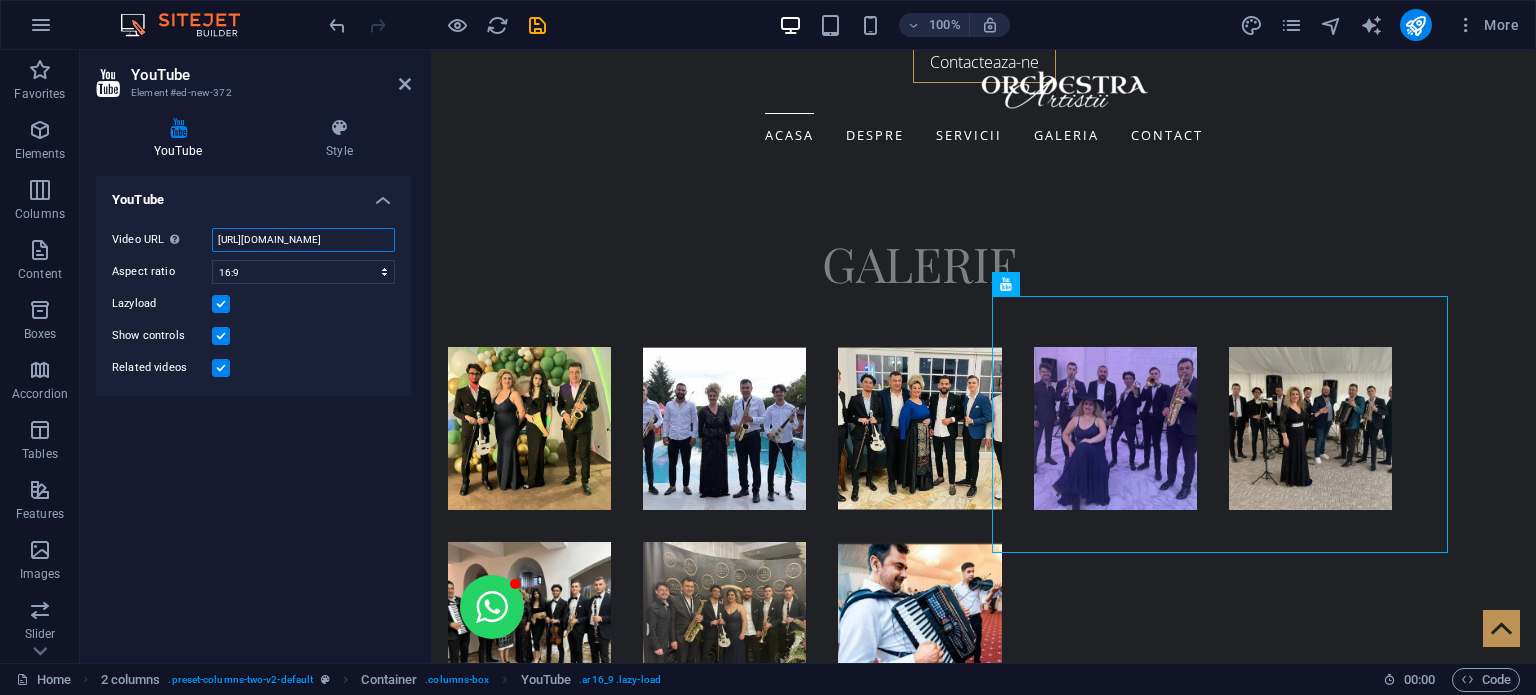 paste on "embed/wMZRb3MXhyU?si=GgDI-NnmAxa4hi5V" 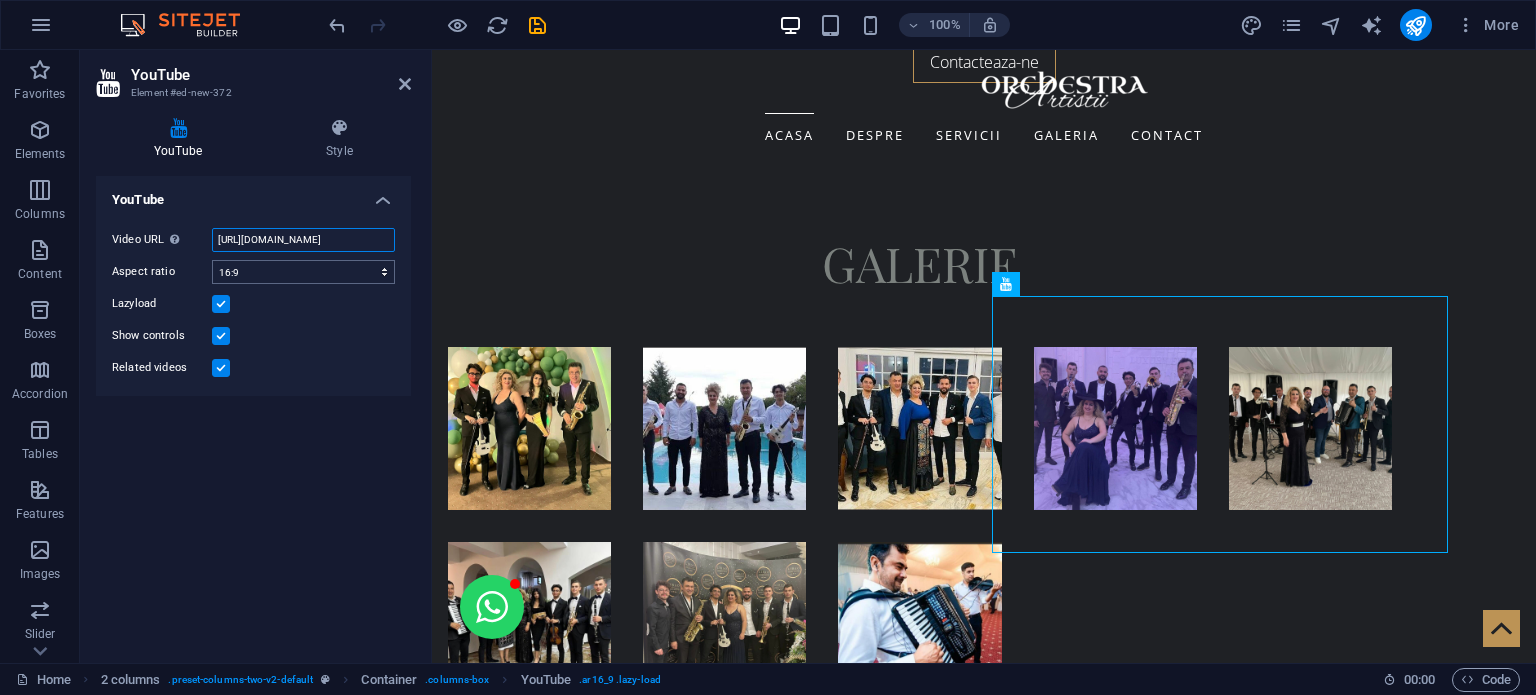 type on "https://www.youtube.com/embed/wMZRb3MXhyU?si=GgDI-NnmAxa4hi5V" 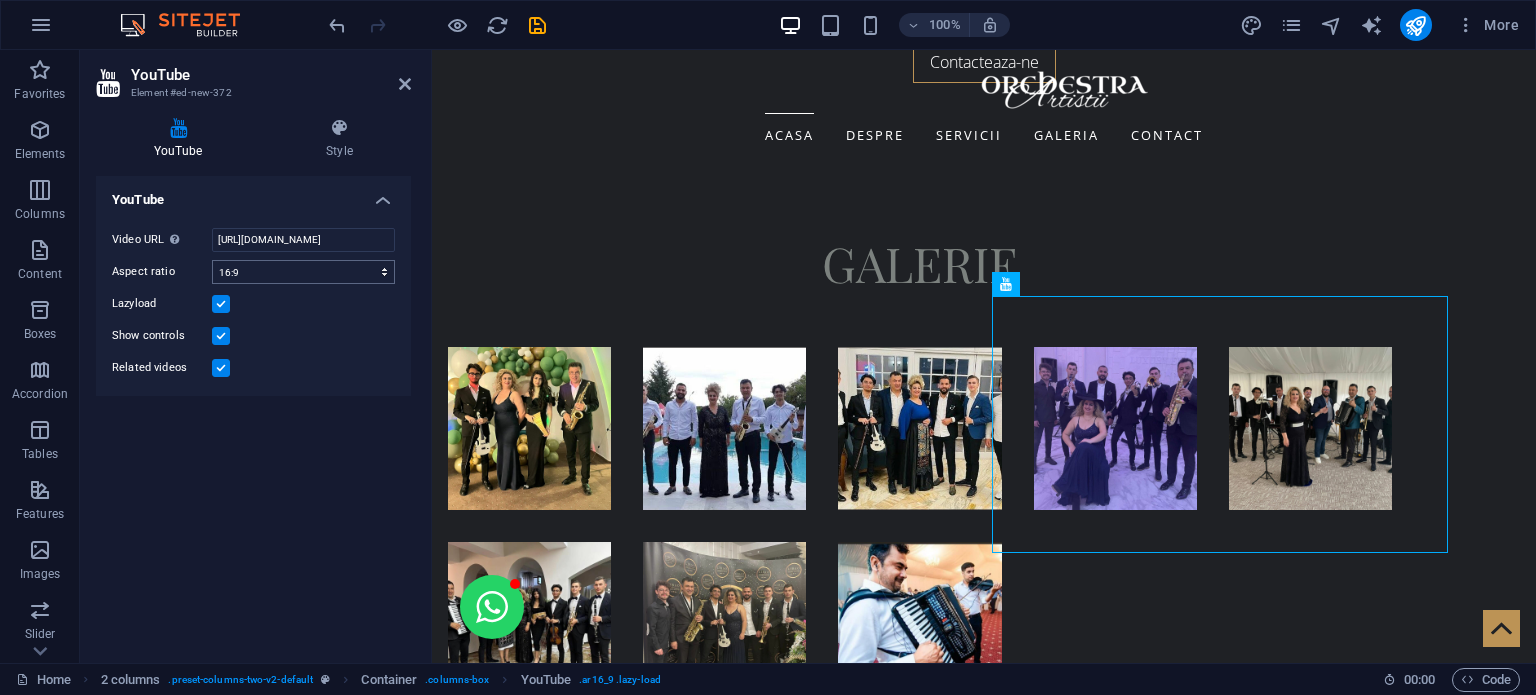 scroll, scrollTop: 0, scrollLeft: 0, axis: both 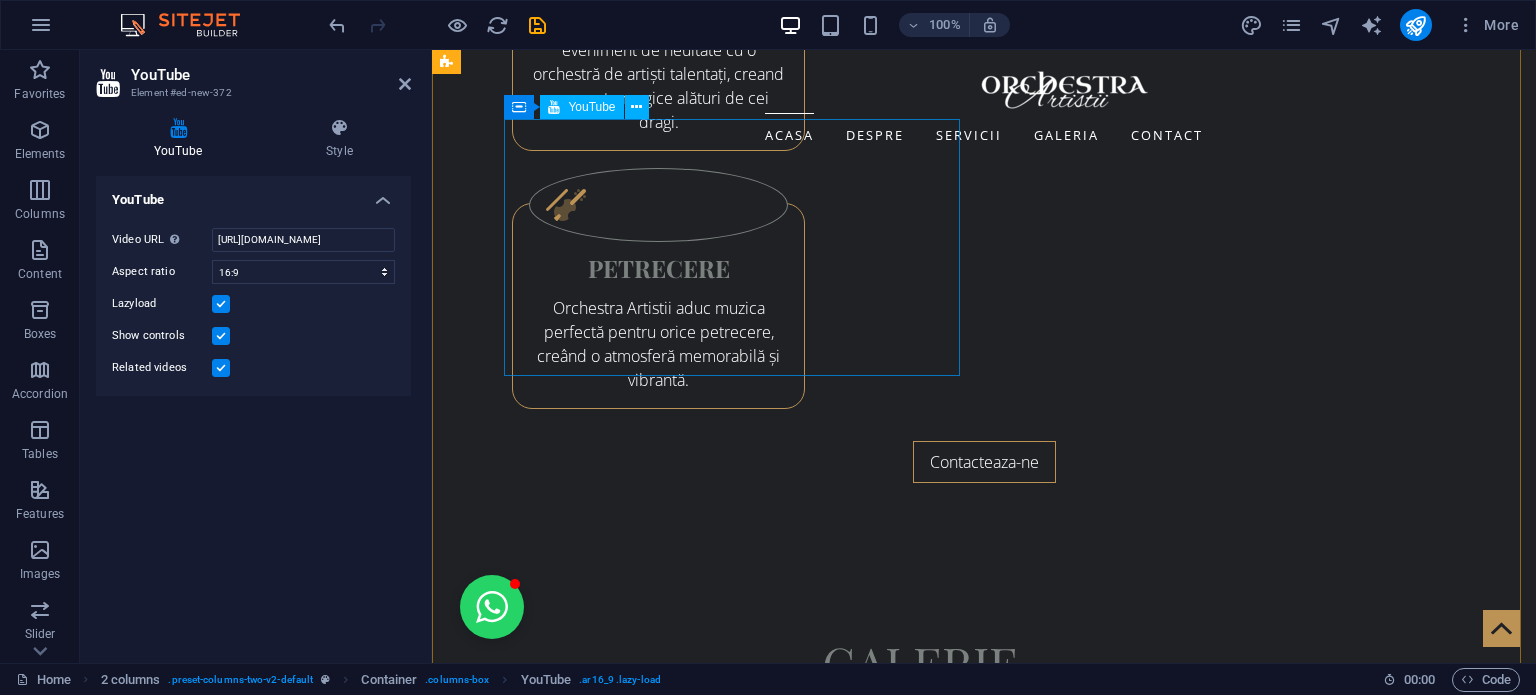 click at bounding box center [676, 3599] 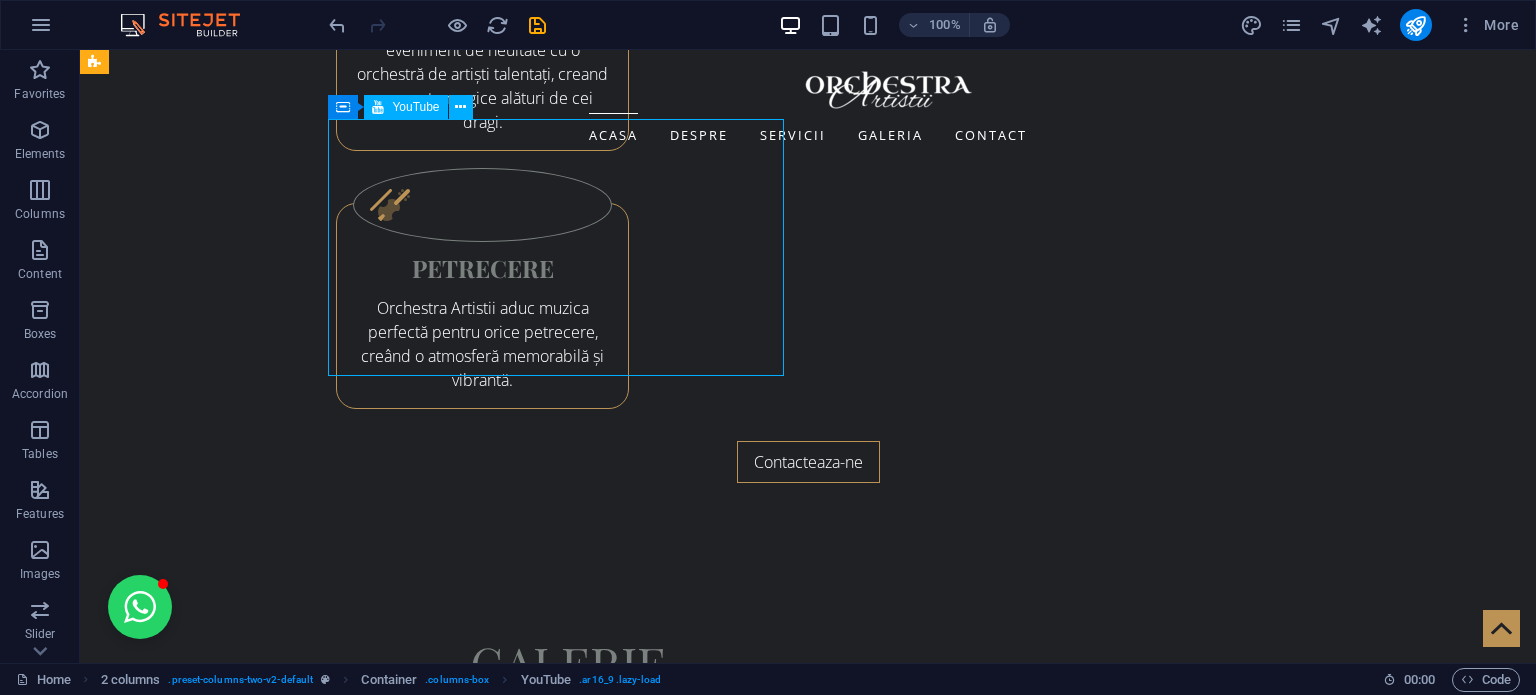 click at bounding box center (324, 3599) 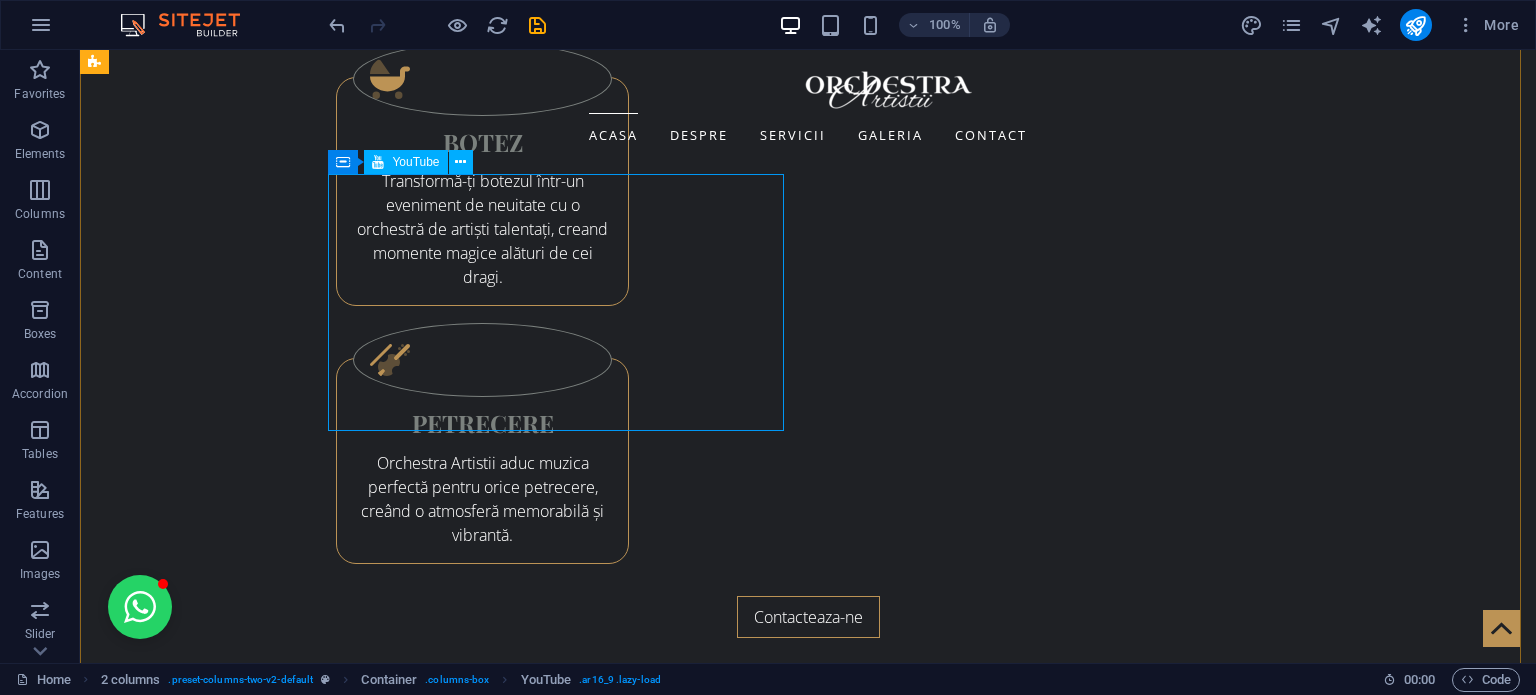 scroll, scrollTop: 3700, scrollLeft: 0, axis: vertical 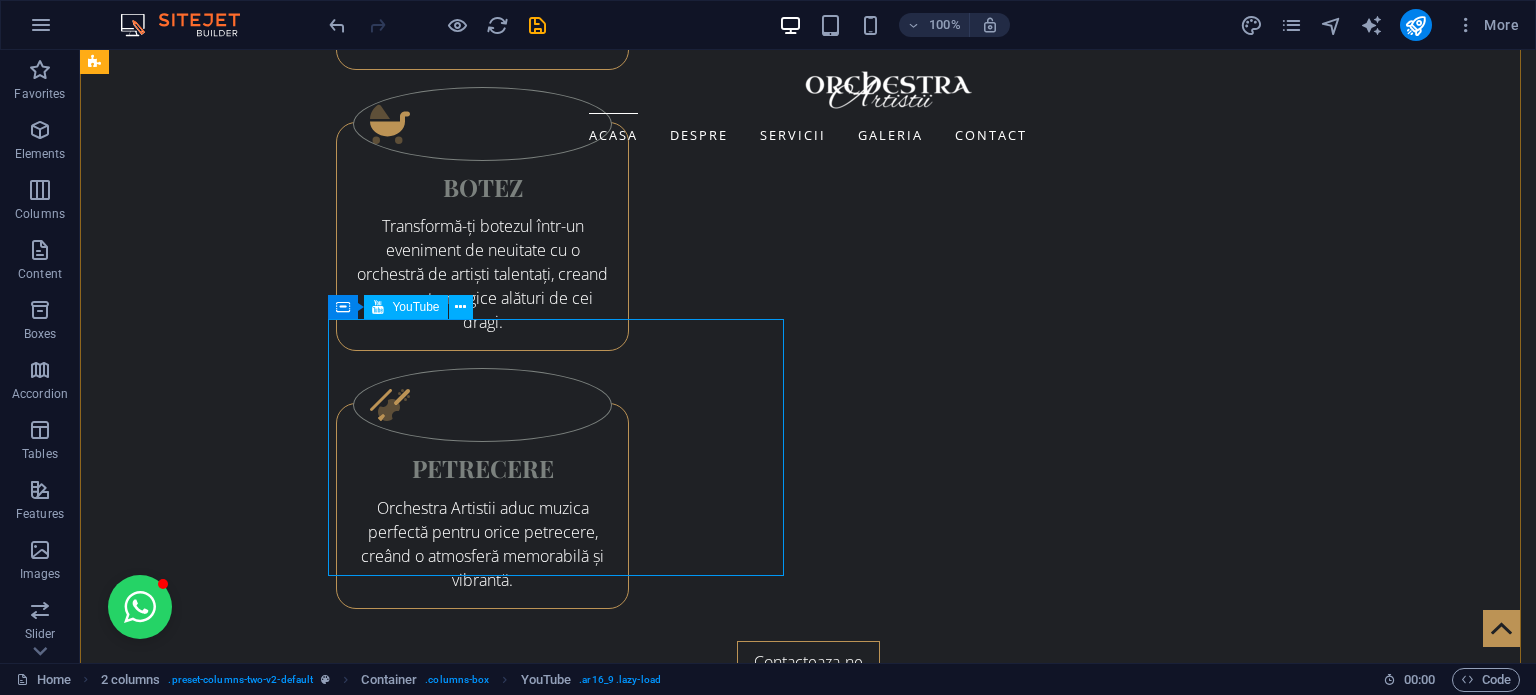 click at bounding box center [324, 3799] 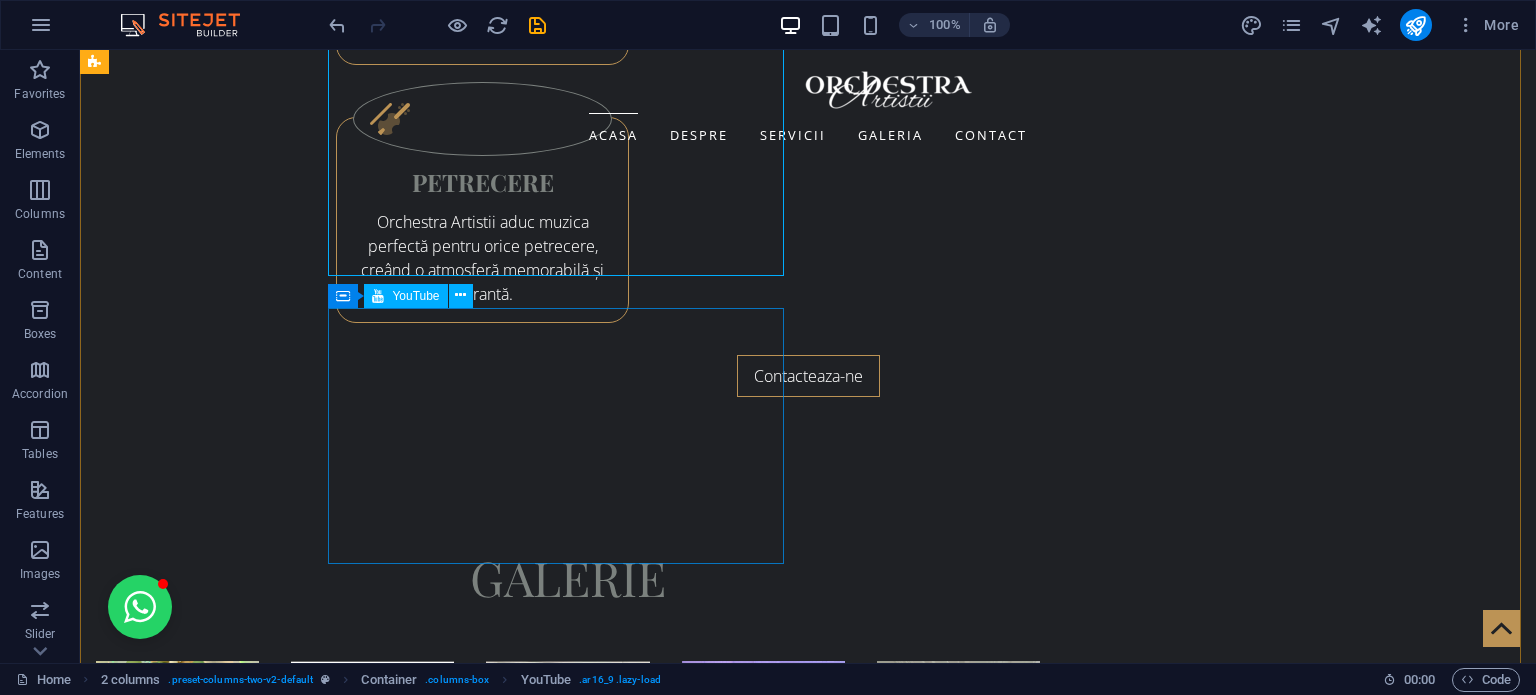 scroll, scrollTop: 4000, scrollLeft: 0, axis: vertical 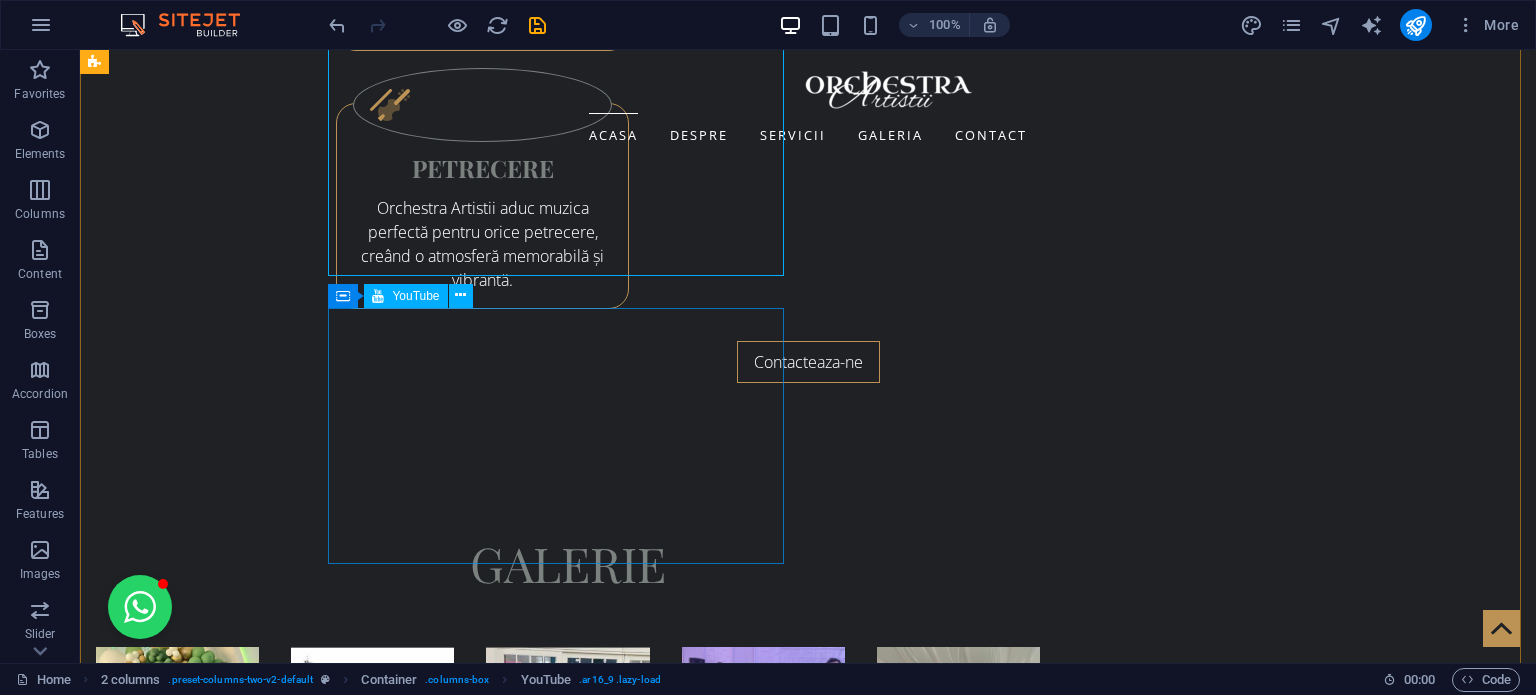 click at bounding box center (324, 4044) 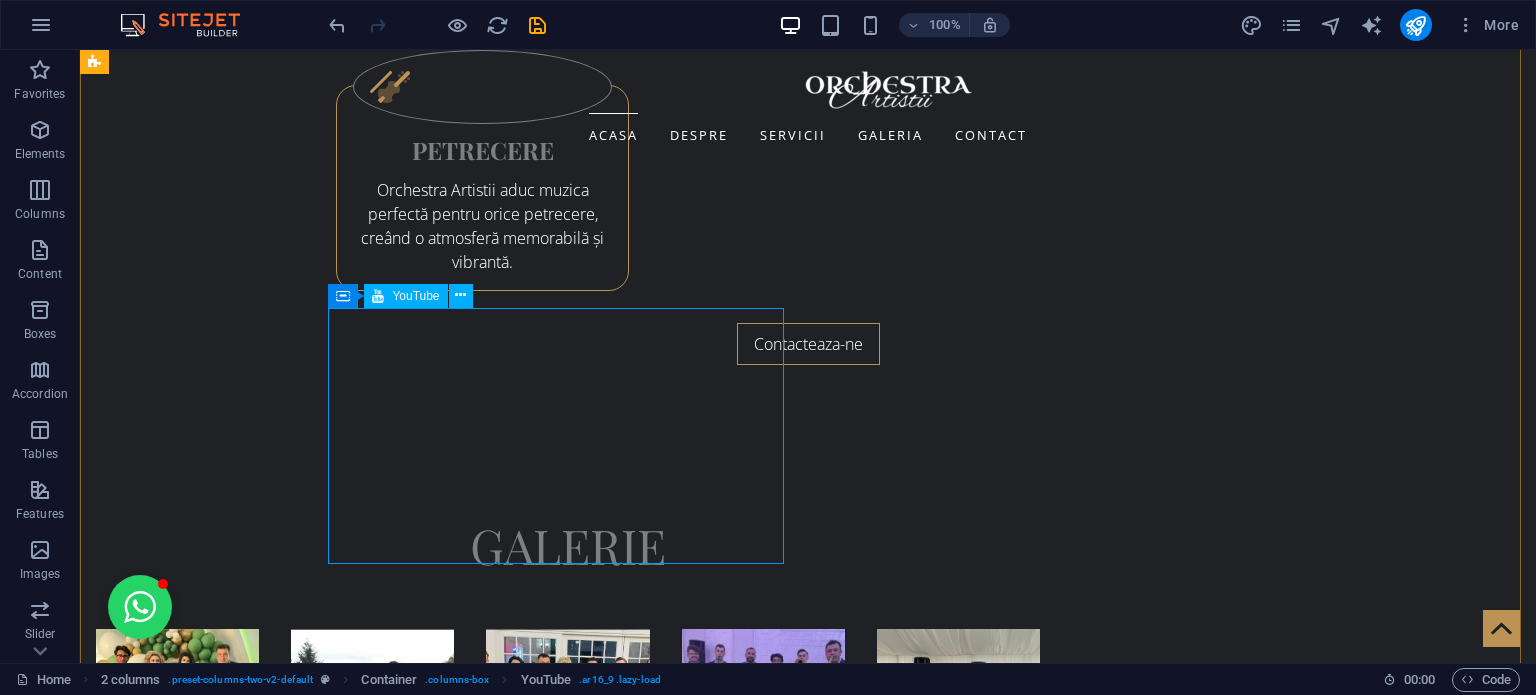 scroll, scrollTop: 4000, scrollLeft: 0, axis: vertical 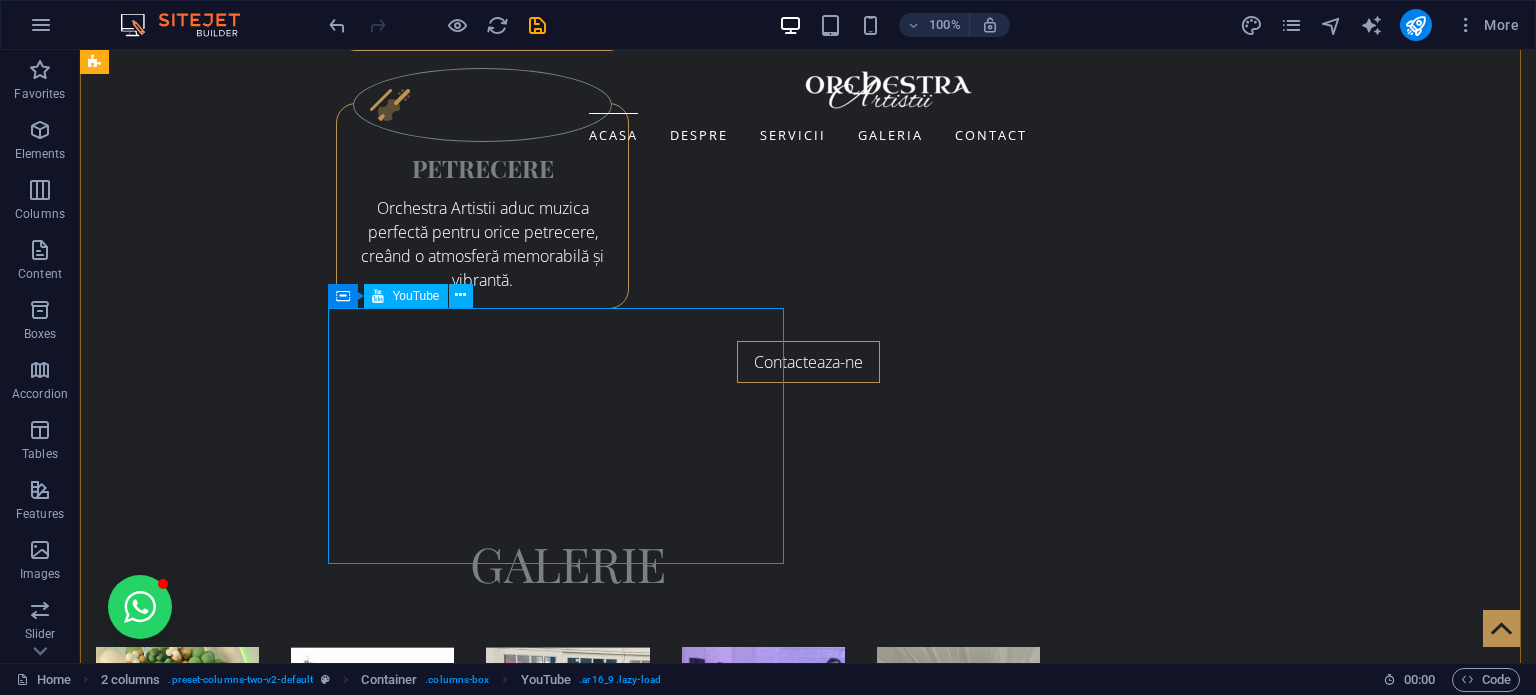 click at bounding box center [324, 4044] 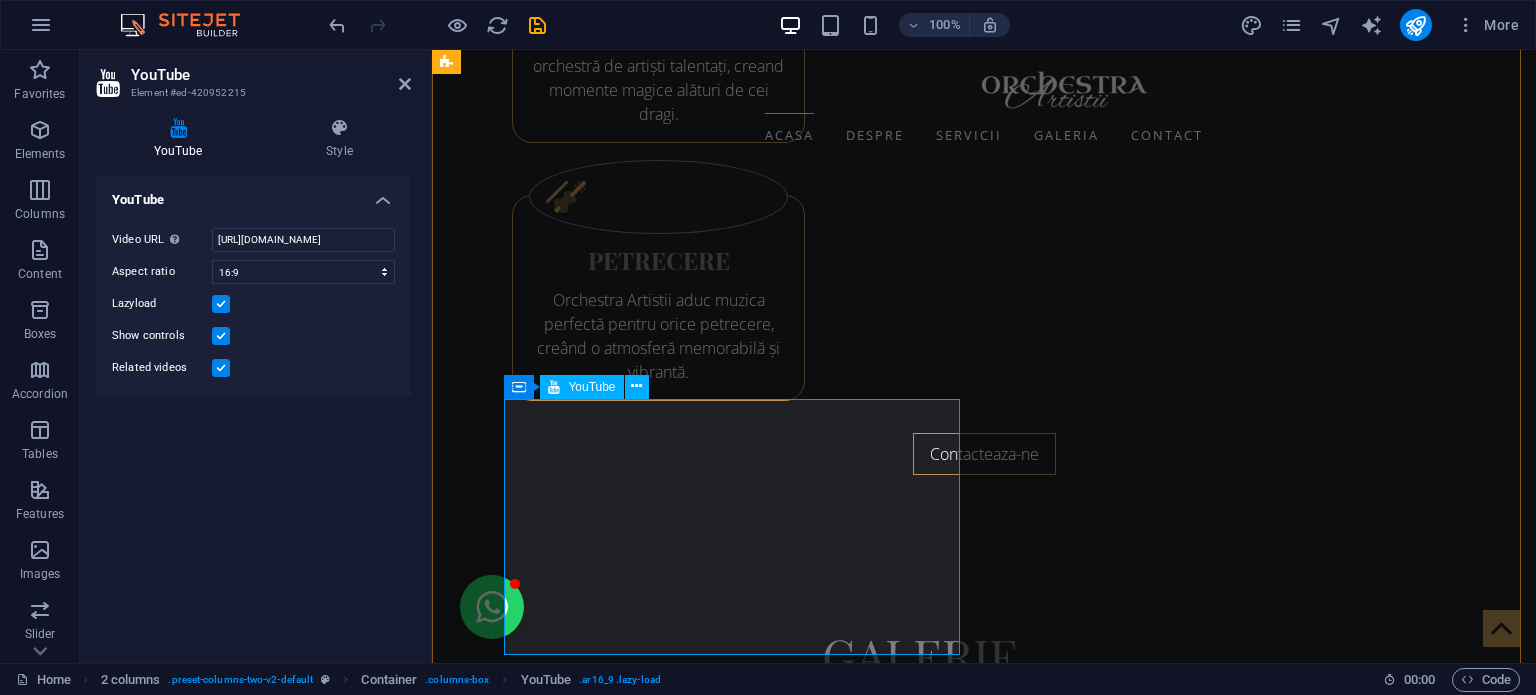 scroll, scrollTop: 3700, scrollLeft: 0, axis: vertical 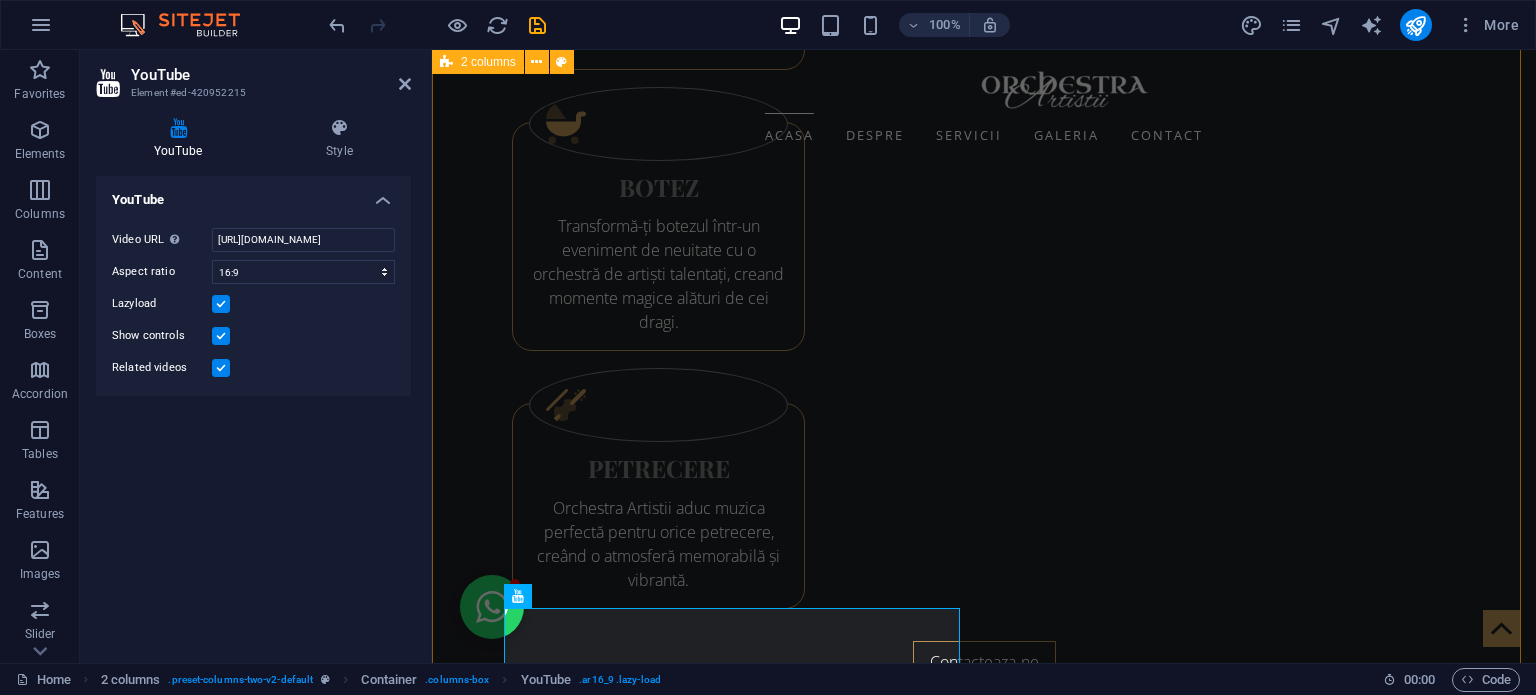 click at bounding box center (984, 3935) 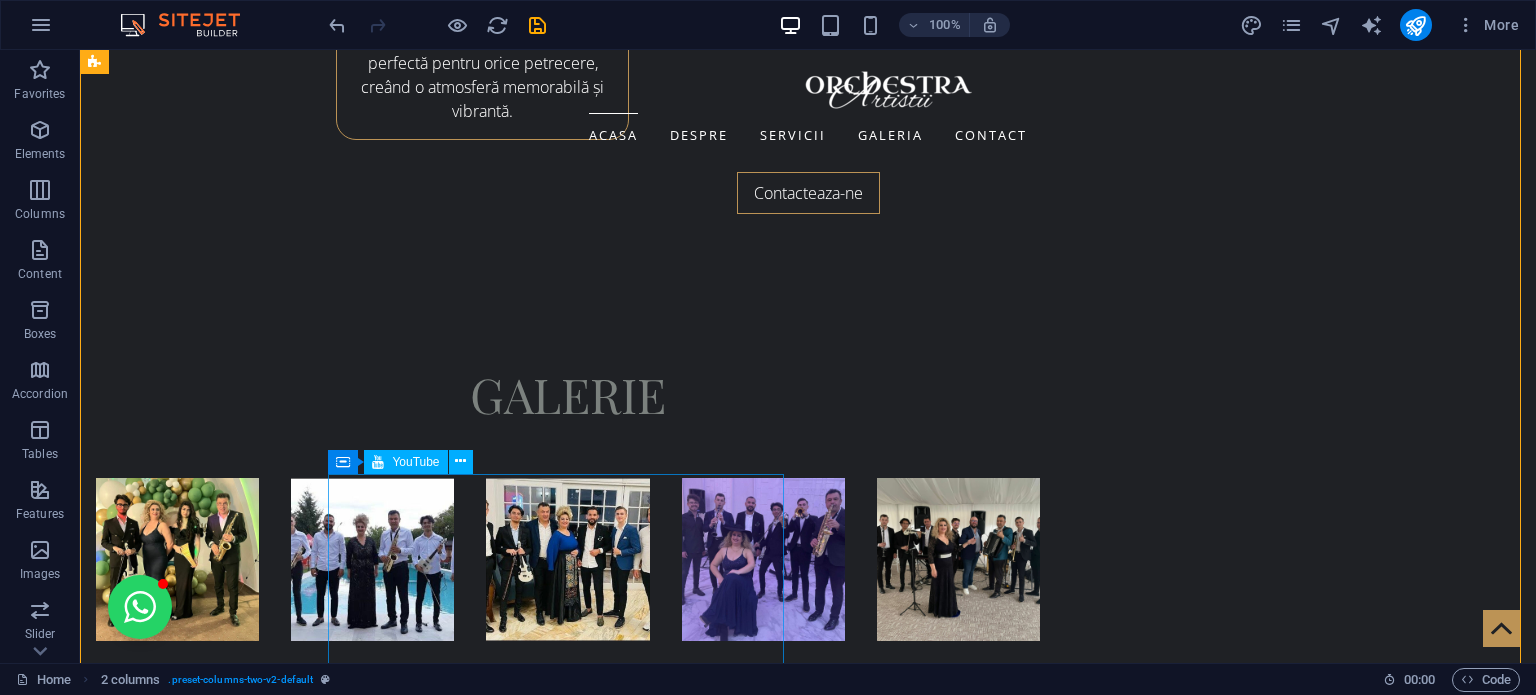 scroll, scrollTop: 4200, scrollLeft: 0, axis: vertical 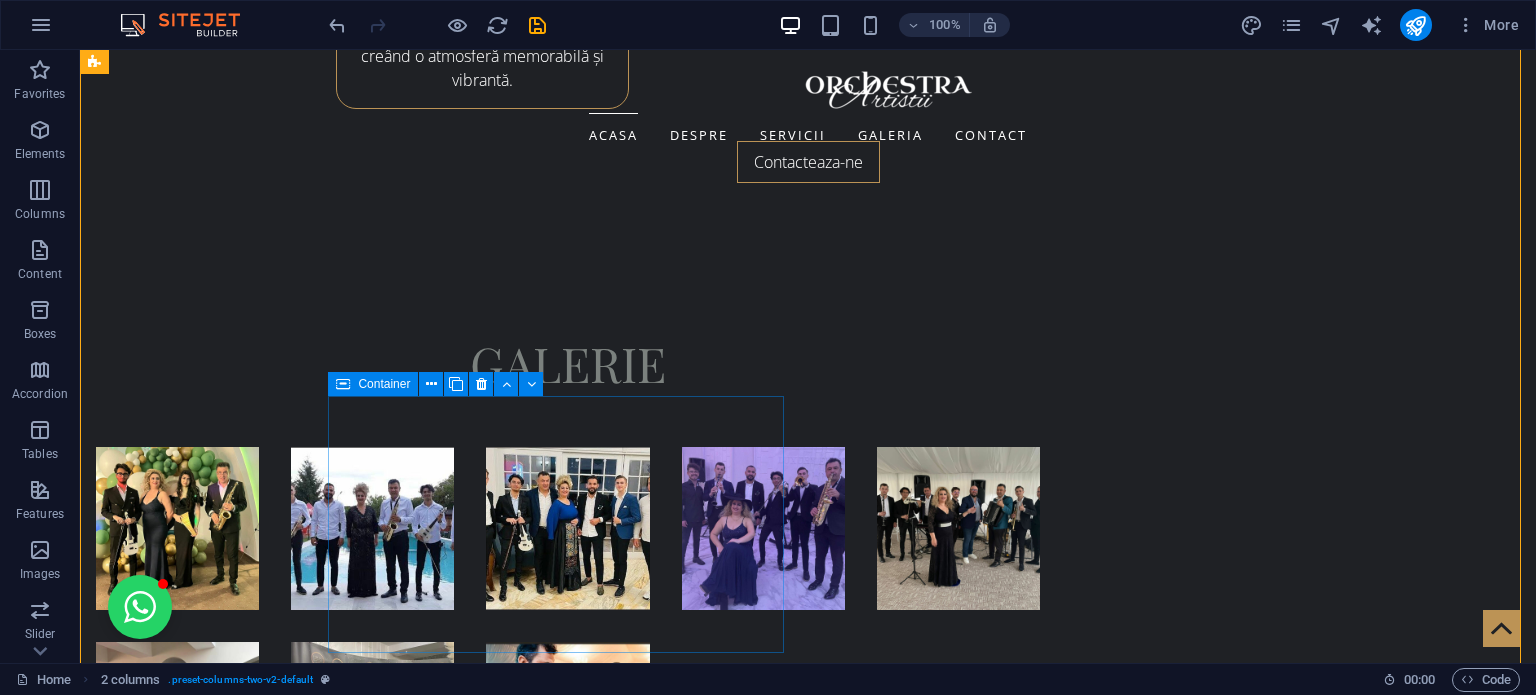 click at bounding box center [343, 384] 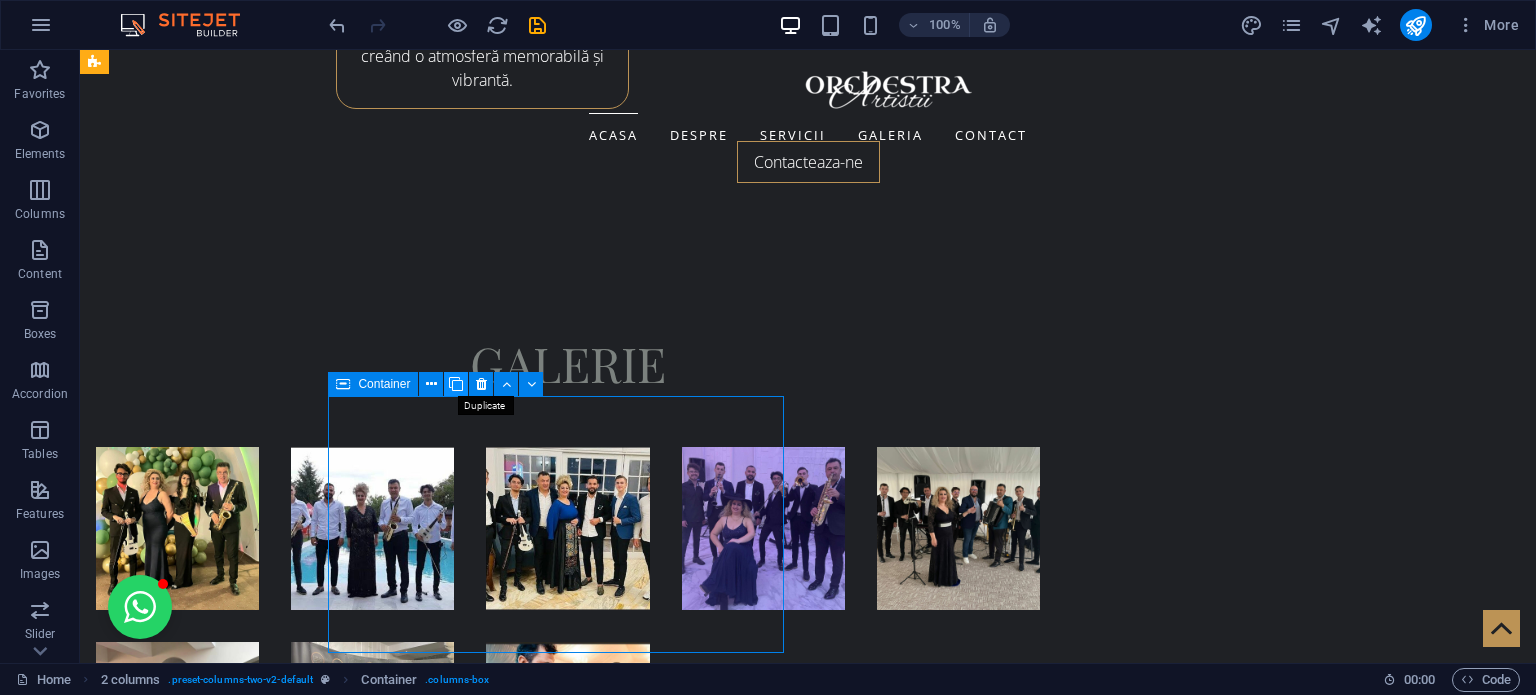click at bounding box center (456, 384) 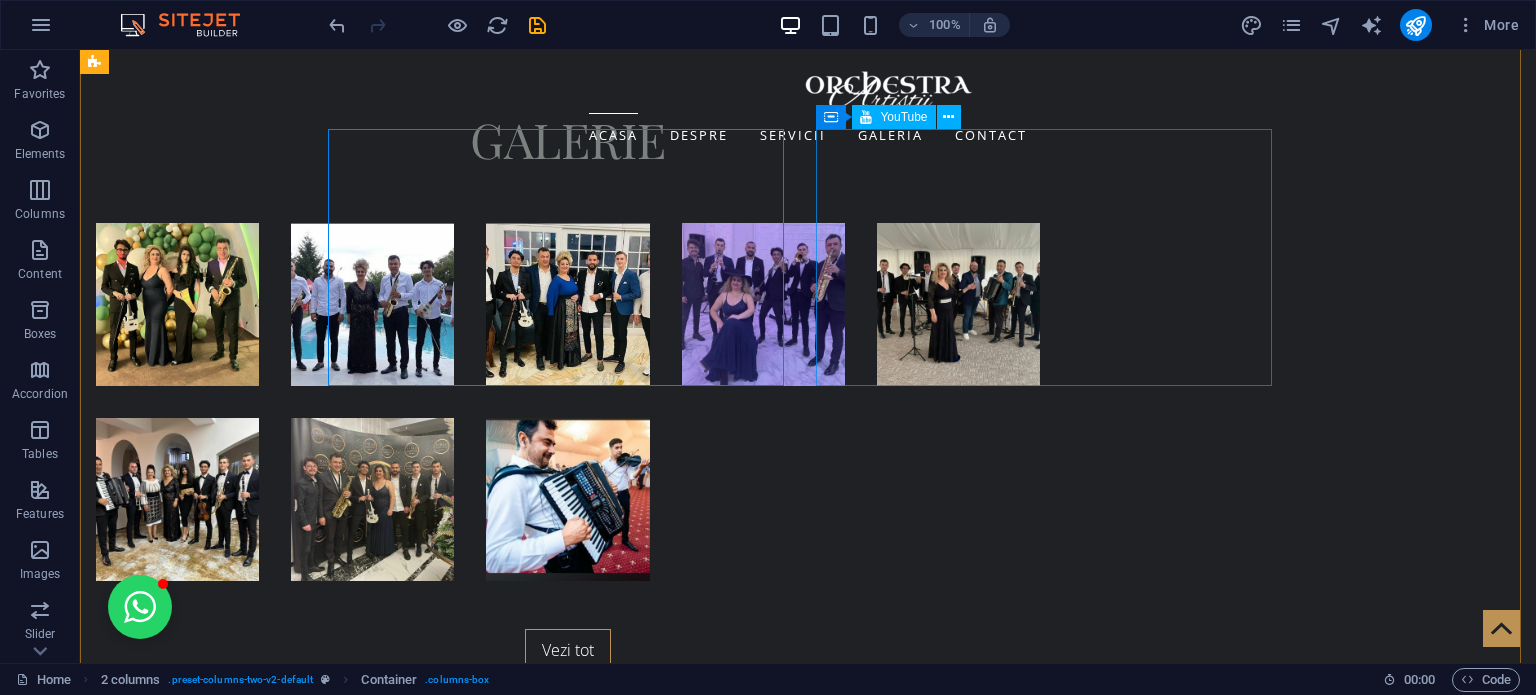 scroll, scrollTop: 4400, scrollLeft: 0, axis: vertical 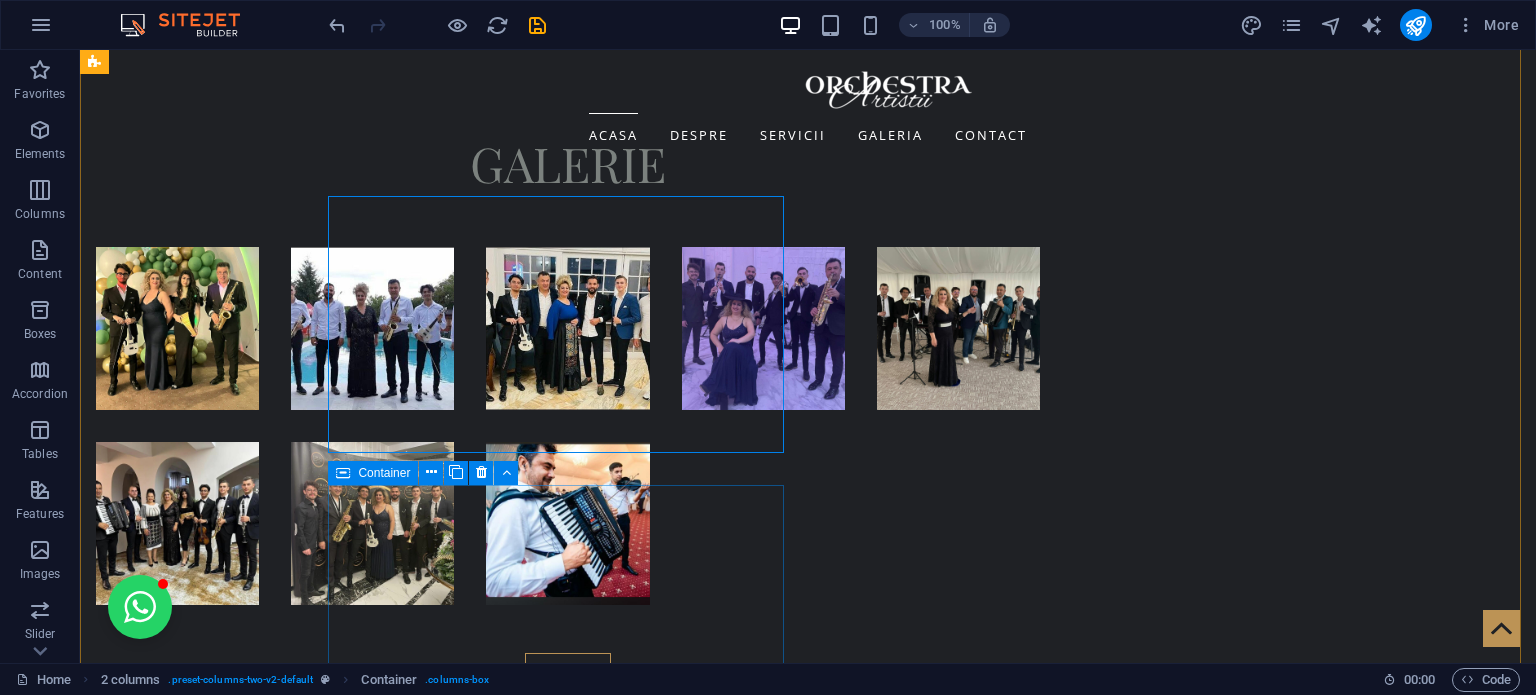 click at bounding box center [343, 473] 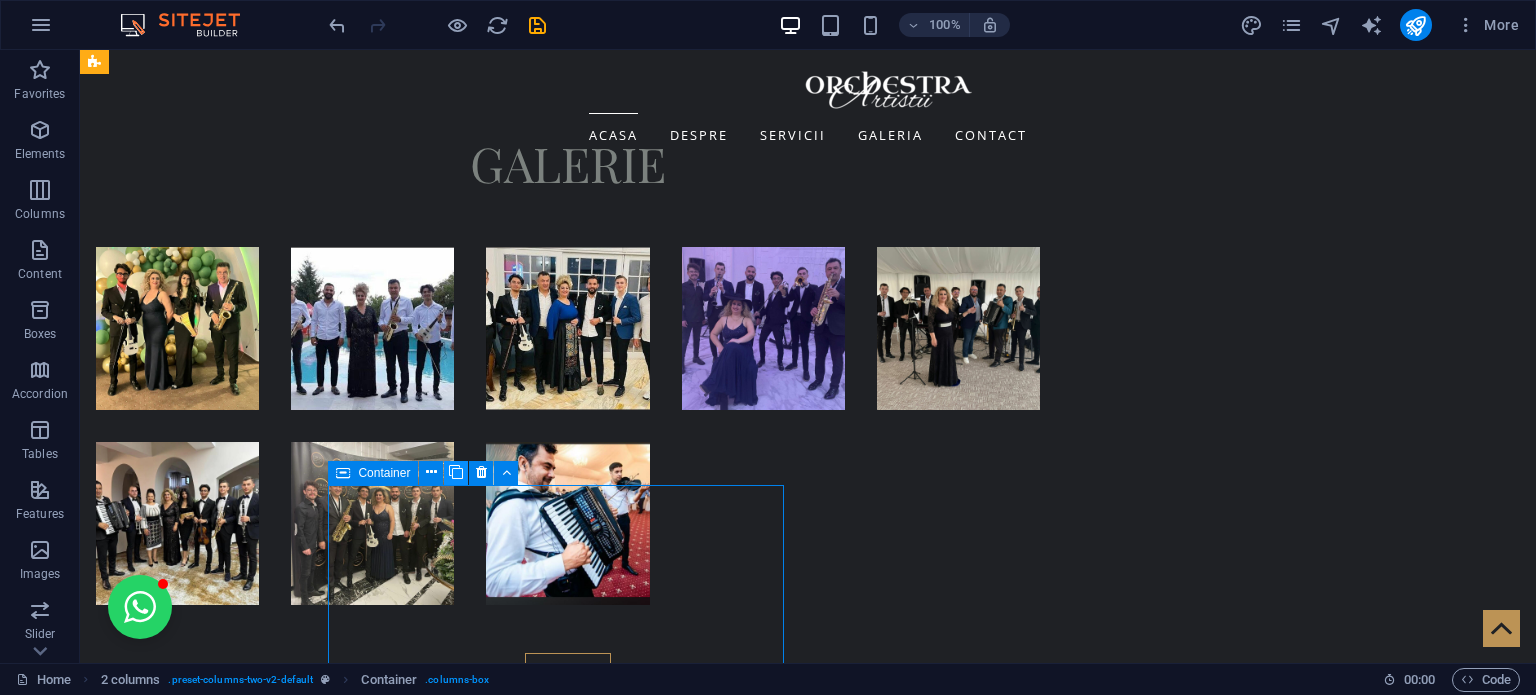 click at bounding box center [456, 472] 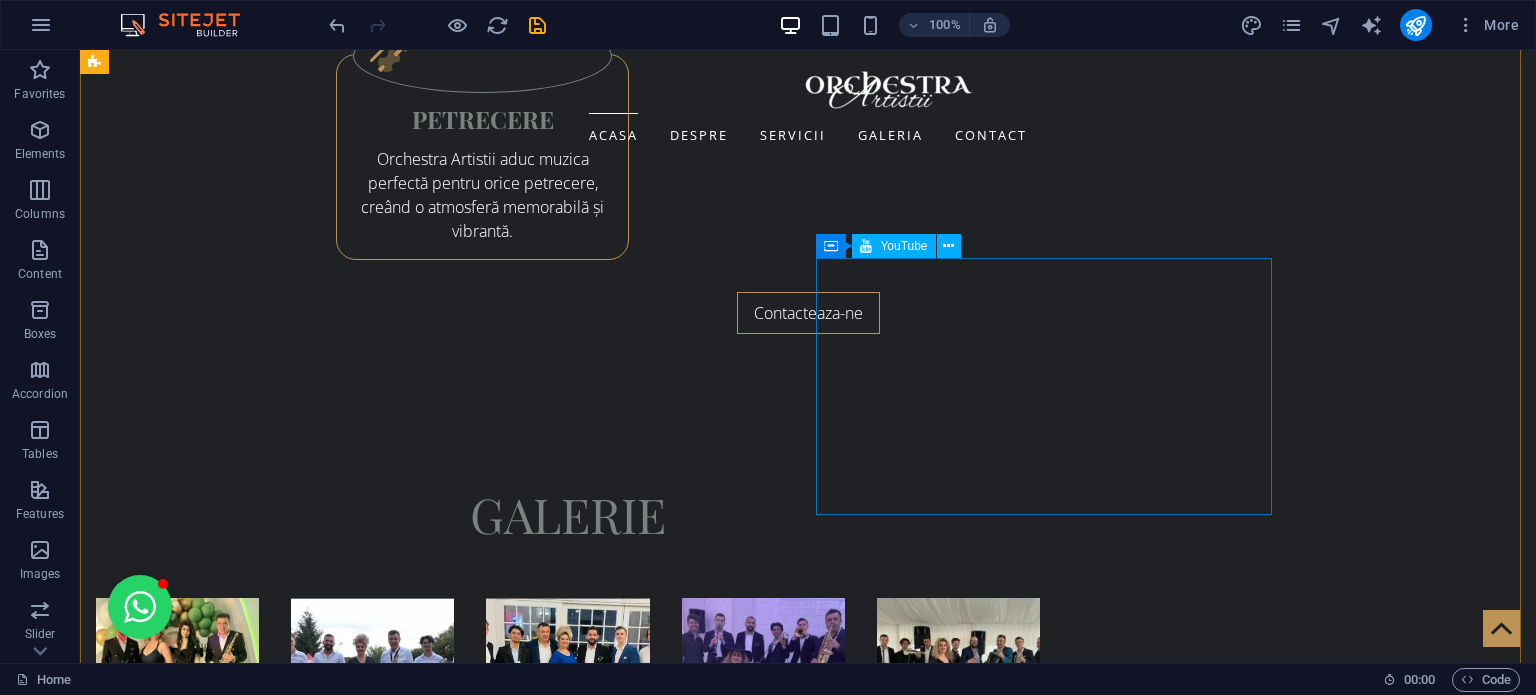 scroll, scrollTop: 4600, scrollLeft: 0, axis: vertical 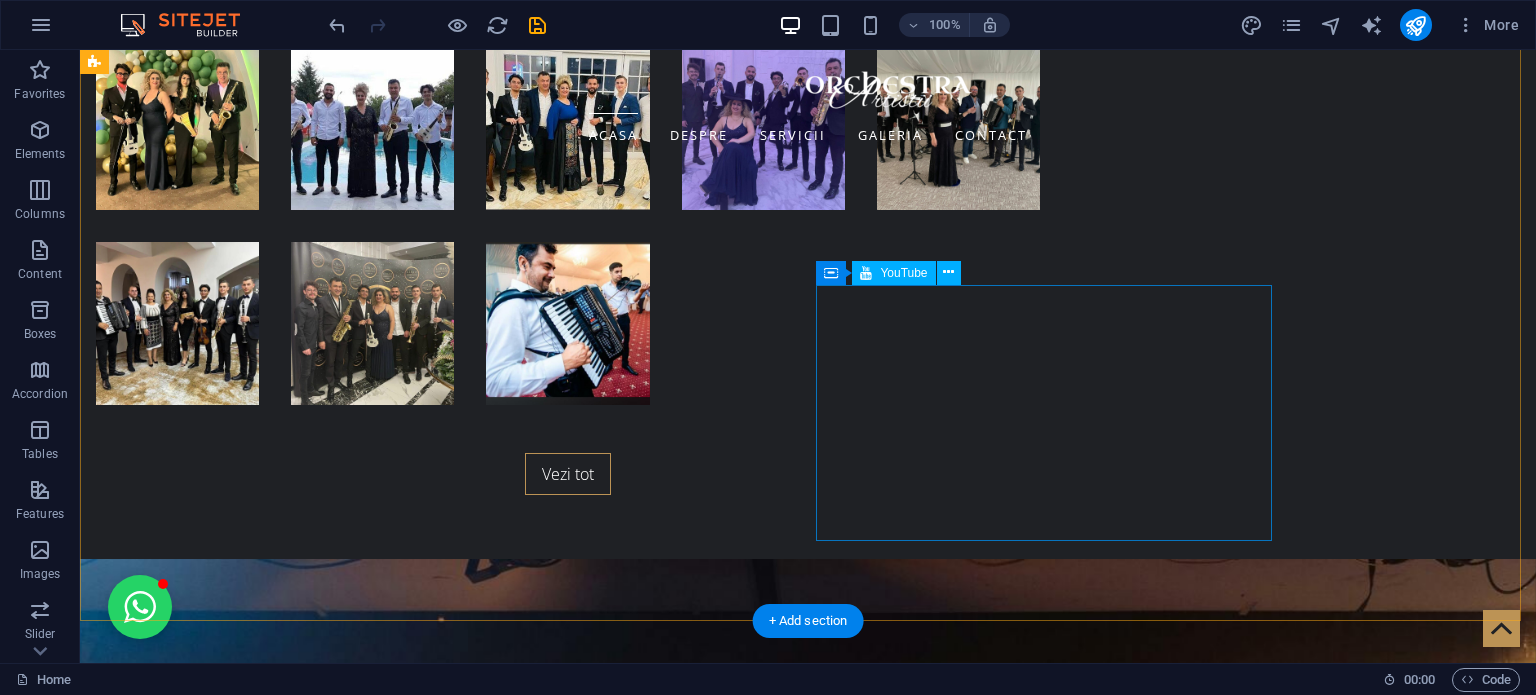 click at bounding box center [324, 4807] 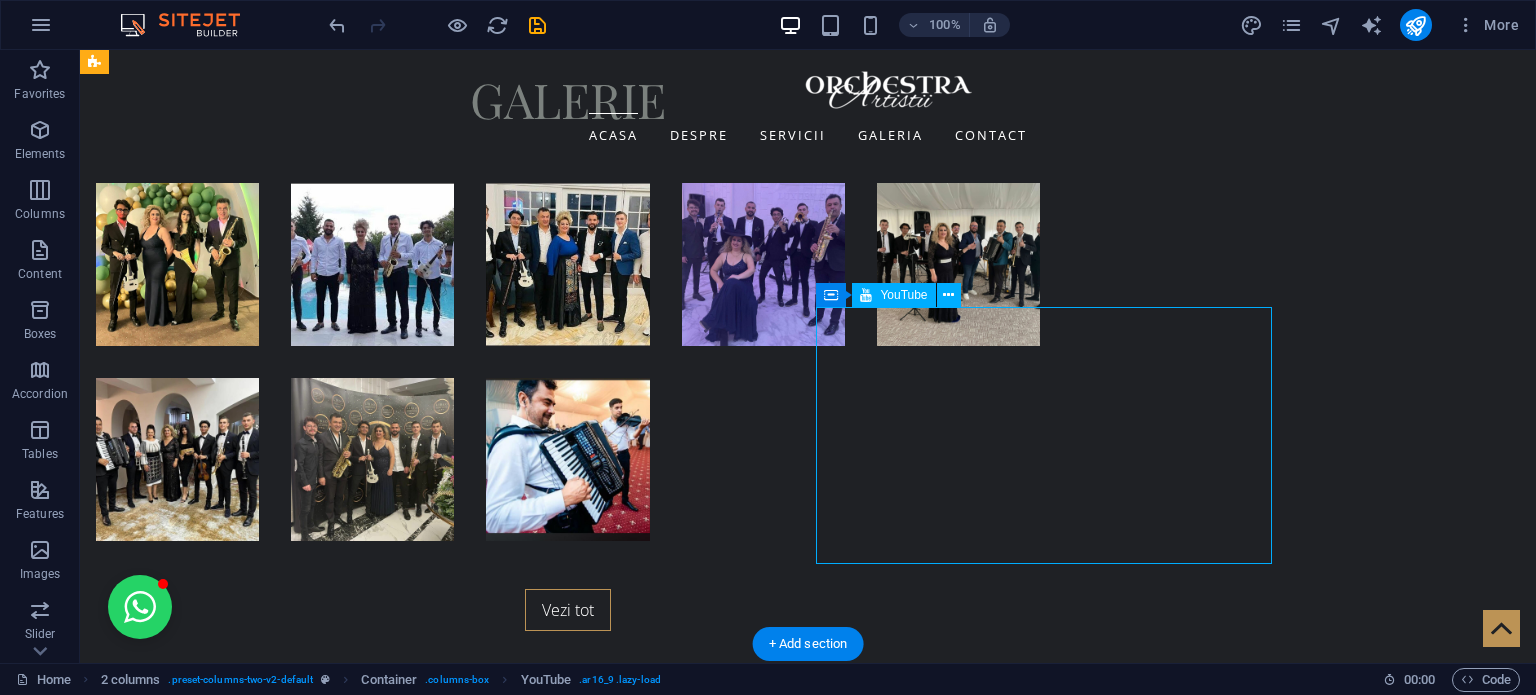 scroll, scrollTop: 4400, scrollLeft: 0, axis: vertical 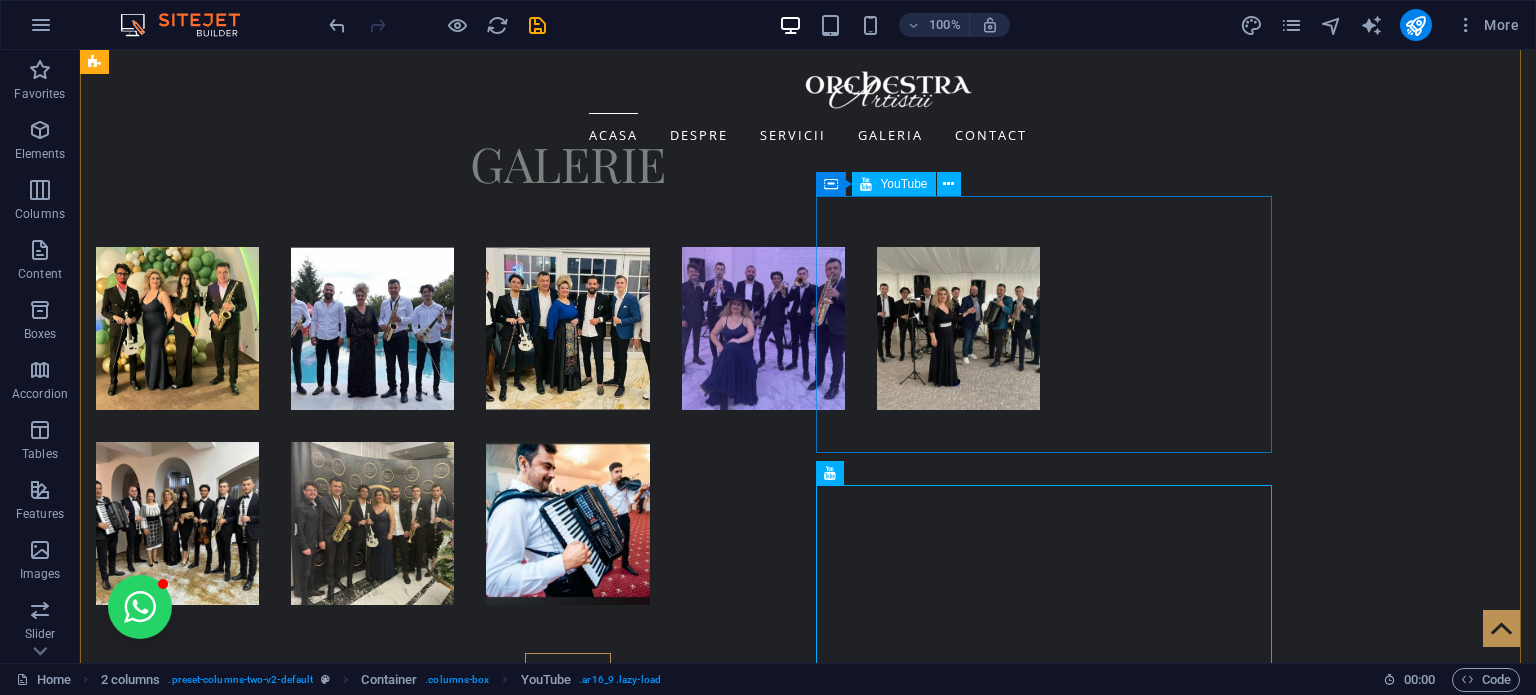 click at bounding box center (324, 4462) 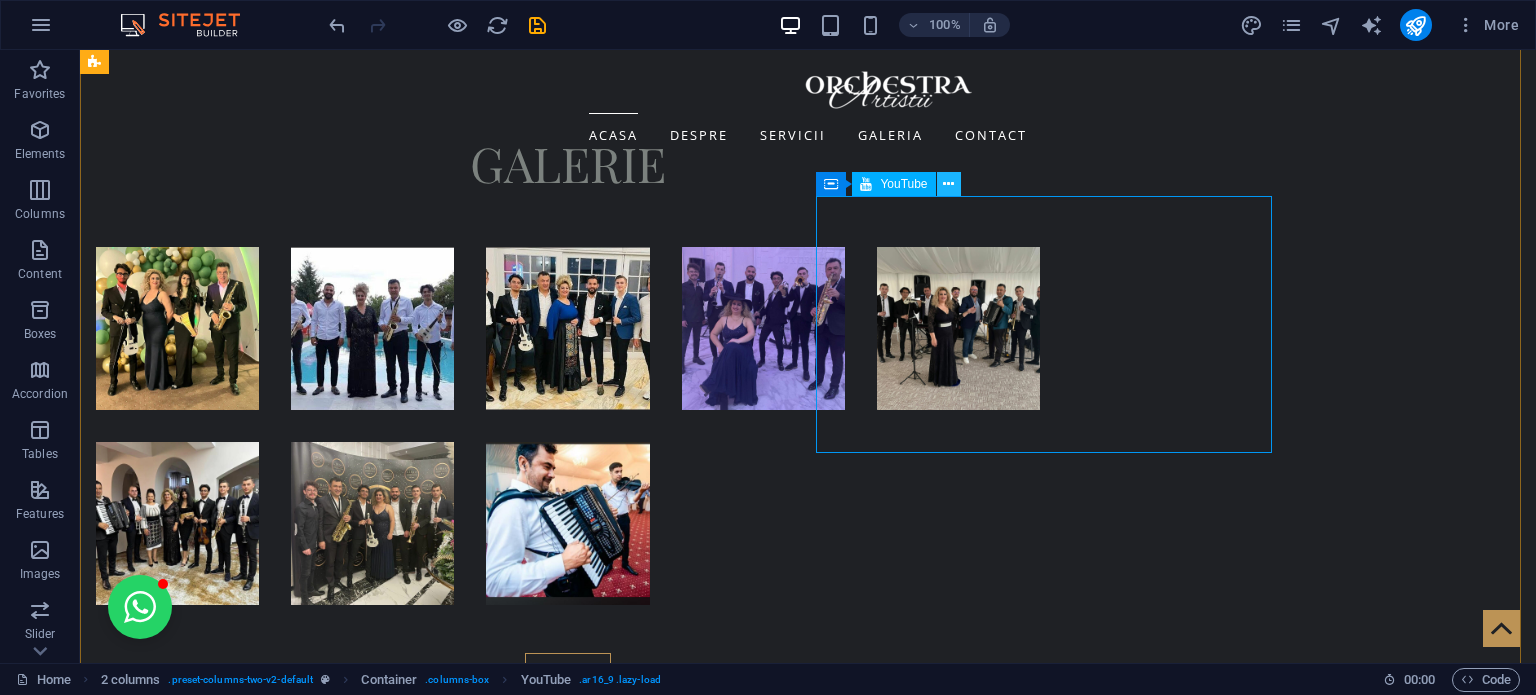 click at bounding box center [948, 184] 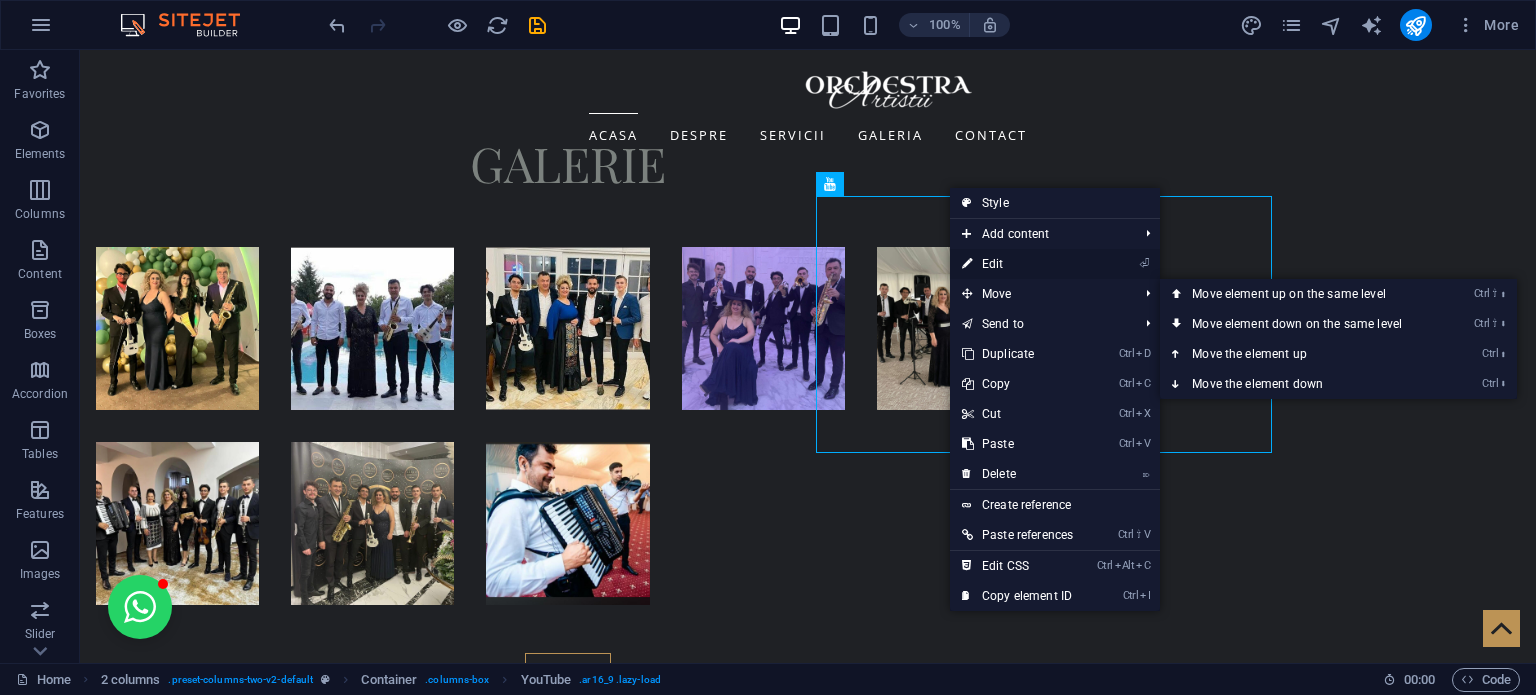 click on "⏎  Edit" at bounding box center [1017, 264] 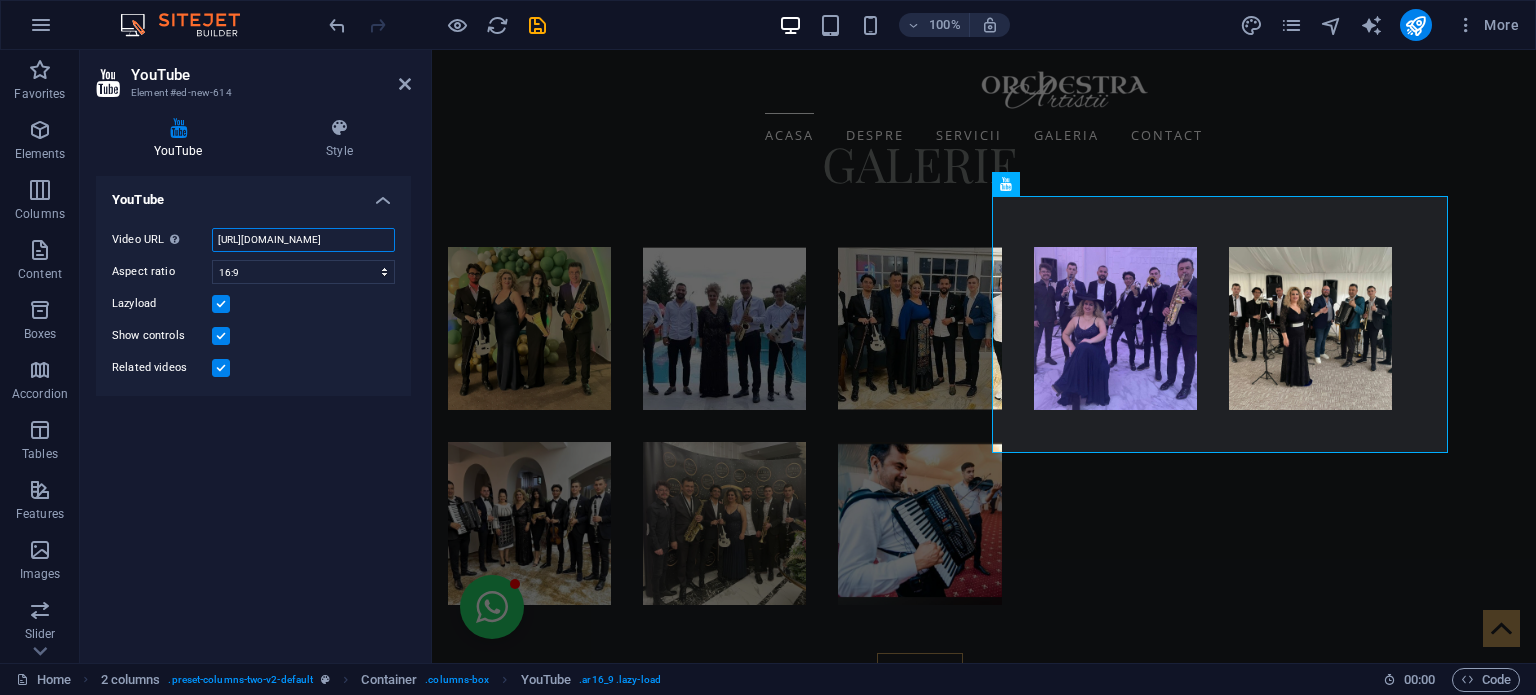 click on "https://www.youtube.com/watch?v=DsvywJV8PAE" at bounding box center (303, 240) 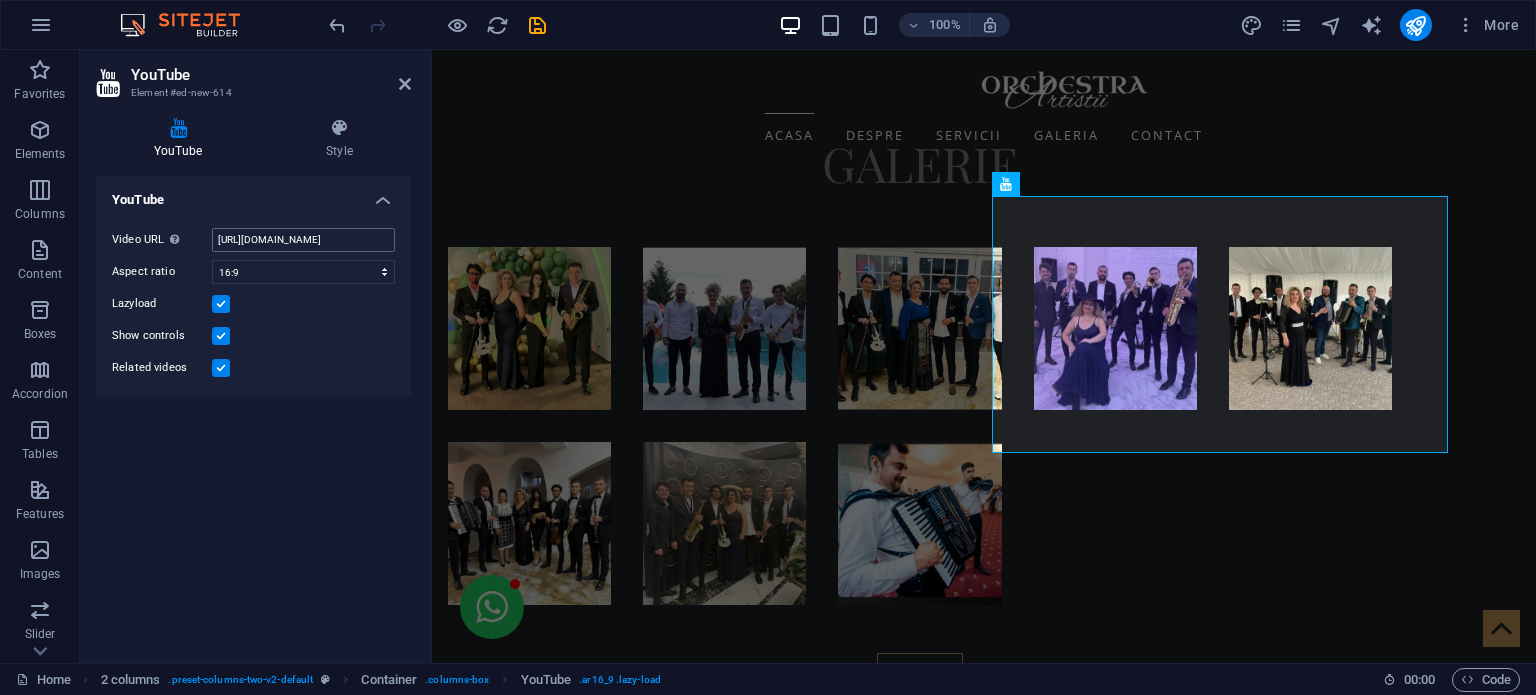 scroll, scrollTop: 0, scrollLeft: 0, axis: both 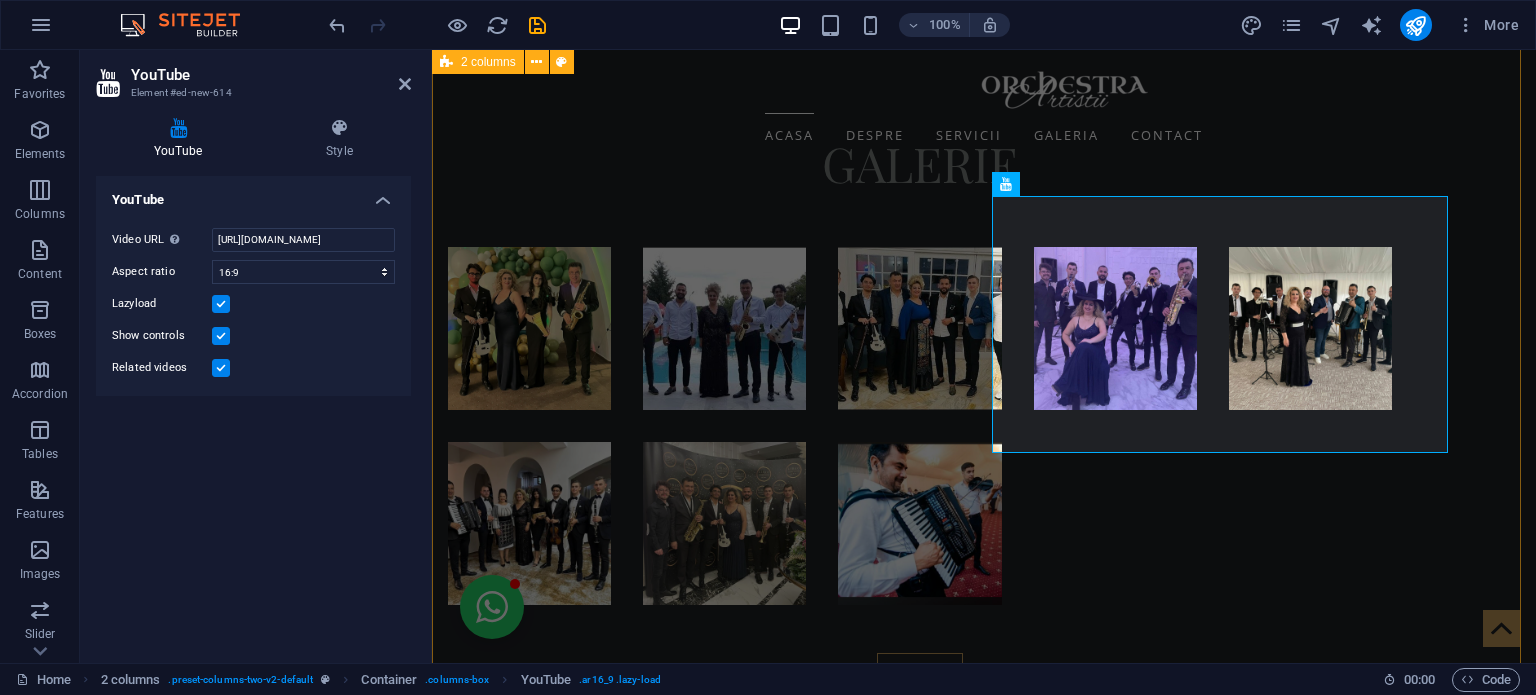 click at bounding box center [984, 3508] 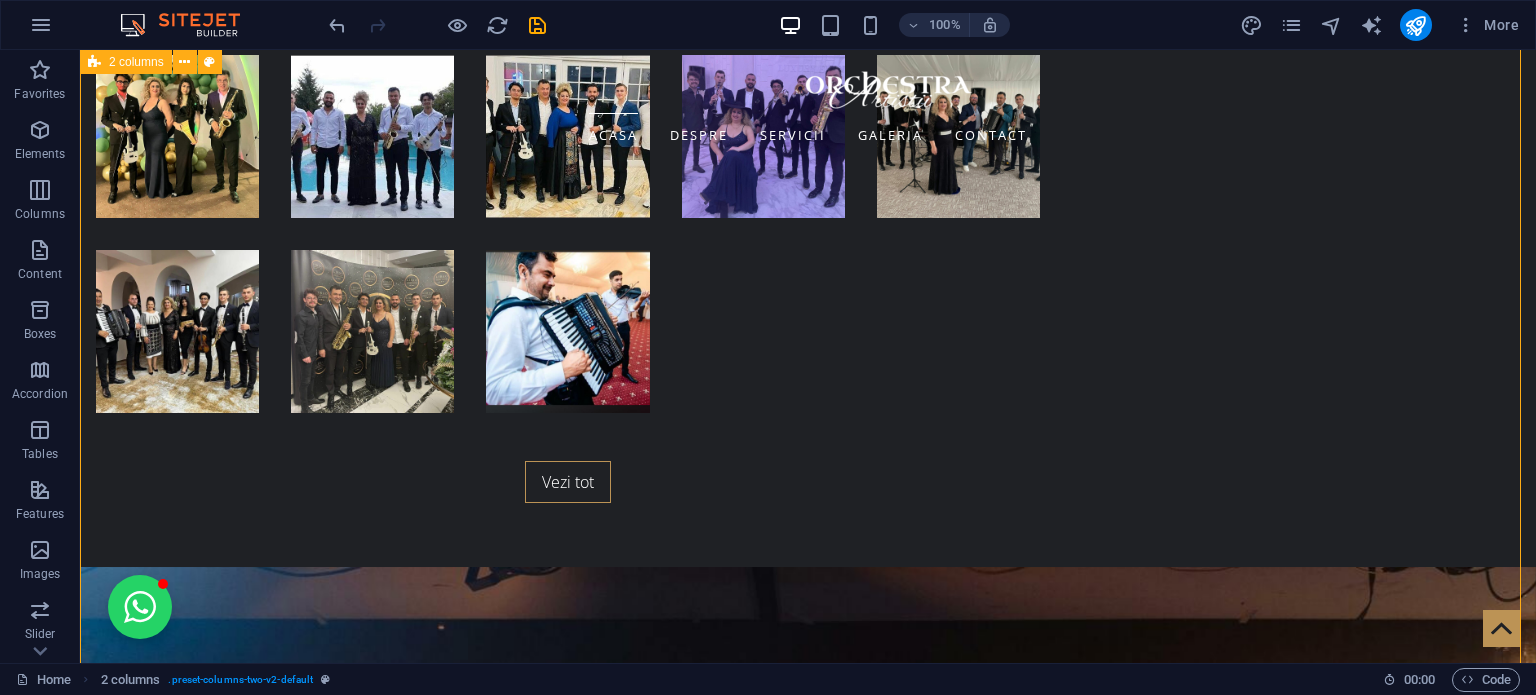 scroll, scrollTop: 4600, scrollLeft: 0, axis: vertical 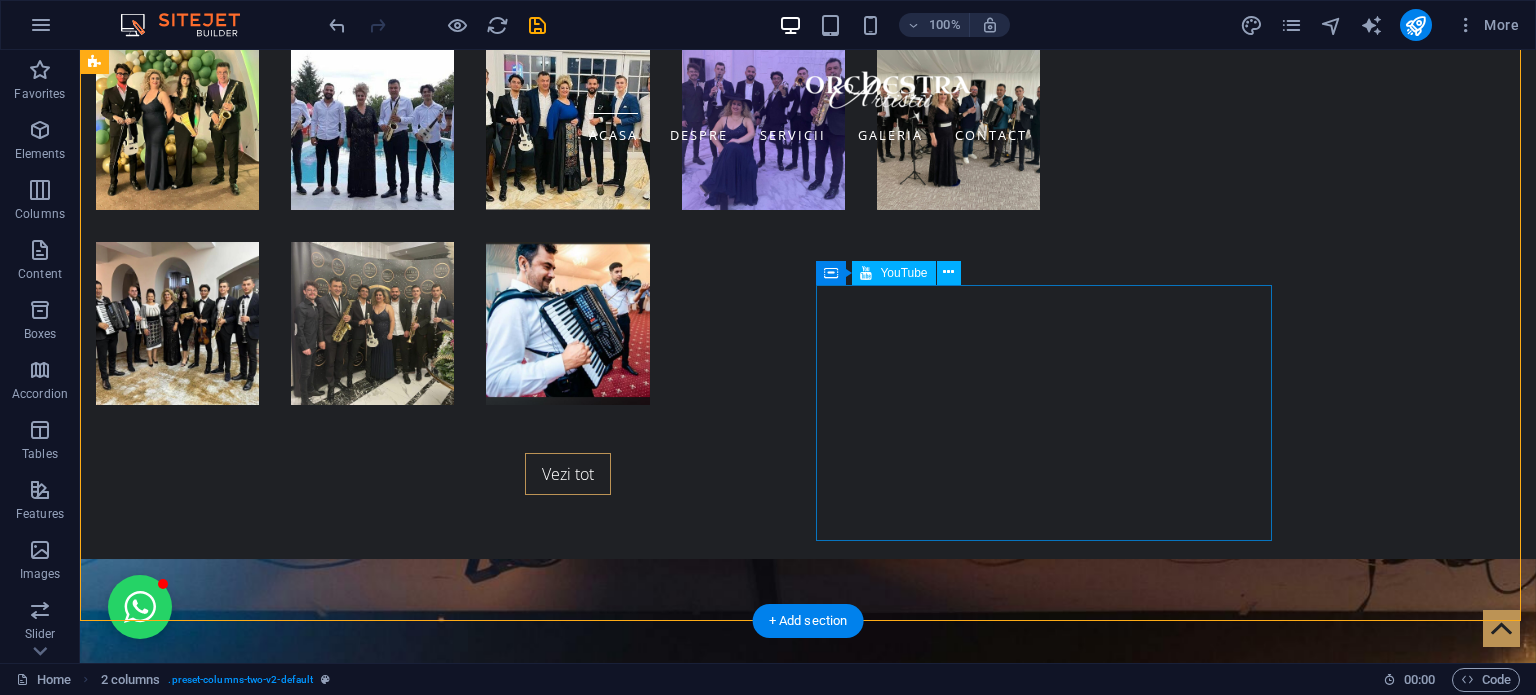 click at bounding box center (324, 4807) 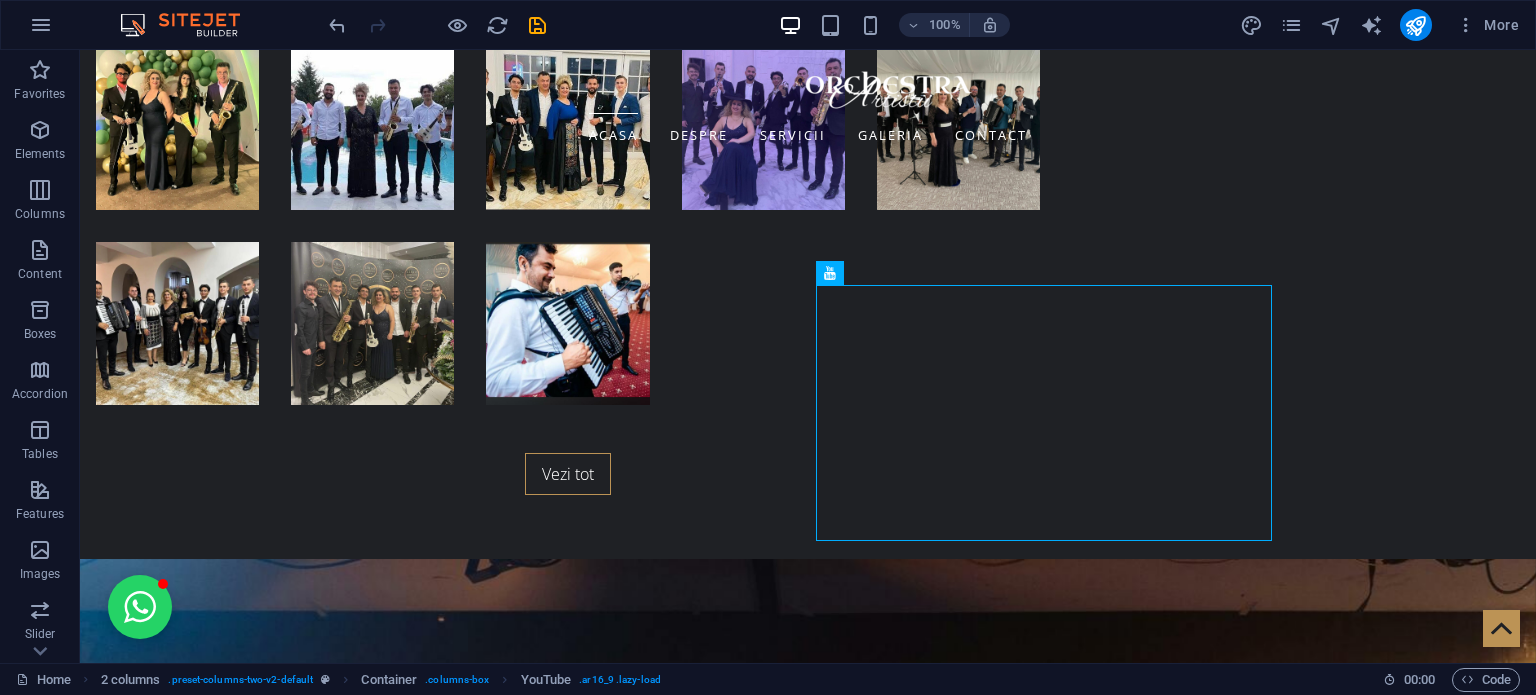 click at bounding box center [1416, 25] 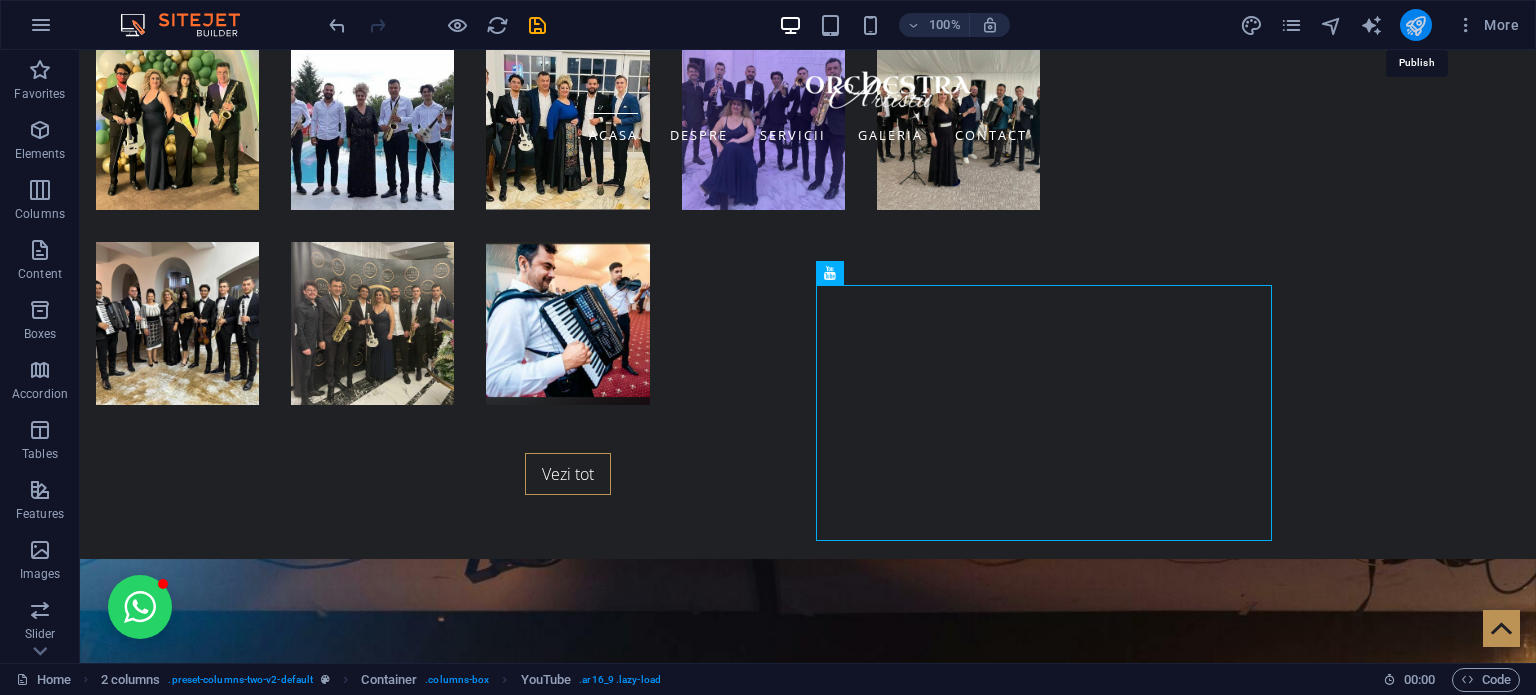 click at bounding box center [1415, 25] 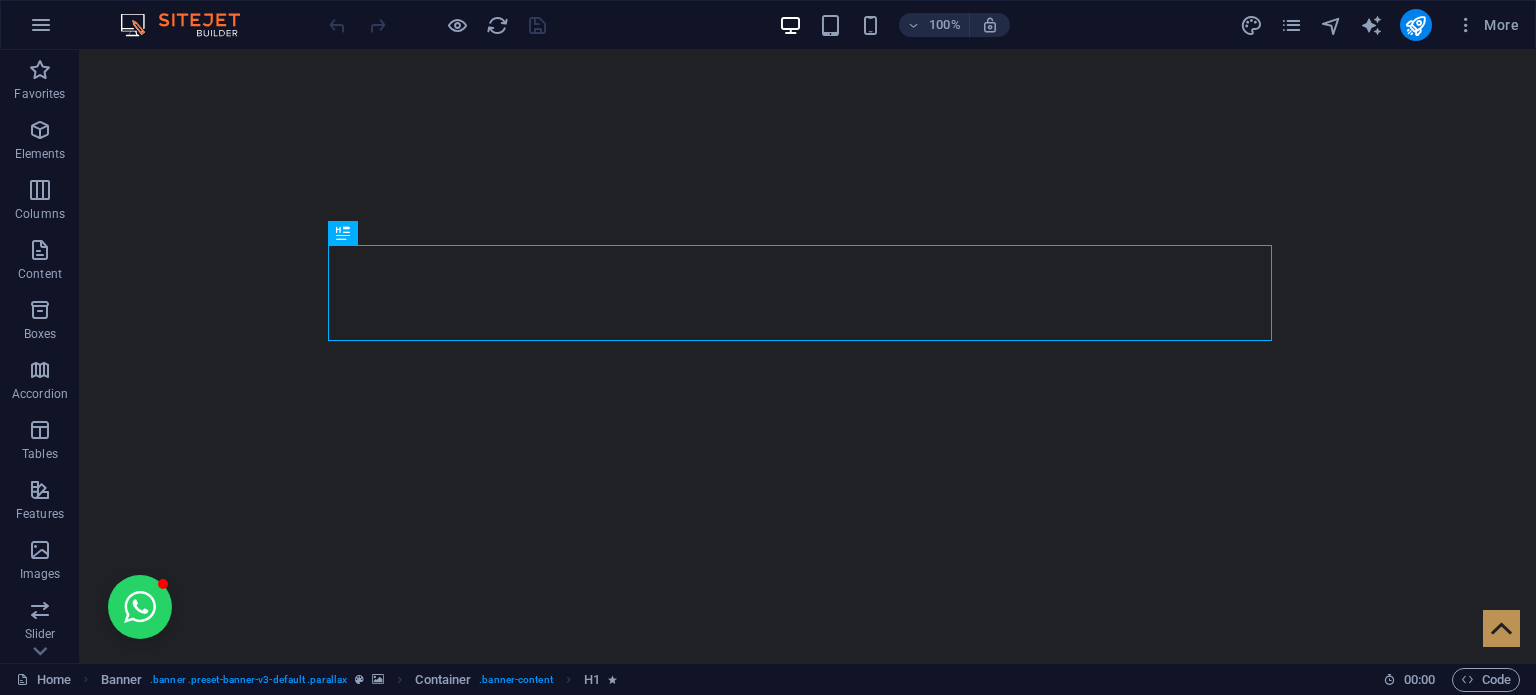 scroll, scrollTop: 0, scrollLeft: 0, axis: both 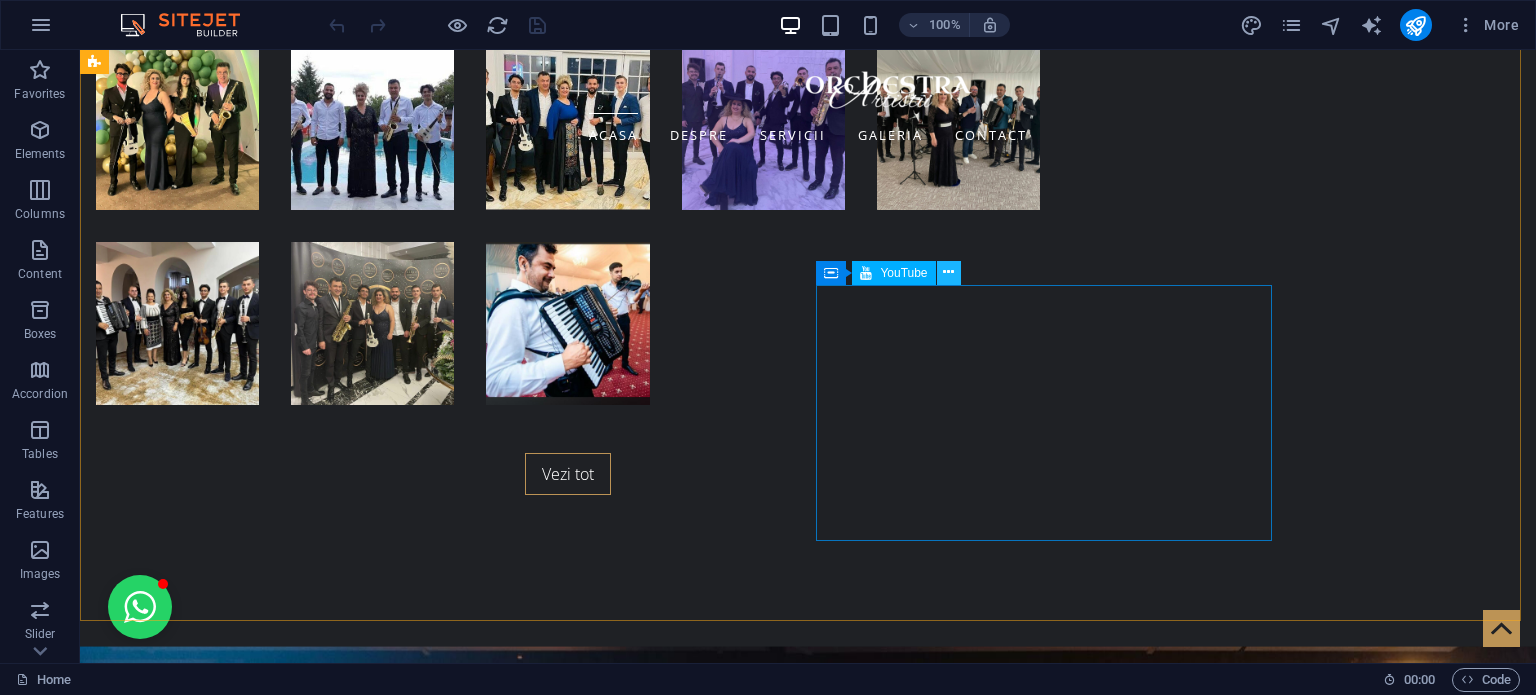 click at bounding box center [949, 273] 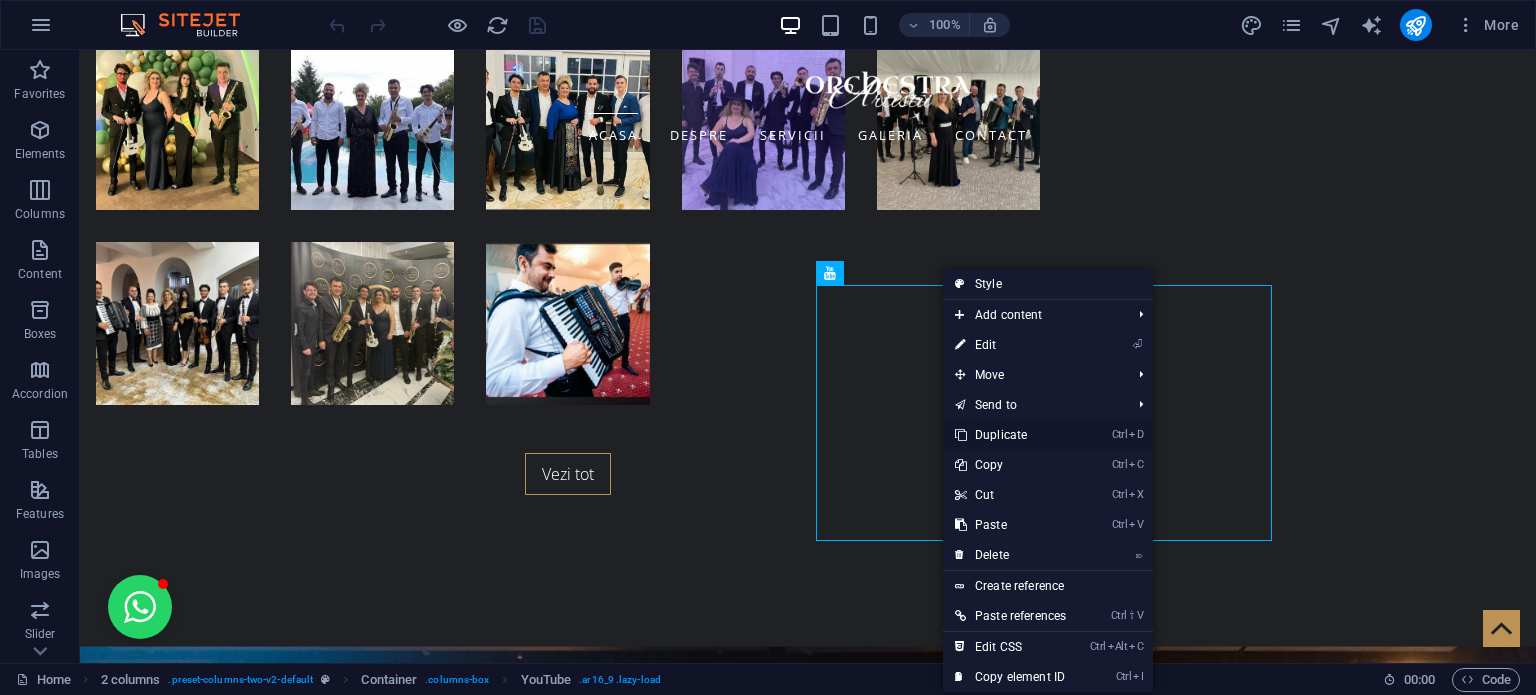 click on "Ctrl D  Duplicate" at bounding box center [1010, 435] 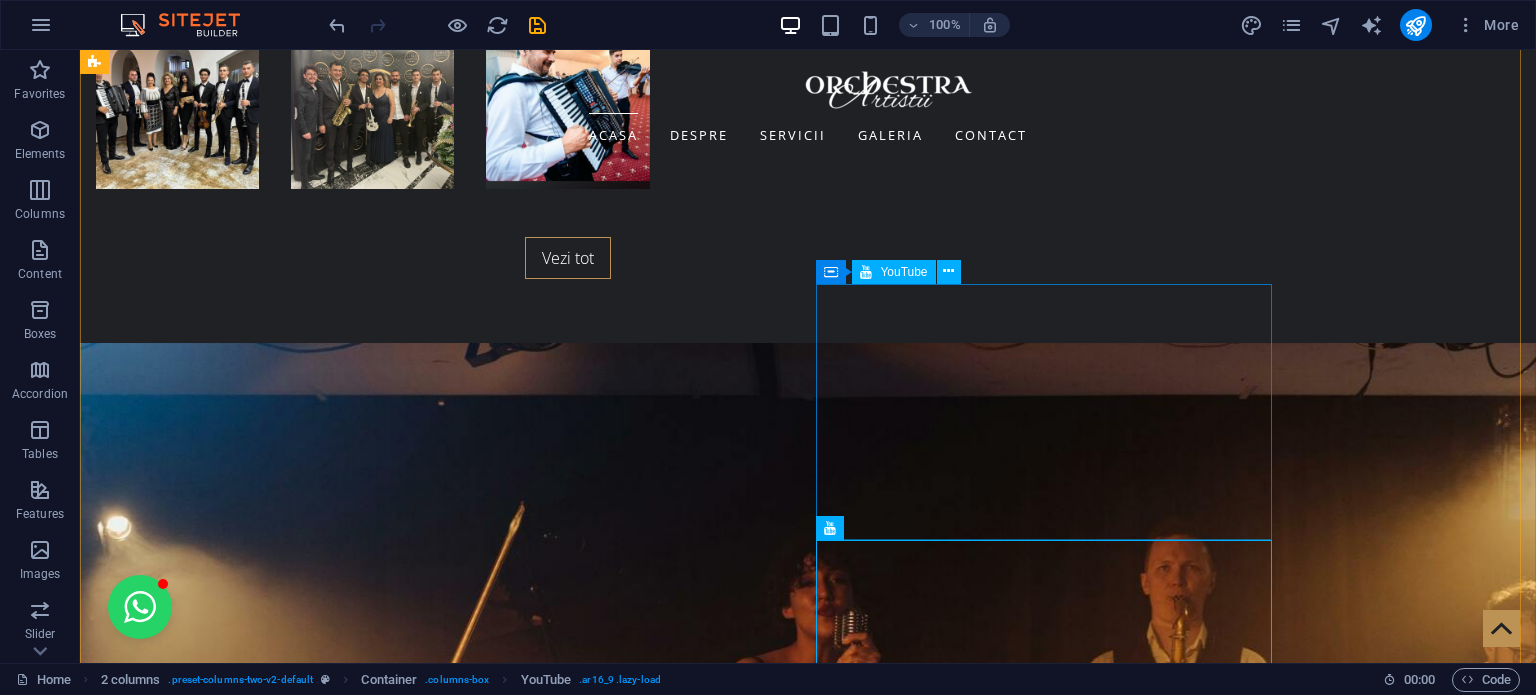scroll, scrollTop: 4900, scrollLeft: 0, axis: vertical 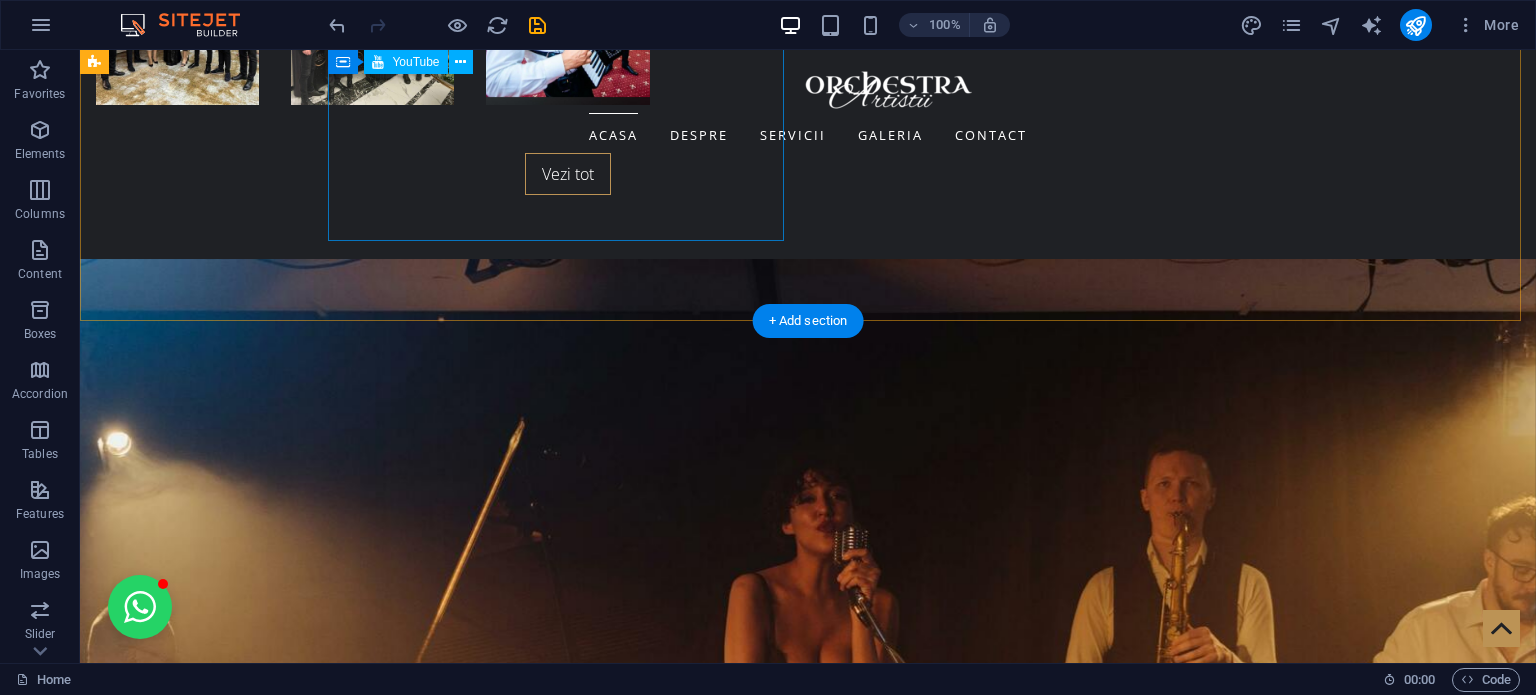 click at bounding box center [324, 4234] 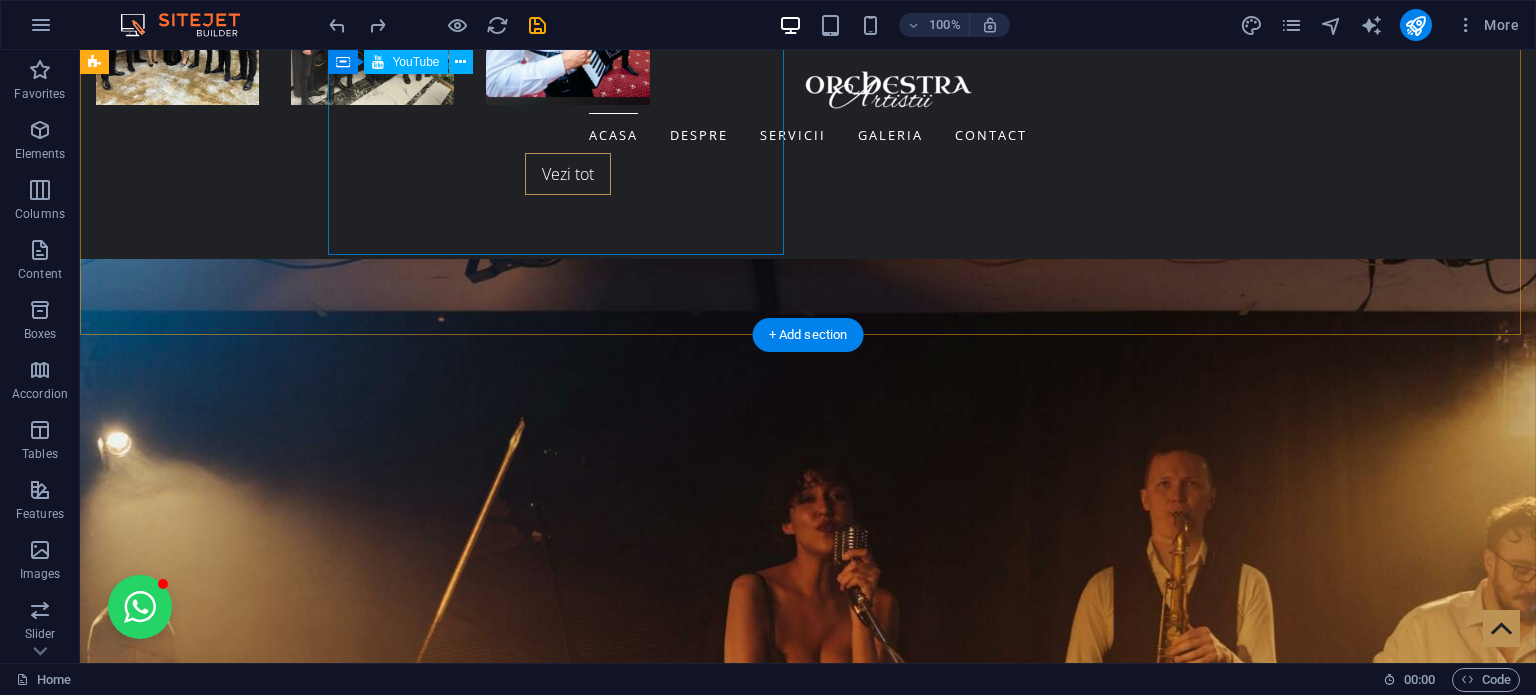 scroll, scrollTop: 4600, scrollLeft: 0, axis: vertical 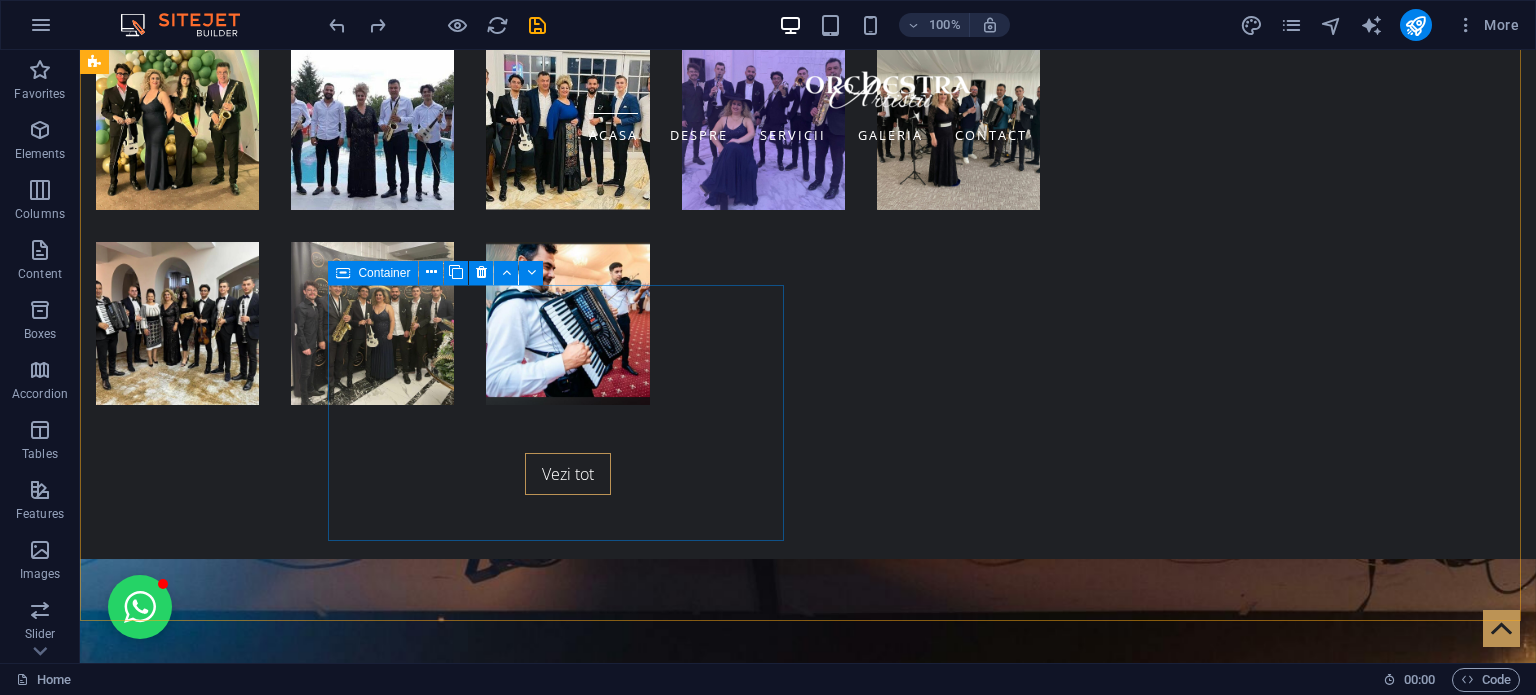 click on "Container" at bounding box center [373, 273] 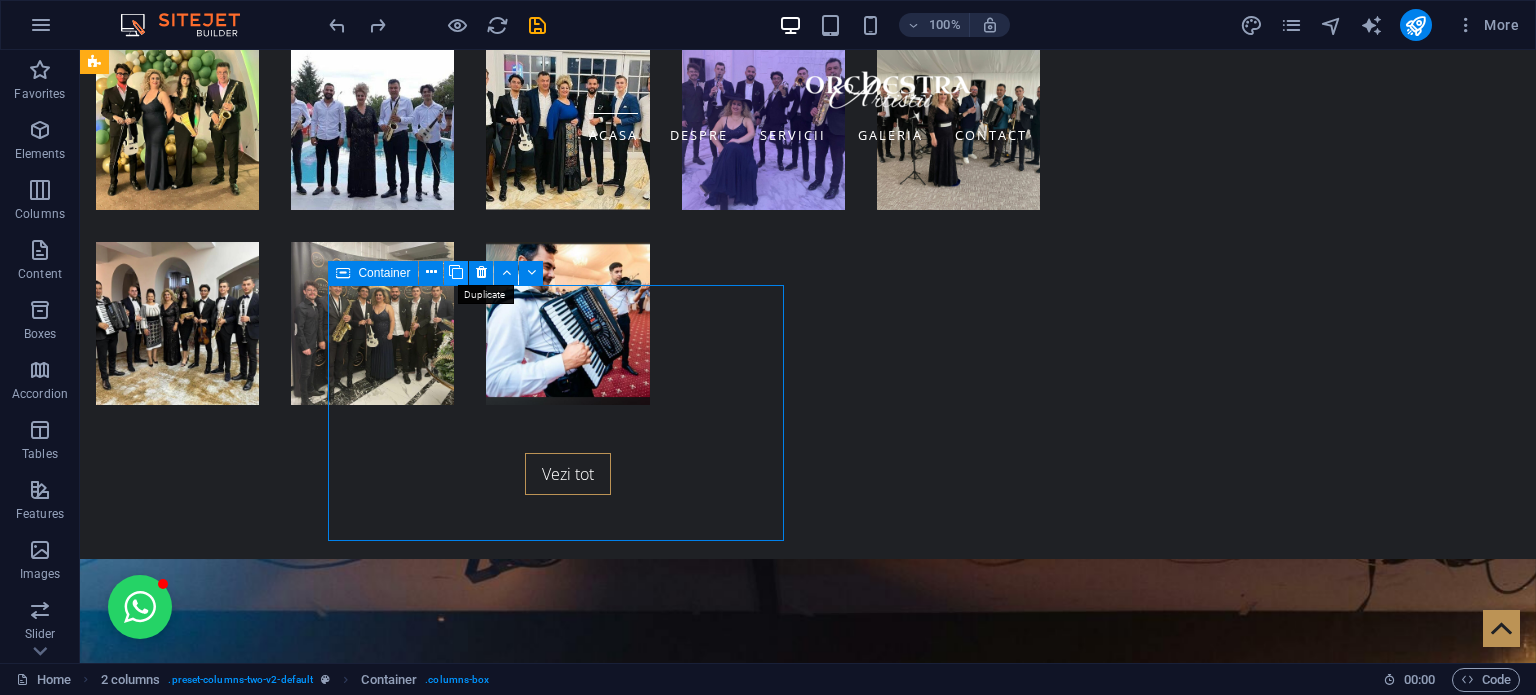 click at bounding box center [456, 272] 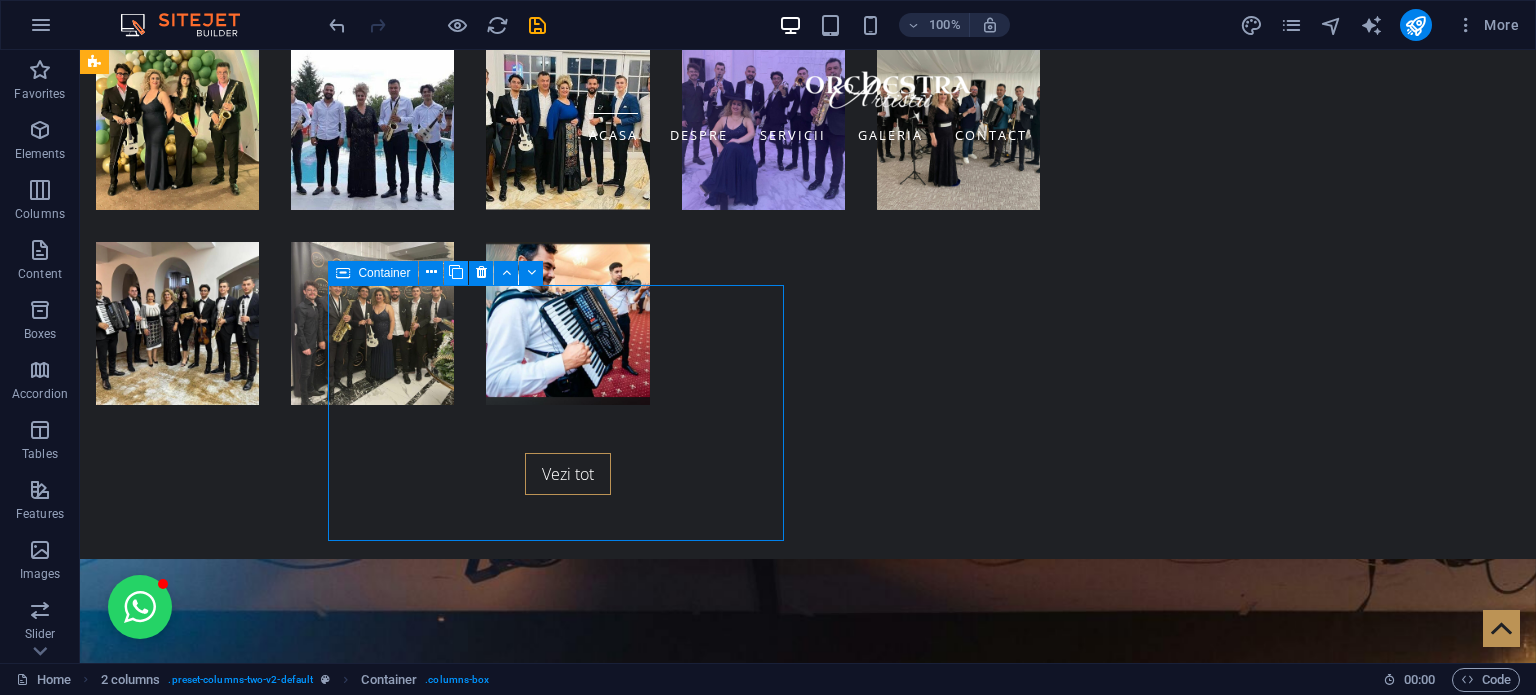click at bounding box center (456, 272) 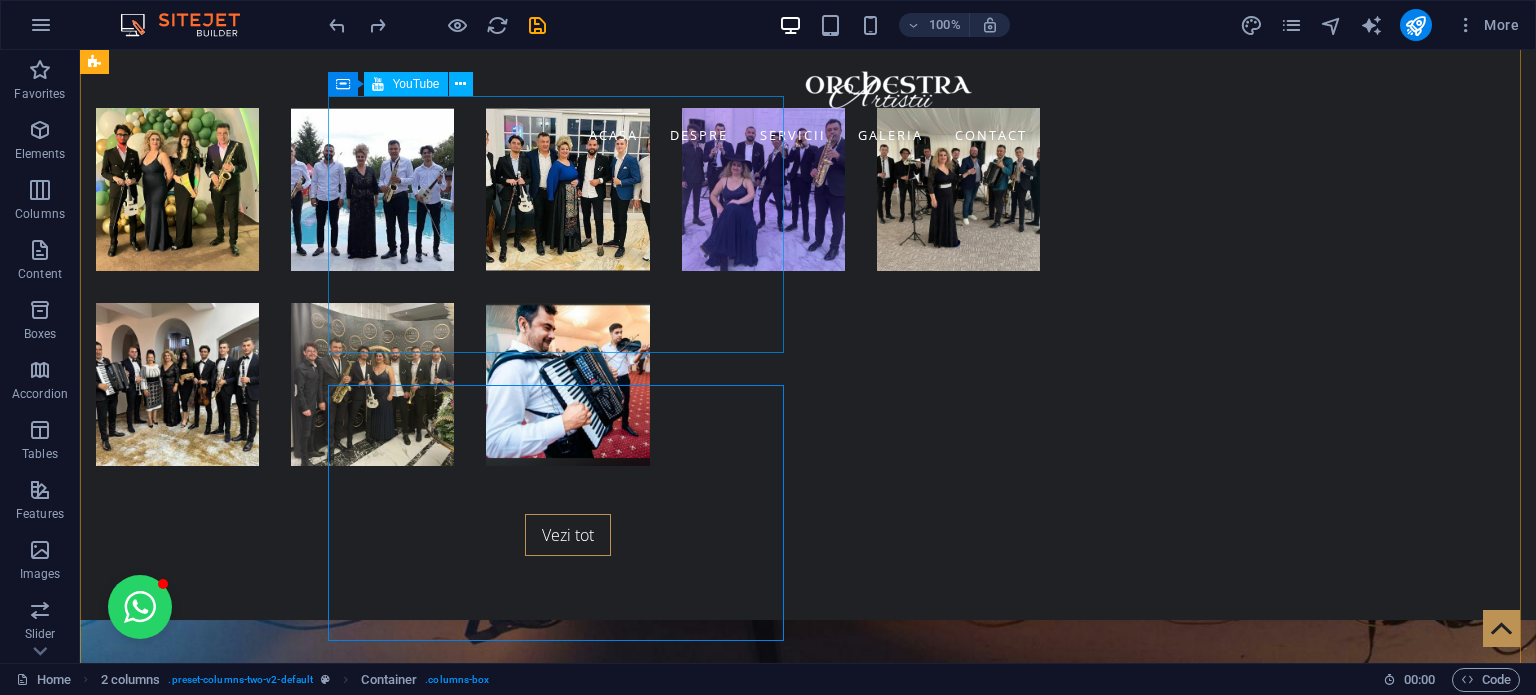 scroll, scrollTop: 4756, scrollLeft: 0, axis: vertical 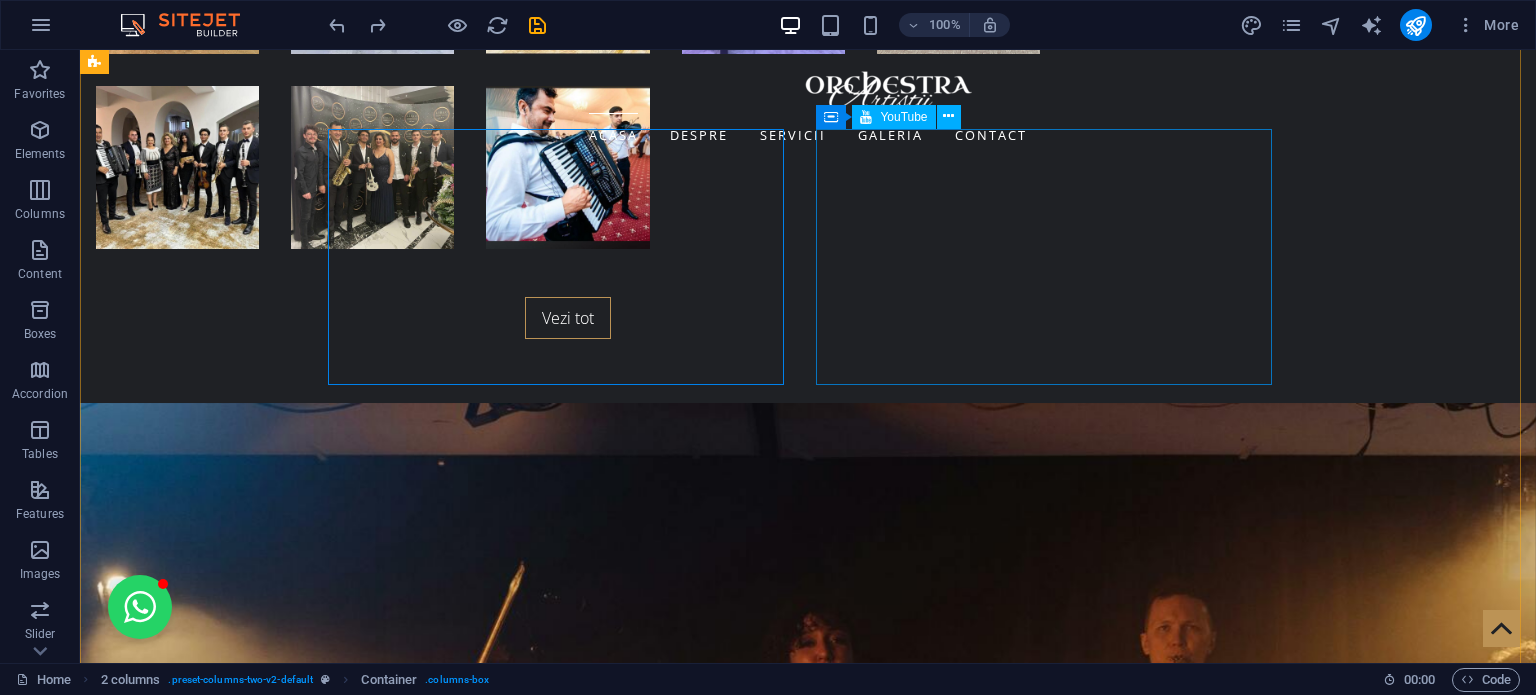 click at bounding box center [324, 4651] 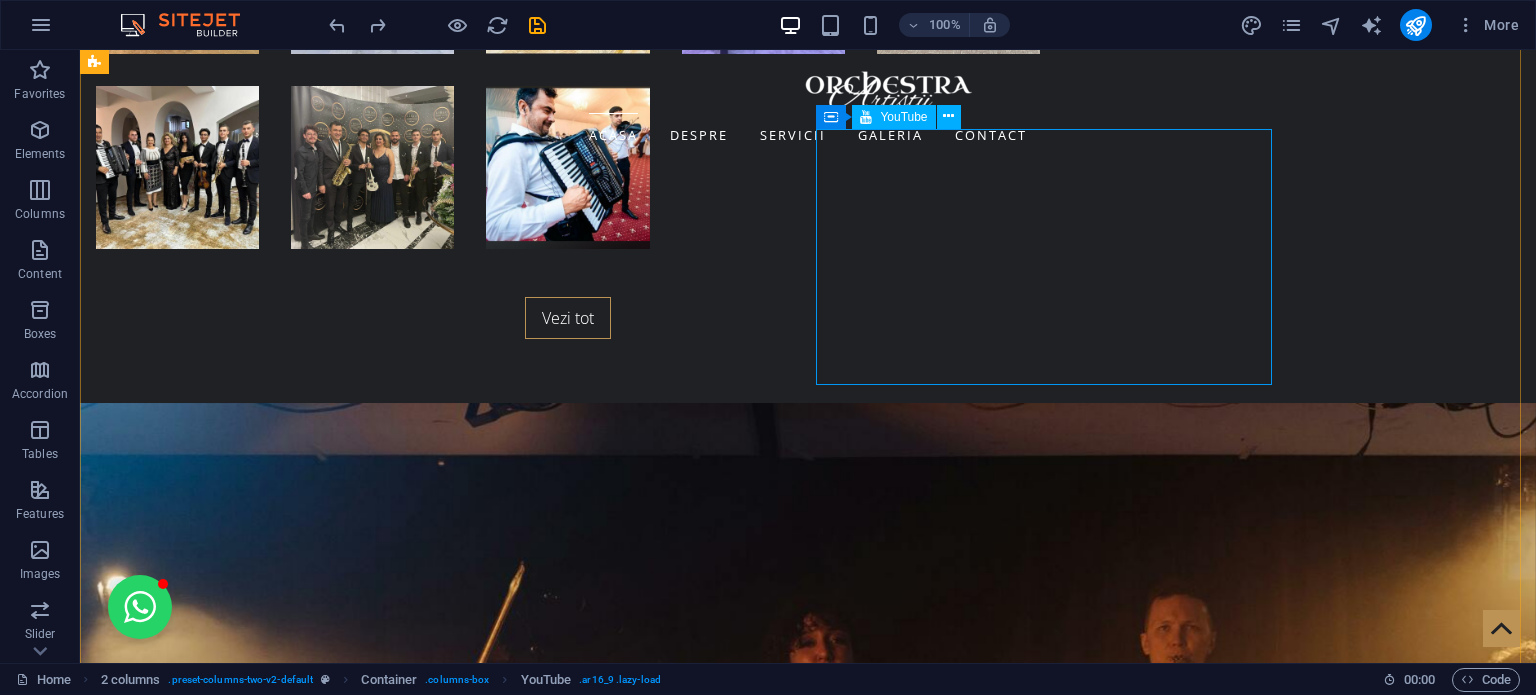 click at bounding box center (324, 4651) 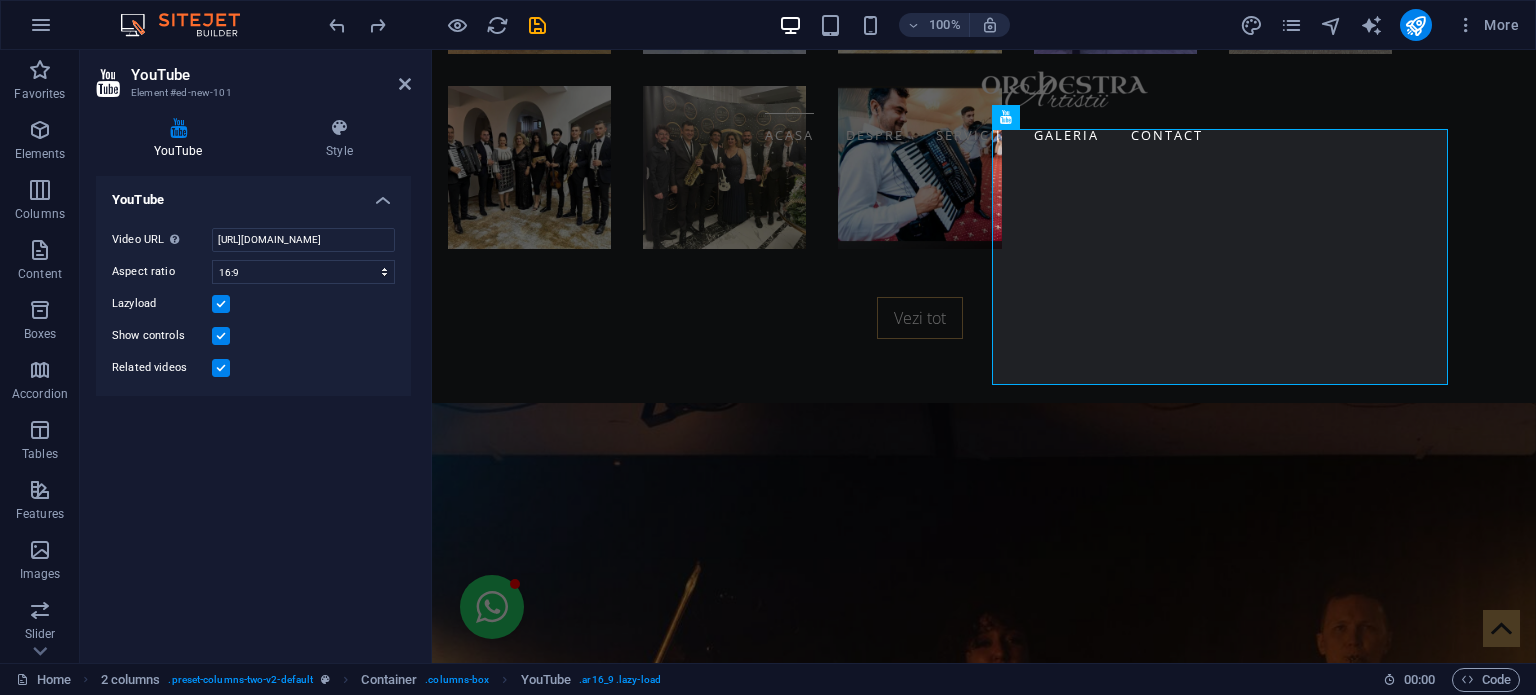 click on "YouTube Element #ed-new-101 YouTube Style YouTube Video URL Insert (or paste) a video URL. https://www.youtube.com/watch?v=wMZRb3MXhyU Aspect ratio 16:10 16:9 4:3 2:1 1:1 Lazyload Show controls Related videos 2 columns Element Layout How this element expands within the layout (Flexbox). Size Default auto px % 1/1 1/2 1/3 1/4 1/5 1/6 1/7 1/8 1/9 1/10 Grow Shrink Order Container layout Visible Visible Opacity 100 % Overflow Spacing Margin Default auto px % rem vw vh Custom Custom auto px % rem vw vh auto px % rem vw vh auto px % rem vw vh auto px % rem vw vh Padding Default px rem % vh vw Custom Custom px rem % vh vw px rem % vh vw px rem % vh vw px rem % vh vw Border Style              - Width 1 auto px rem % vh vw Custom Custom 1 auto px rem % vh vw 1 auto px rem % vh vw 1 auto px rem % vh vw 1 auto px rem % vh vw  - Color Round corners Default px rem % vh vw Custom Custom px rem % vh vw px rem % vh vw px rem % vh vw px rem % vh vw Shadow Default None Outside Inside Color X offset 0 px rem vh vw 0 0" at bounding box center (256, 356) 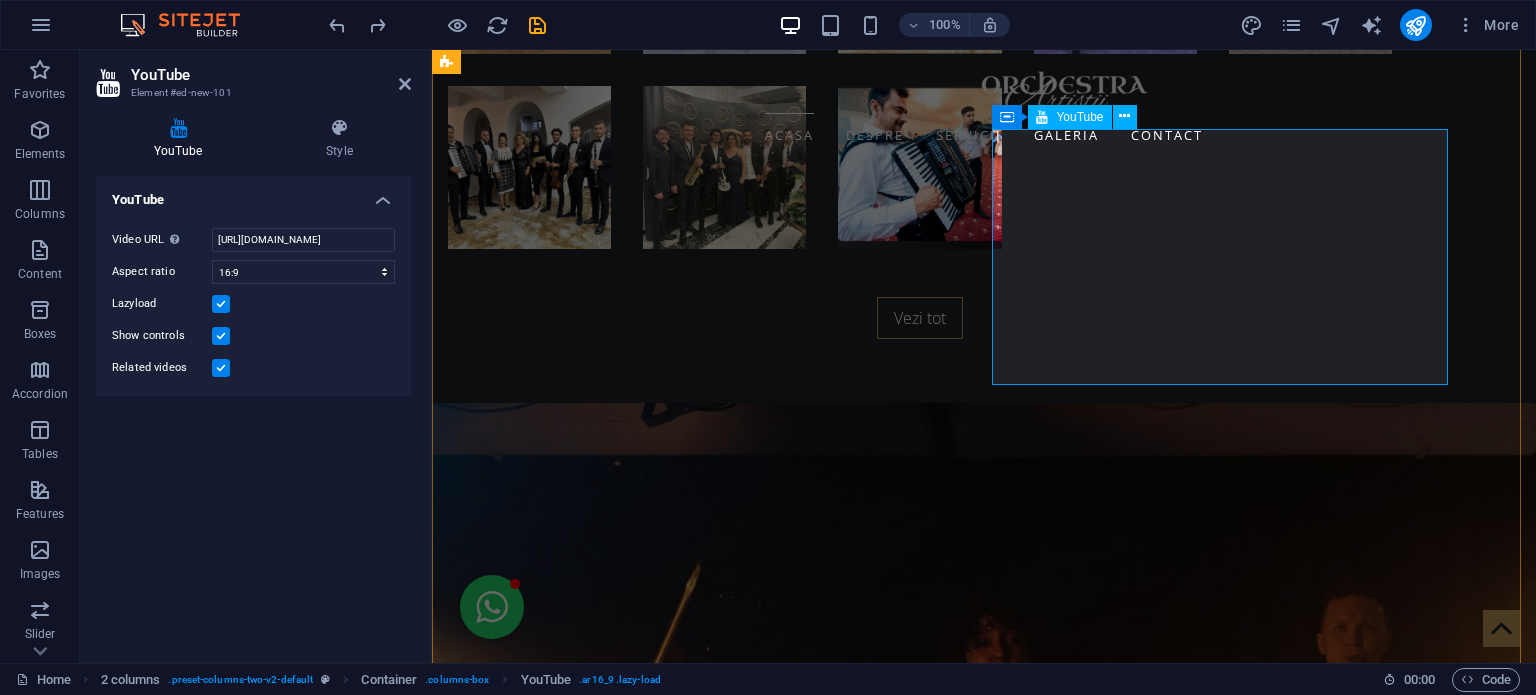click at bounding box center (676, 4378) 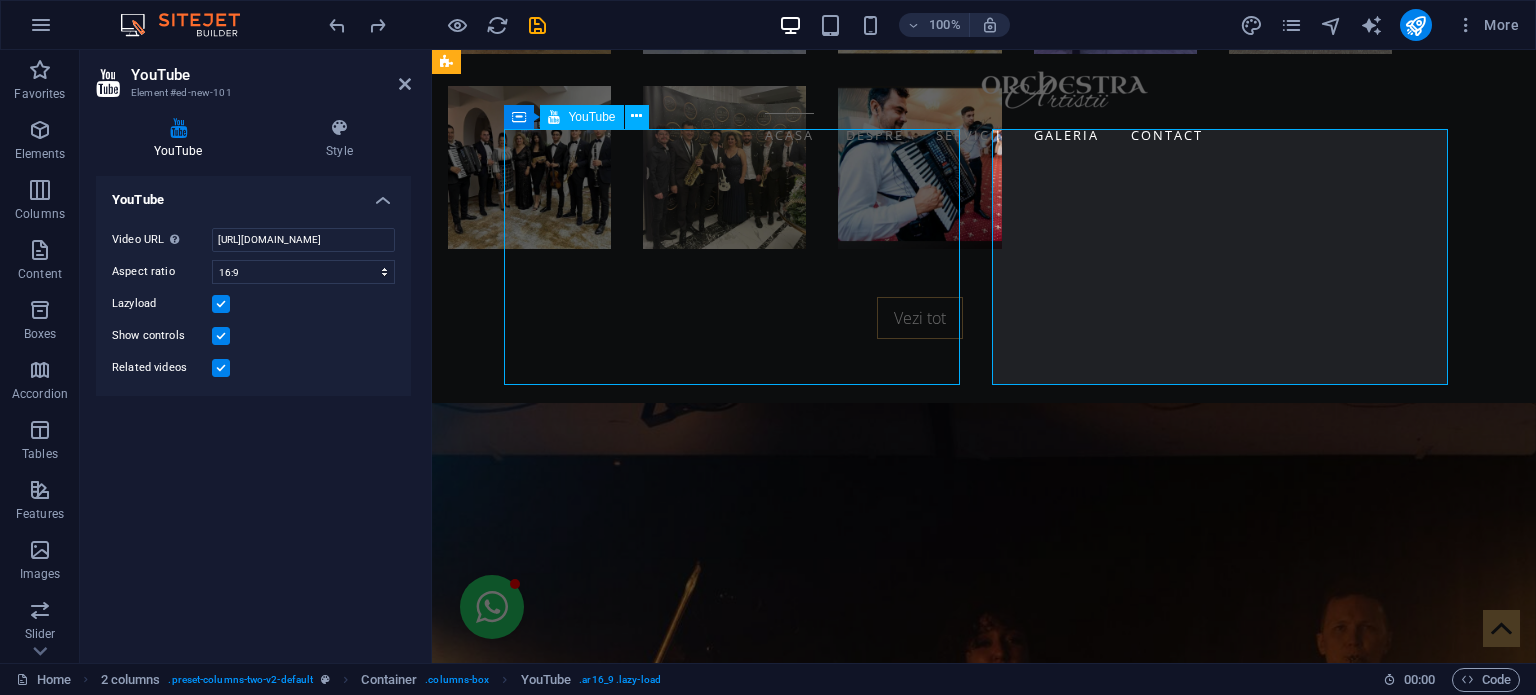 click at bounding box center (676, 4378) 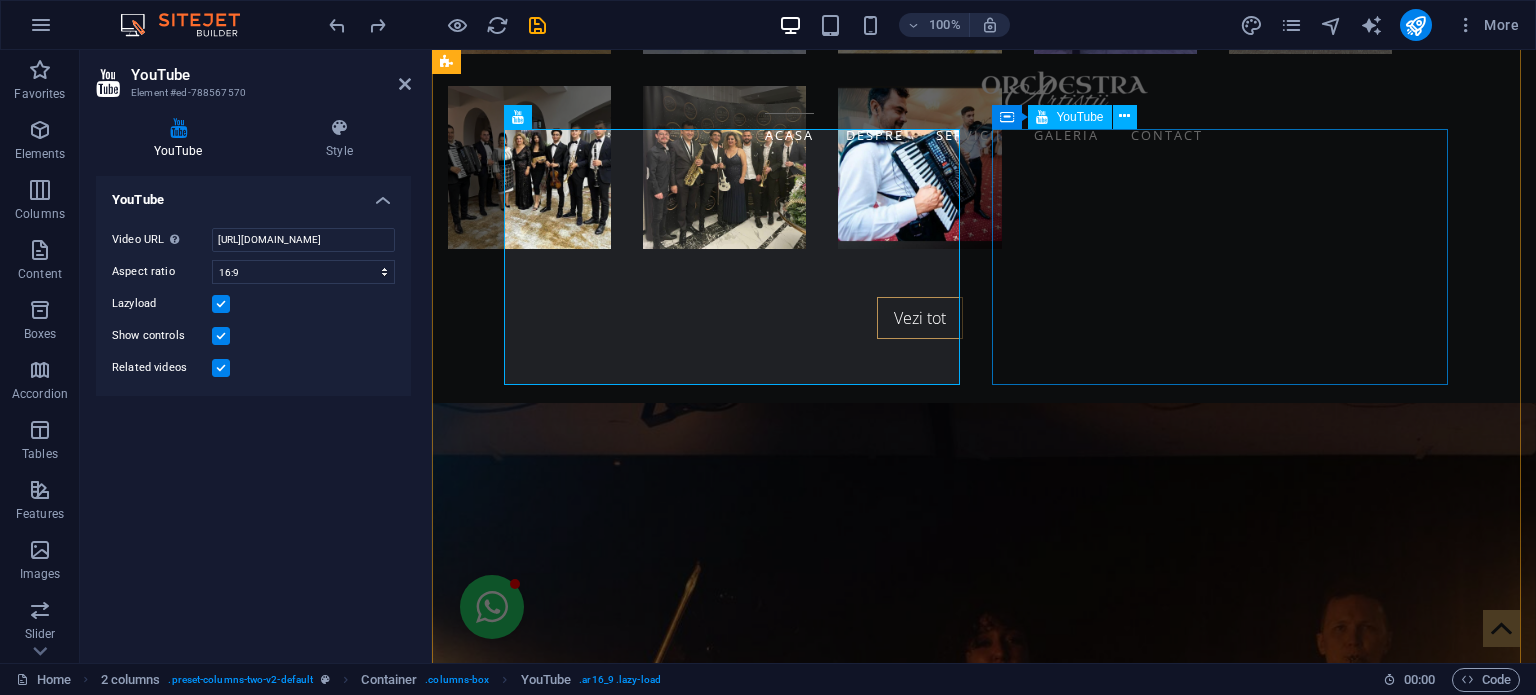 click at bounding box center [676, 4651] 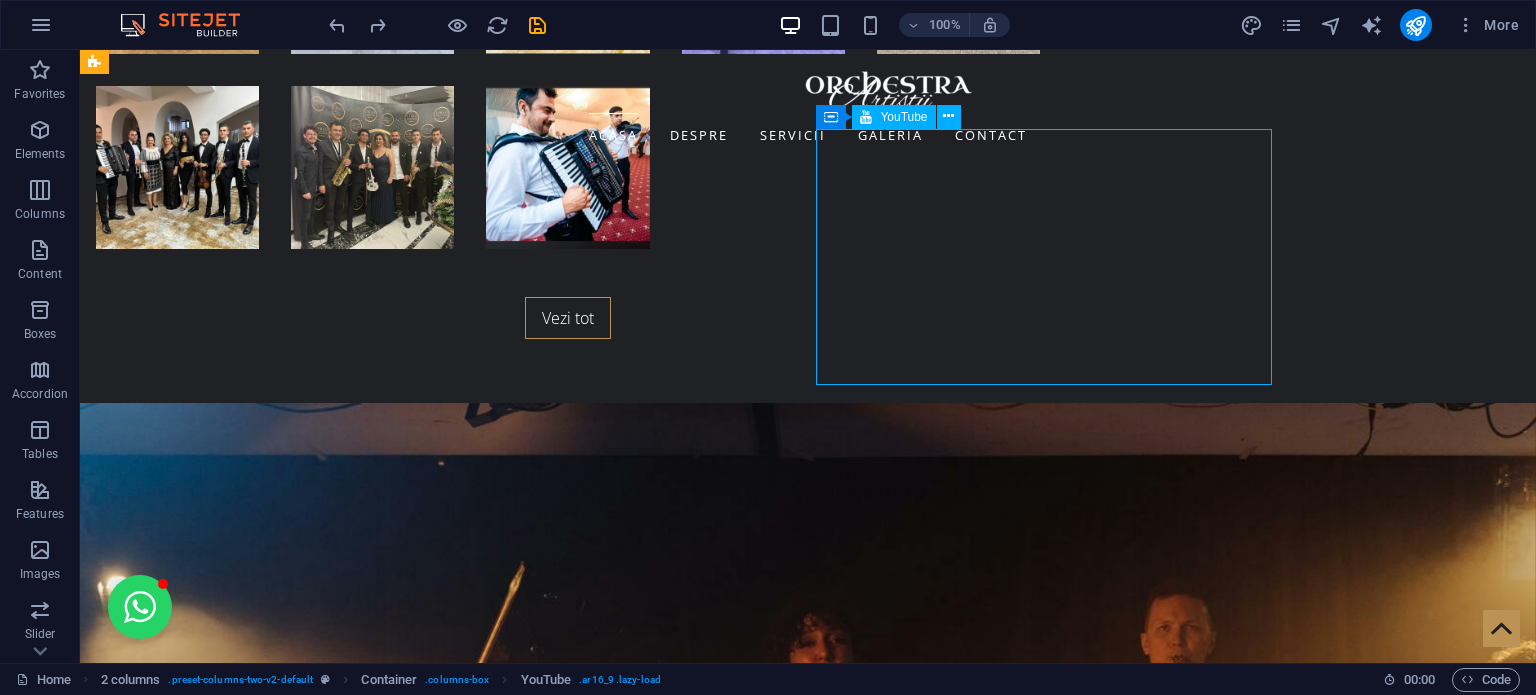 click at bounding box center [324, 4651] 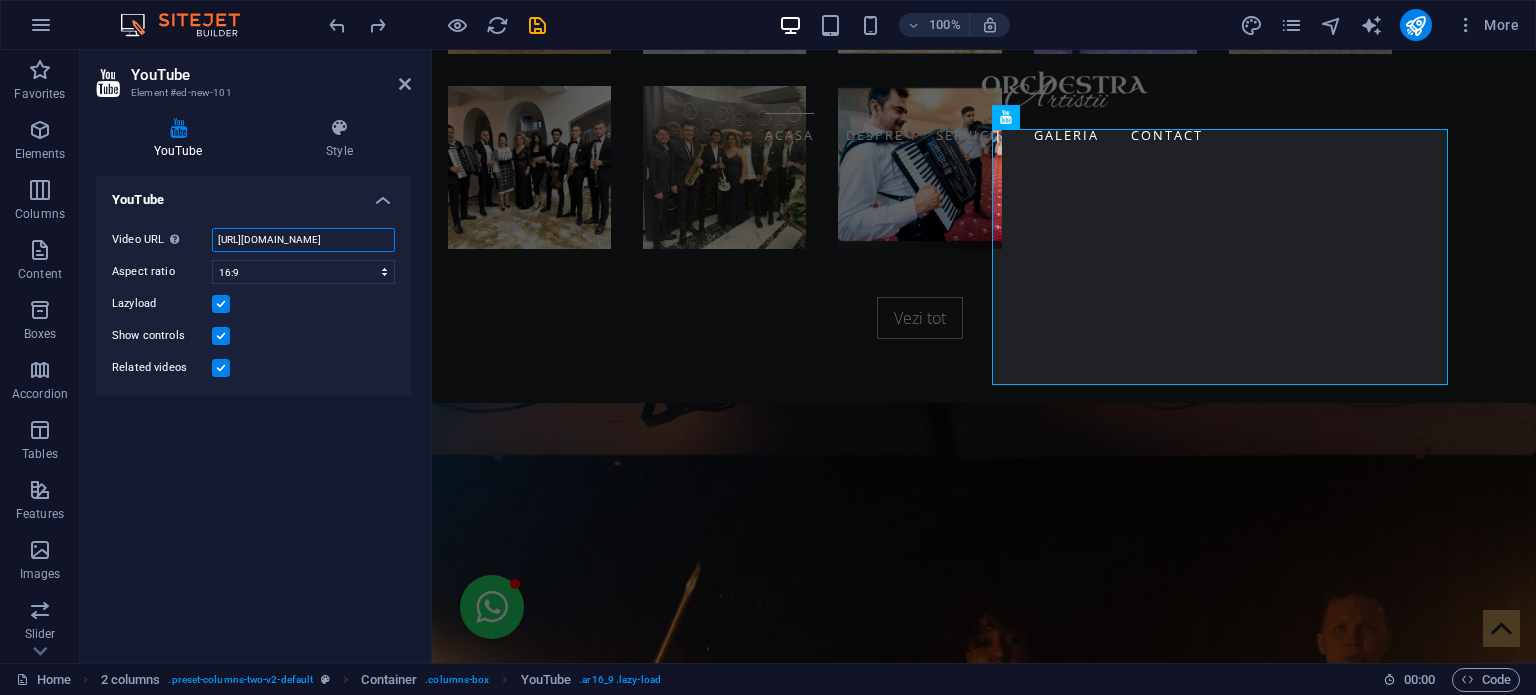 click on "[URL][DOMAIN_NAME]" at bounding box center [303, 240] 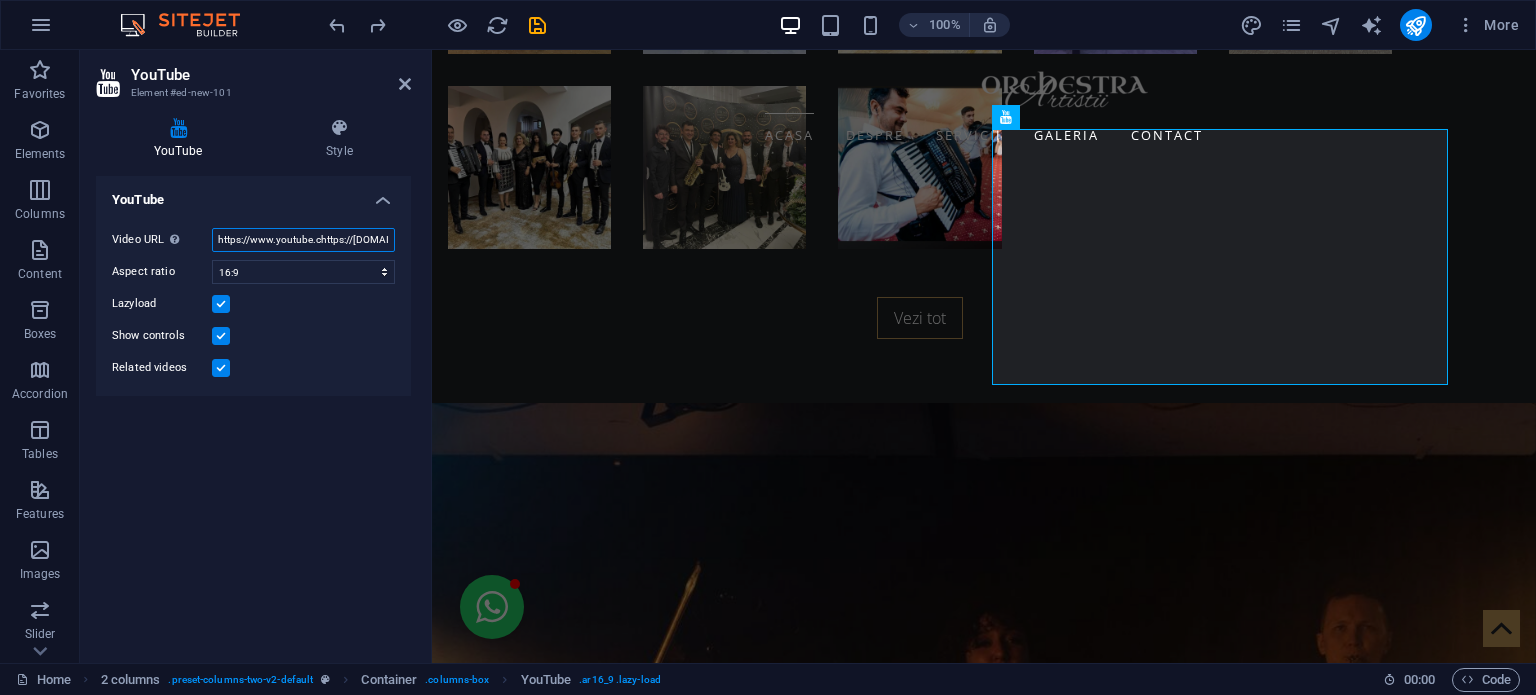 scroll, scrollTop: 0, scrollLeft: 247, axis: horizontal 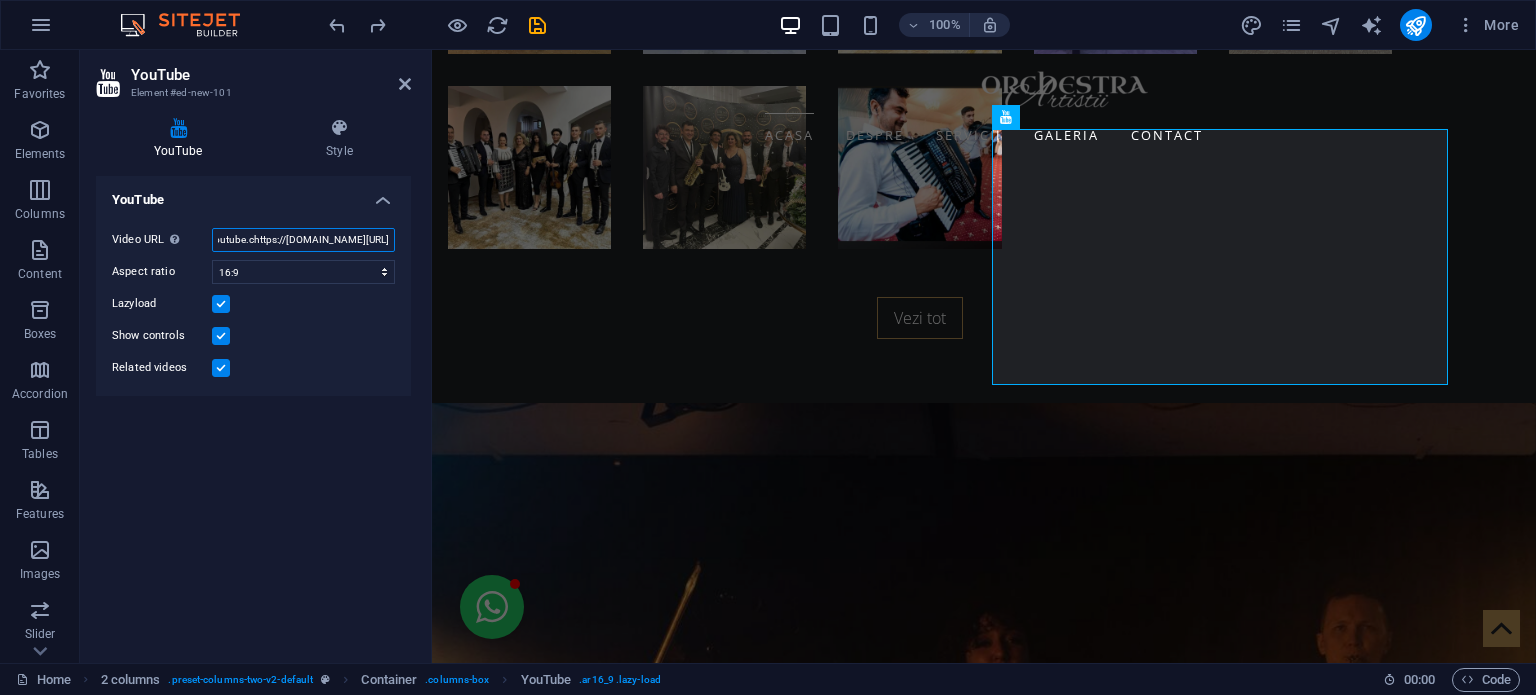 paste on "om/embed/PCj57la0mzY?si=aCIj9A8Vs-GNcVAa" 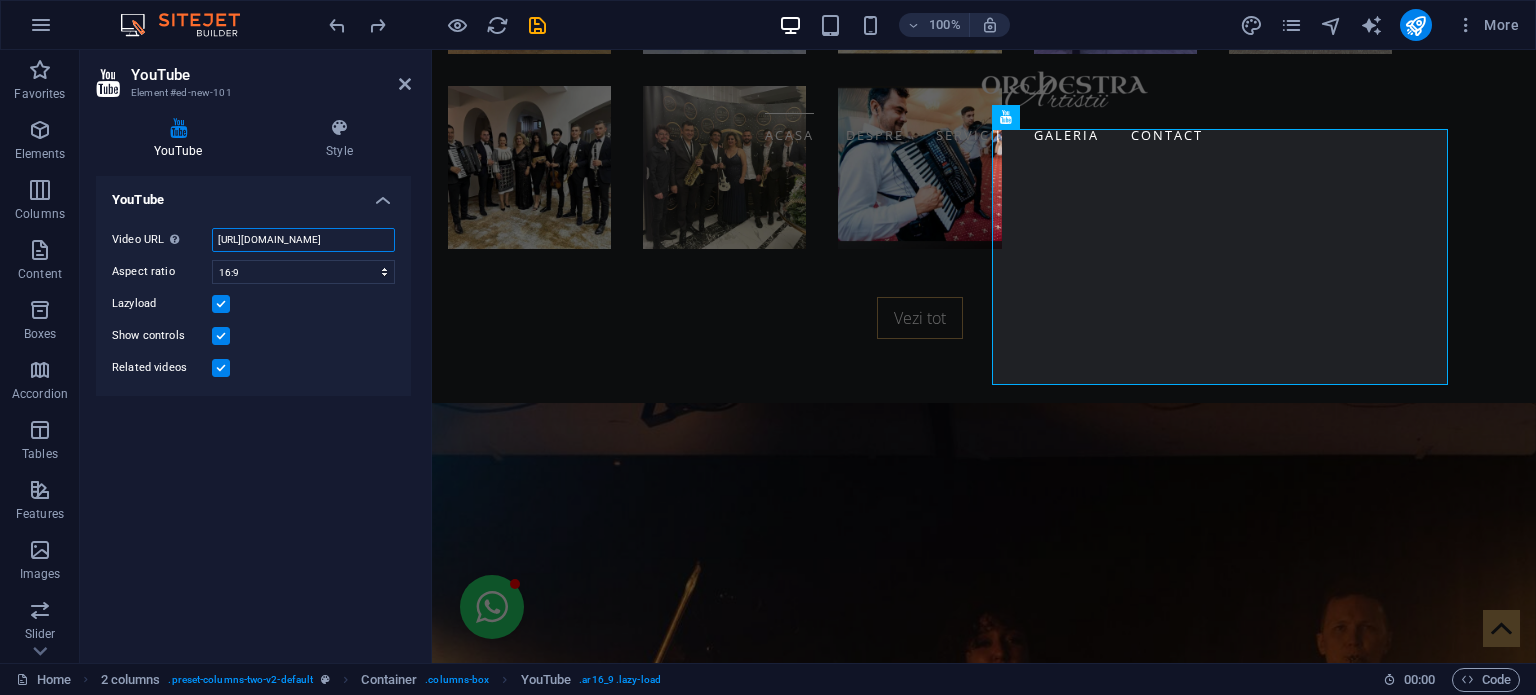 scroll, scrollTop: 0, scrollLeft: 145, axis: horizontal 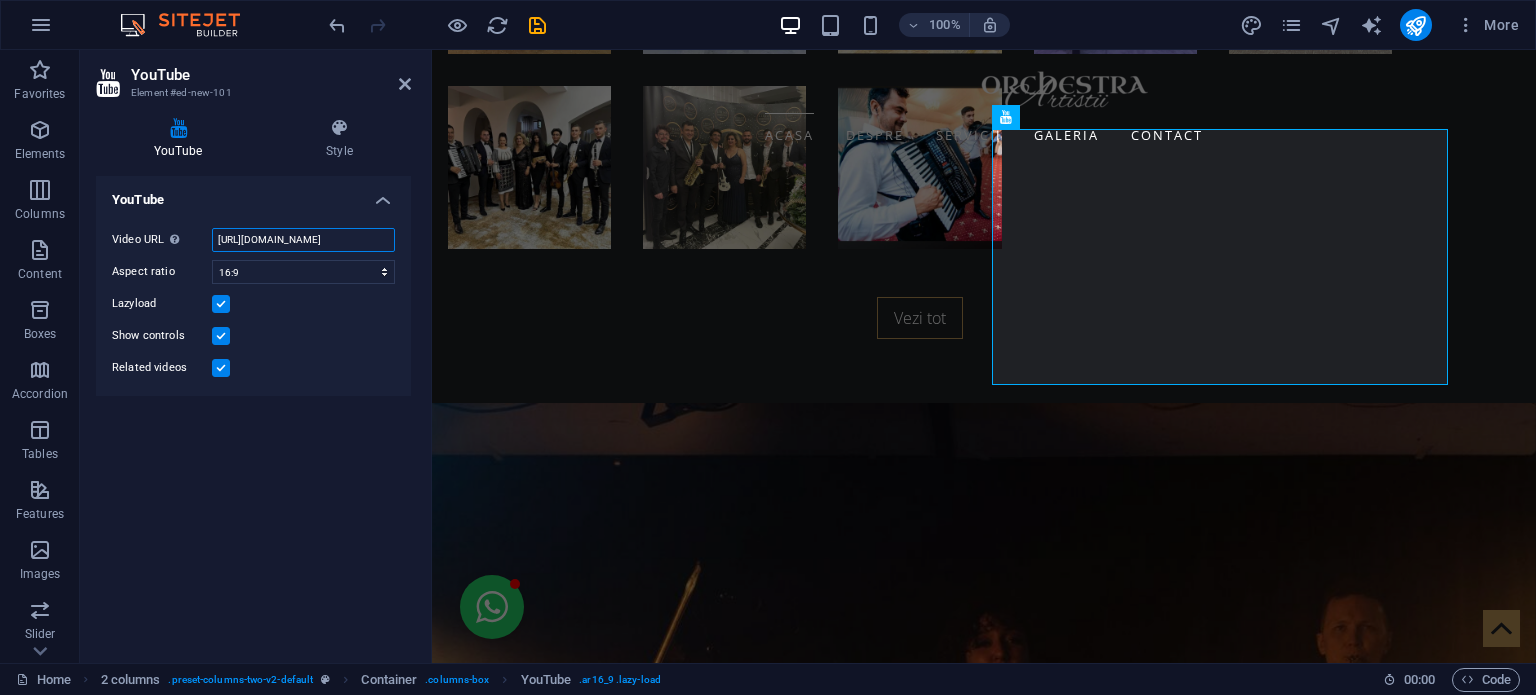 type on "https://www.youtube.com/embed/PCj57la0mzY?si=aCIj9A8Vs-GNcVAa" 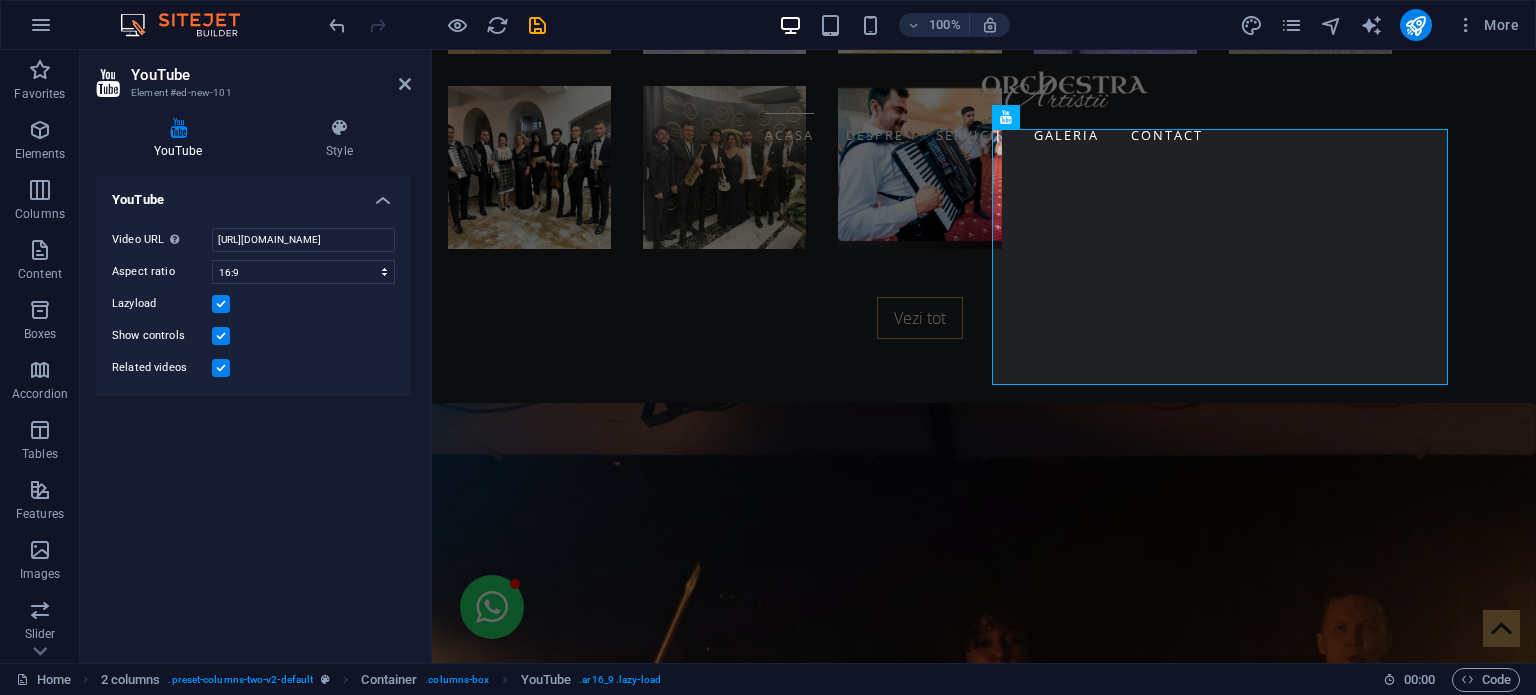 scroll, scrollTop: 0, scrollLeft: 0, axis: both 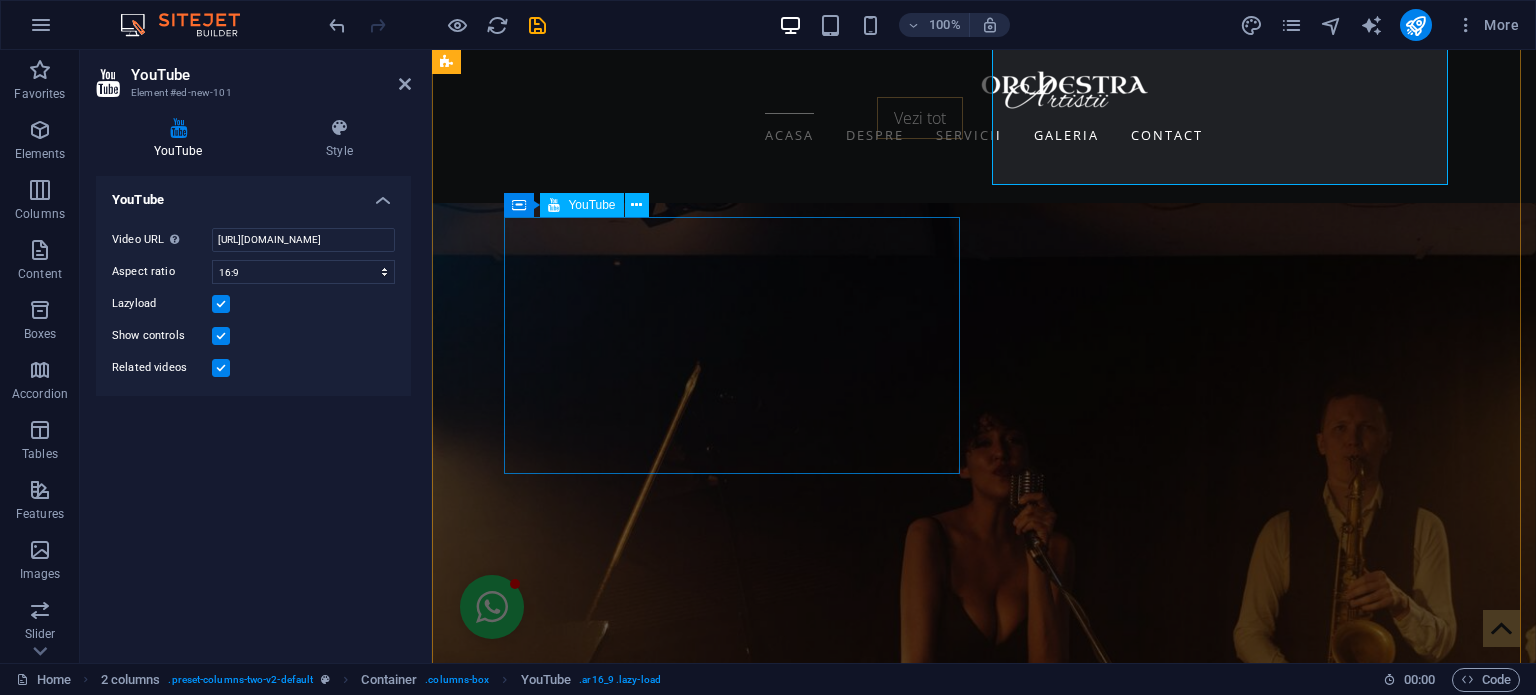 click at bounding box center [676, 4723] 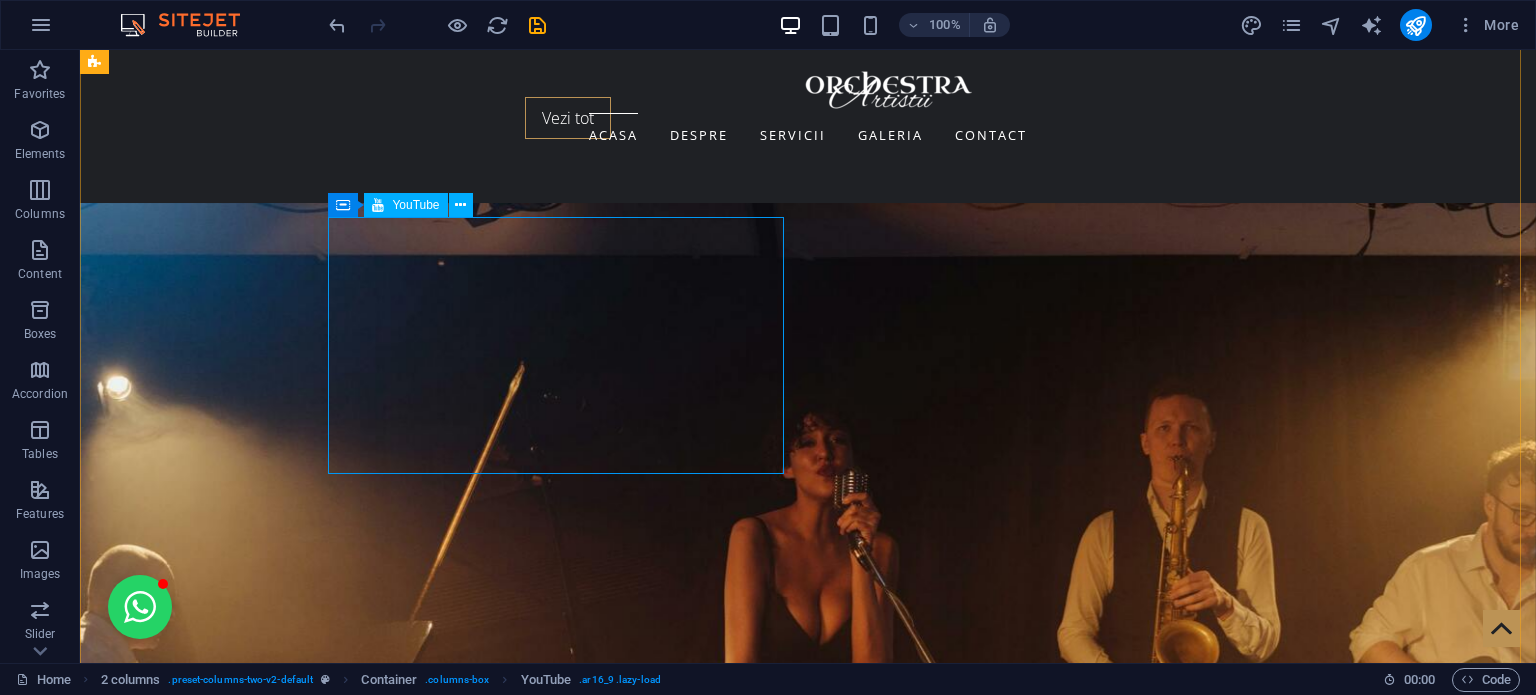 click at bounding box center [324, 4723] 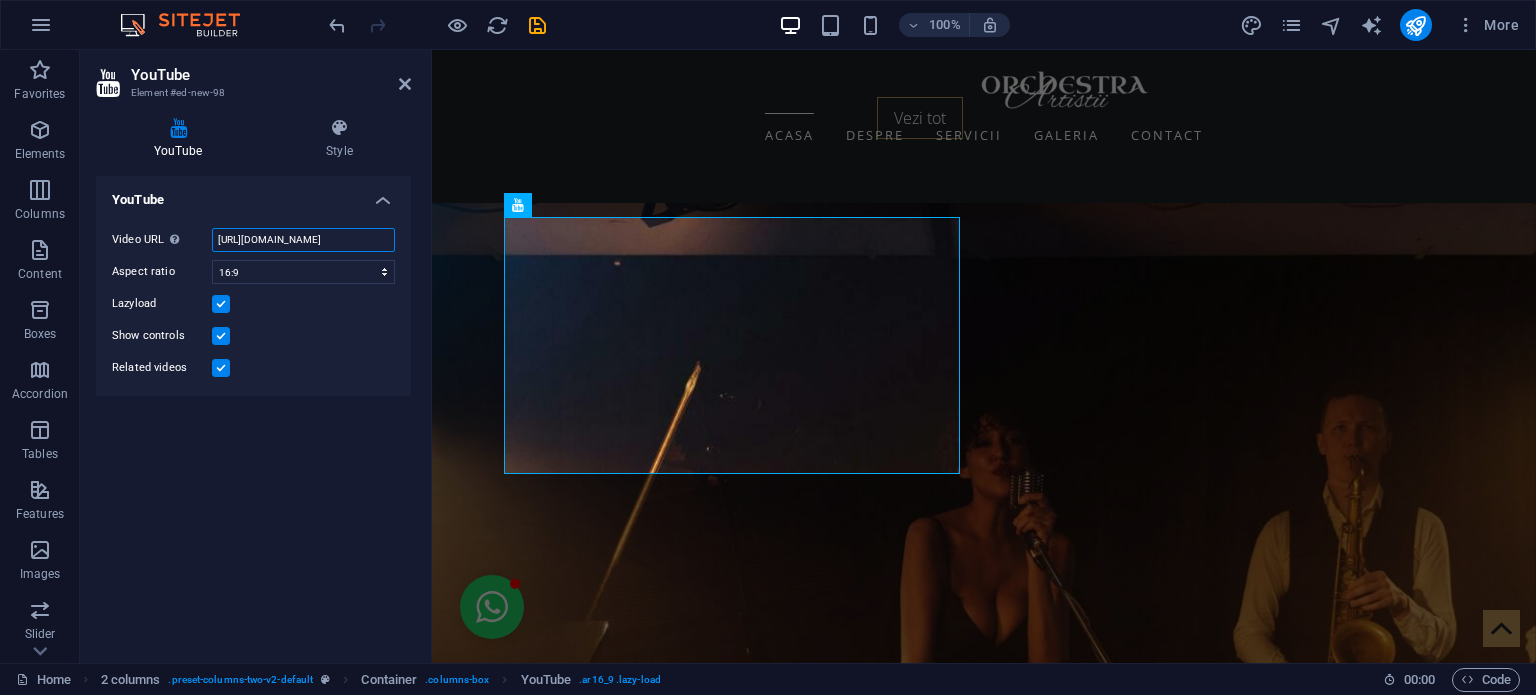 click on "[URL][DOMAIN_NAME]" at bounding box center [303, 240] 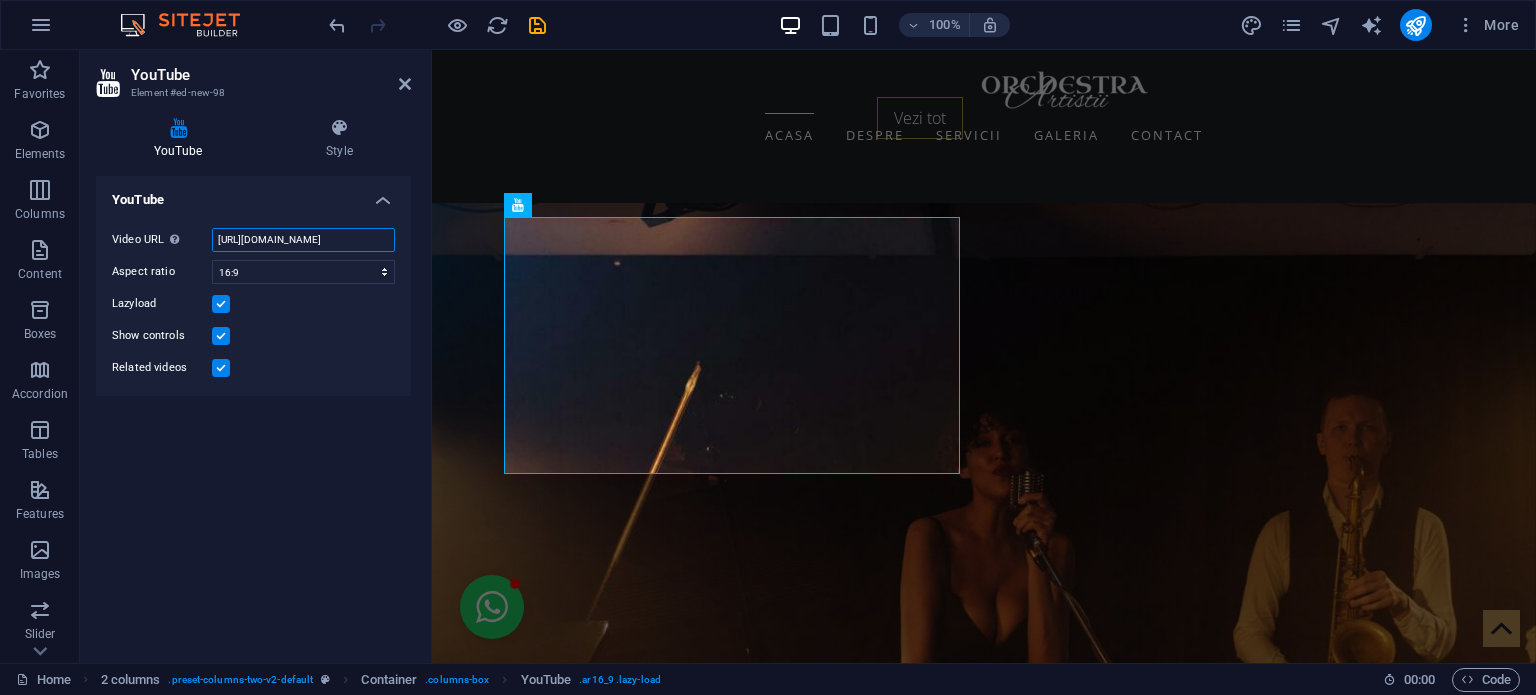 paste on "youtube.com/shorts/jXzDTdxiSpI?si=_k_-2YP49Hd4rQom" 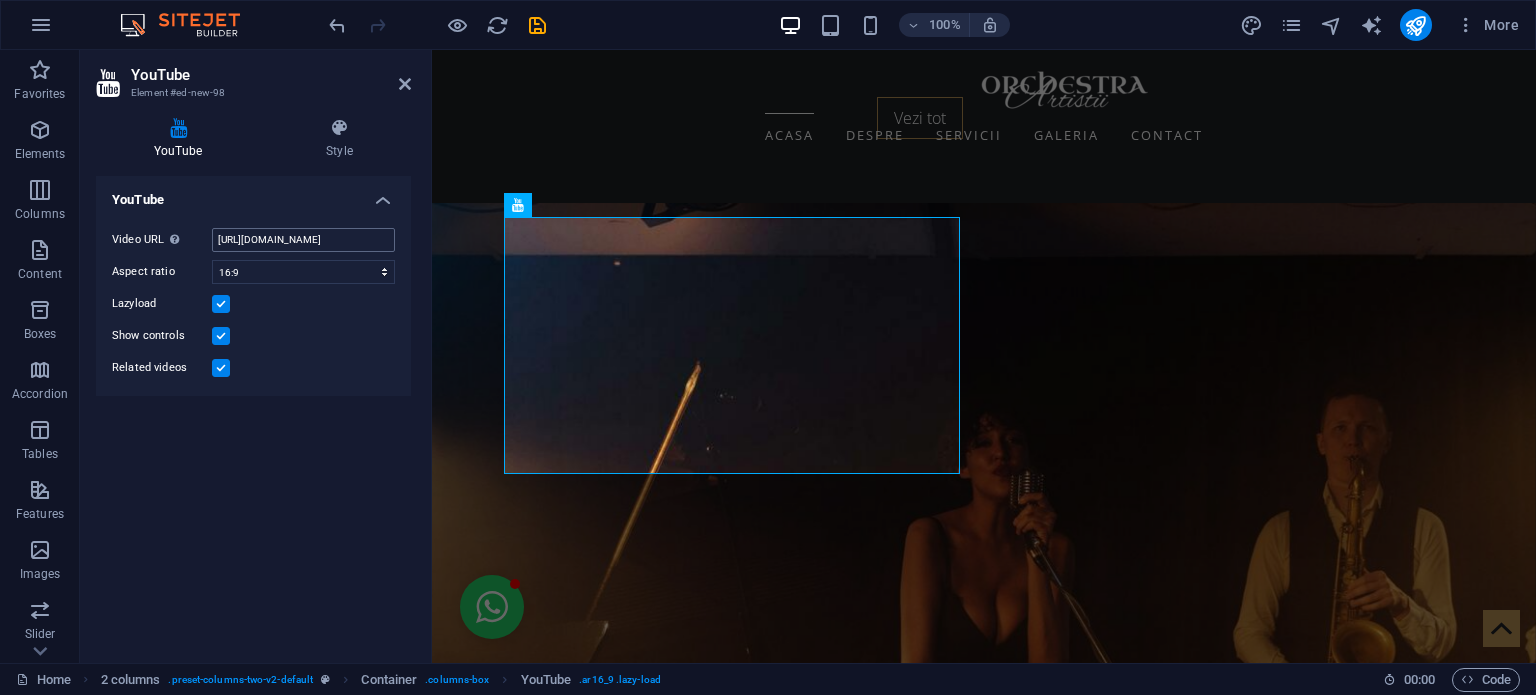 scroll, scrollTop: 0, scrollLeft: 0, axis: both 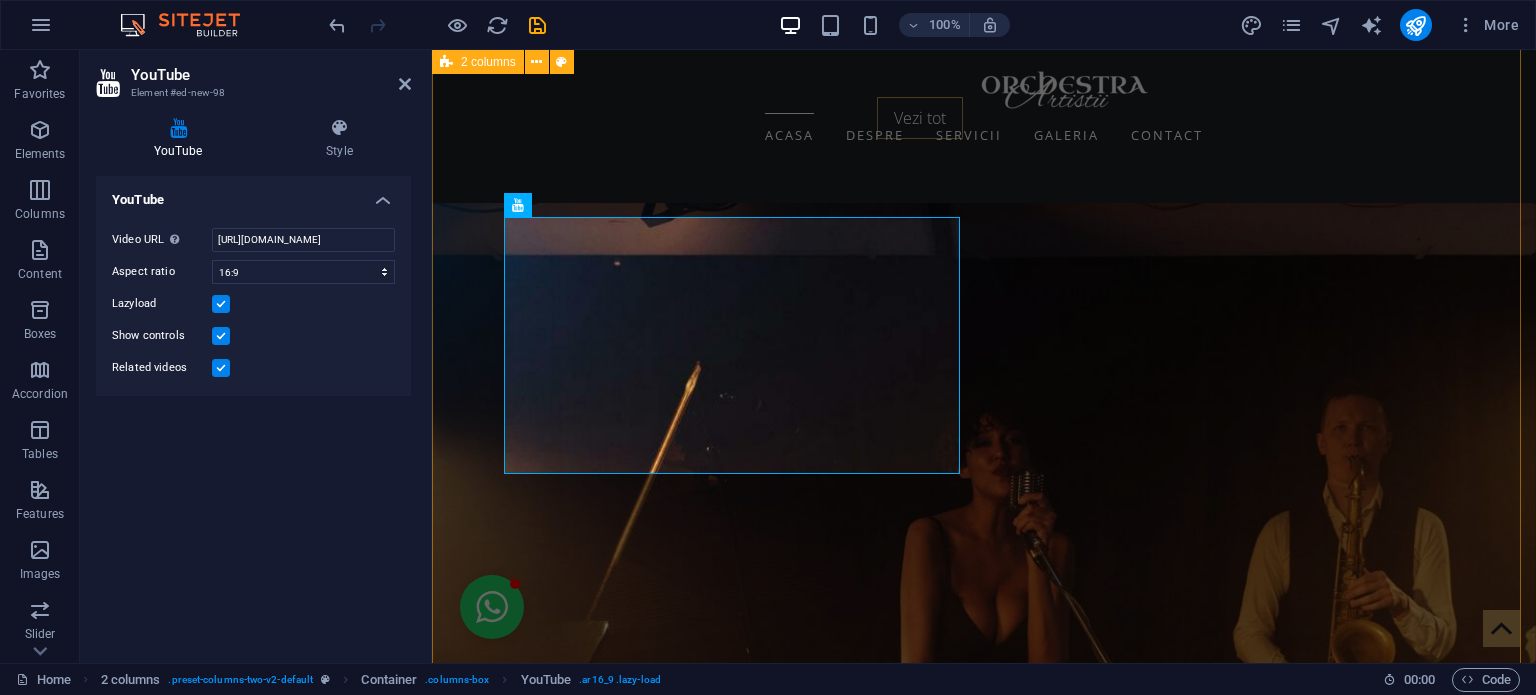 click at bounding box center [984, 3769] 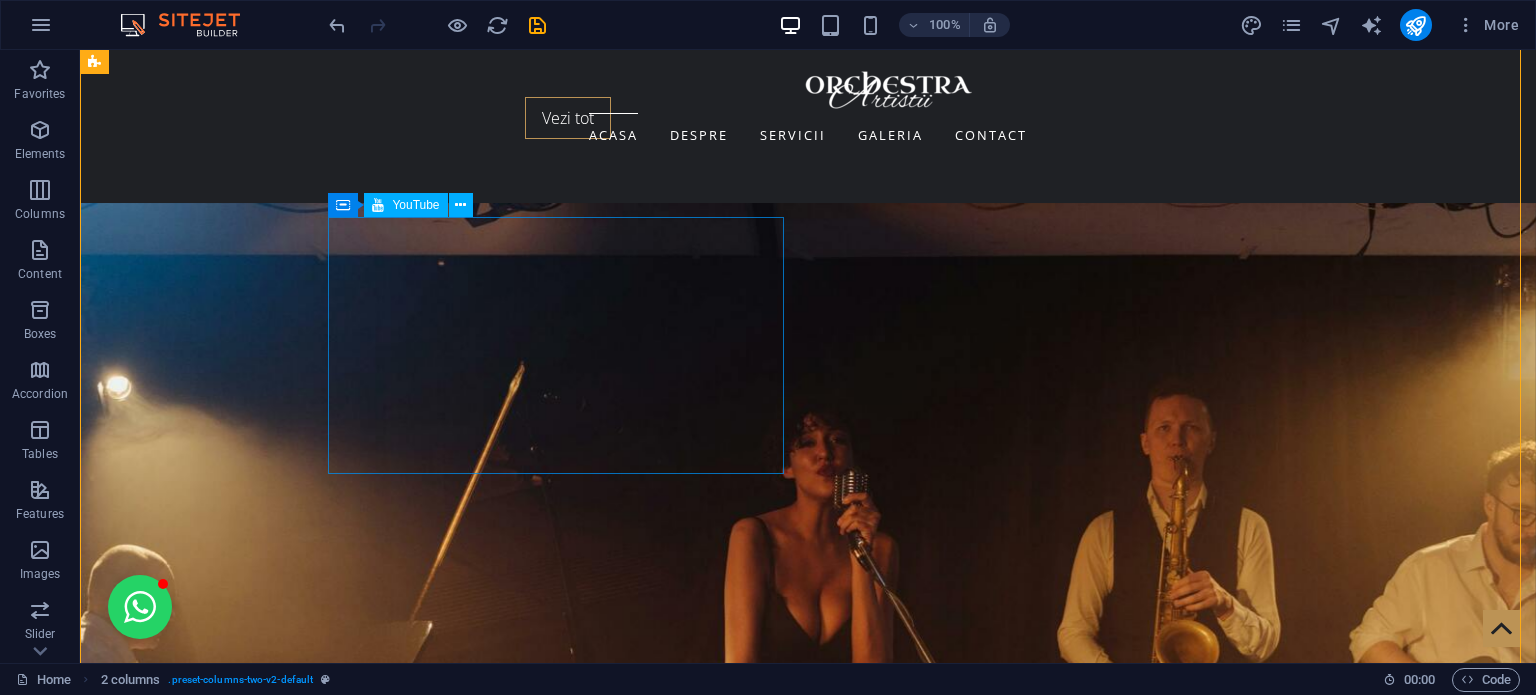 click at bounding box center (324, 4723) 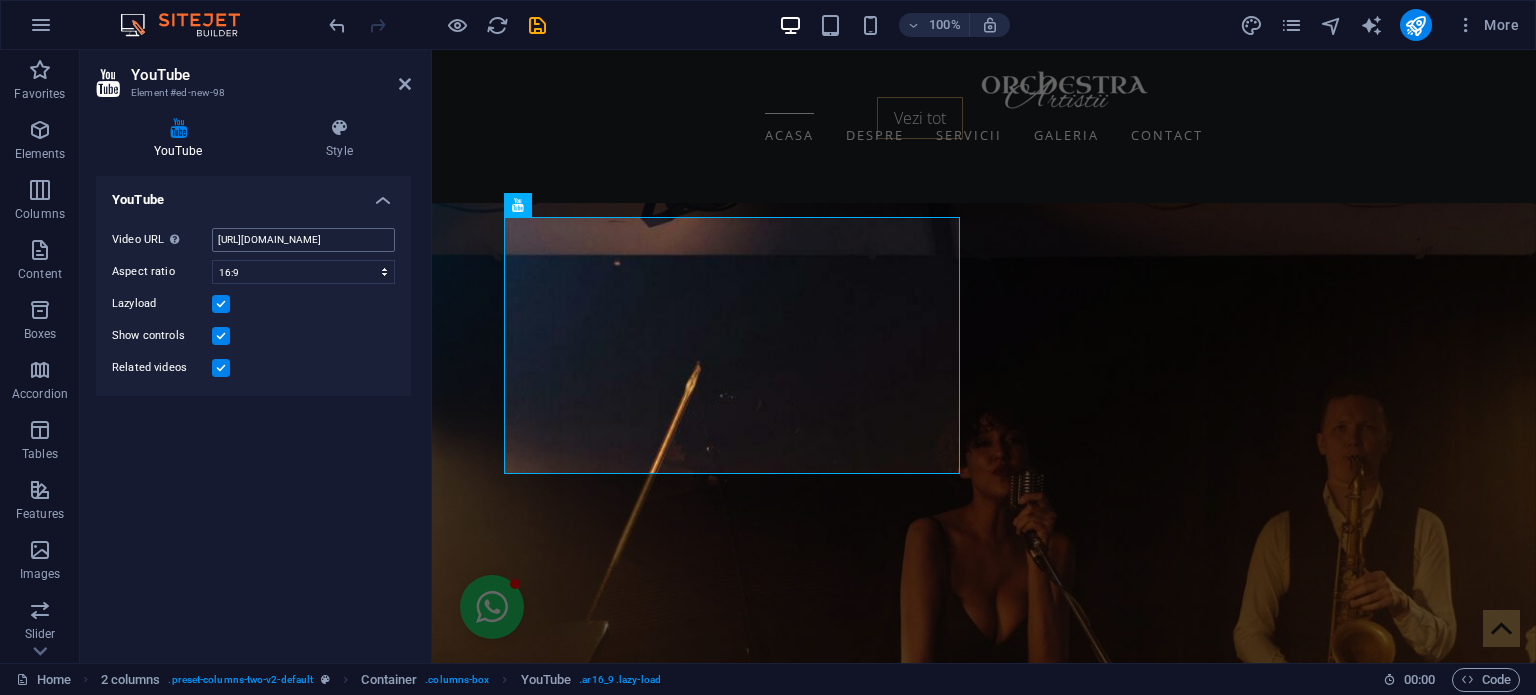 click on "Video URL Insert (or paste) a video URL. https://youtube.com/shorts/jXzDTdxiSpI?si=_k_-2YP49Hd4rQom Aspect ratio 16:10 16:9 4:3 2:1 1:1 Lazyload Show controls Related videos" at bounding box center (253, 304) 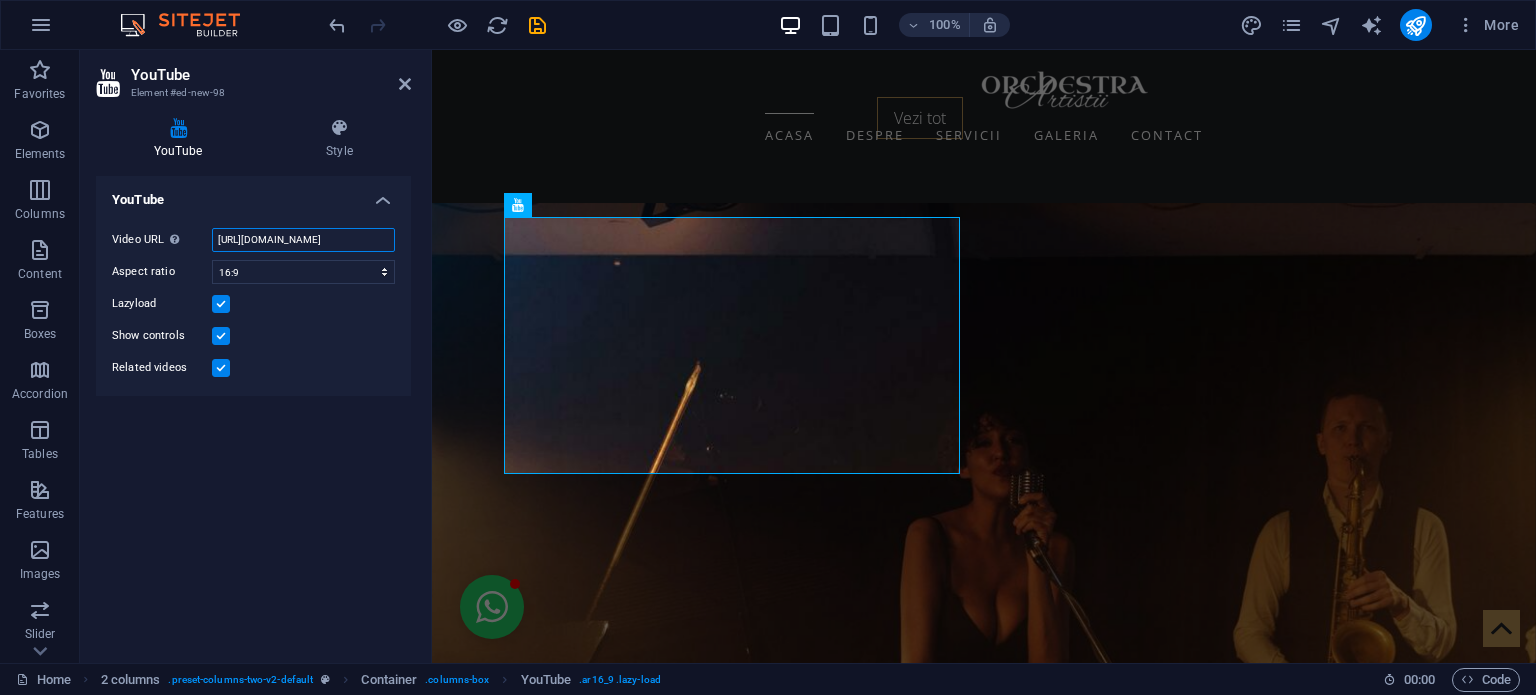 click on "https://youtube.com/shorts/jXzDTdxiSpI?si=_k_-2YP49Hd4rQom" at bounding box center (303, 240) 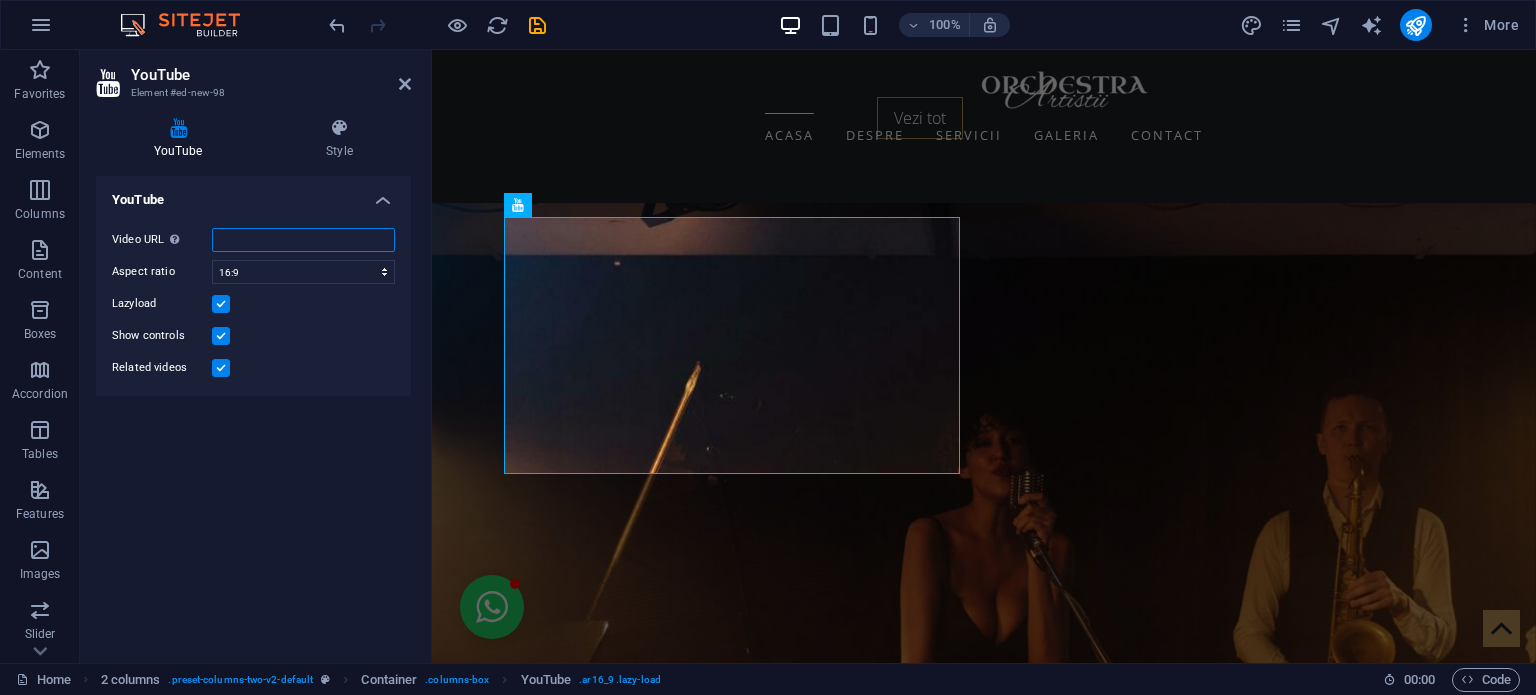 paste on "https://youtube.com/shorts/jXzDTdxiSpI?si=_k_-2YP49Hd4rQom" 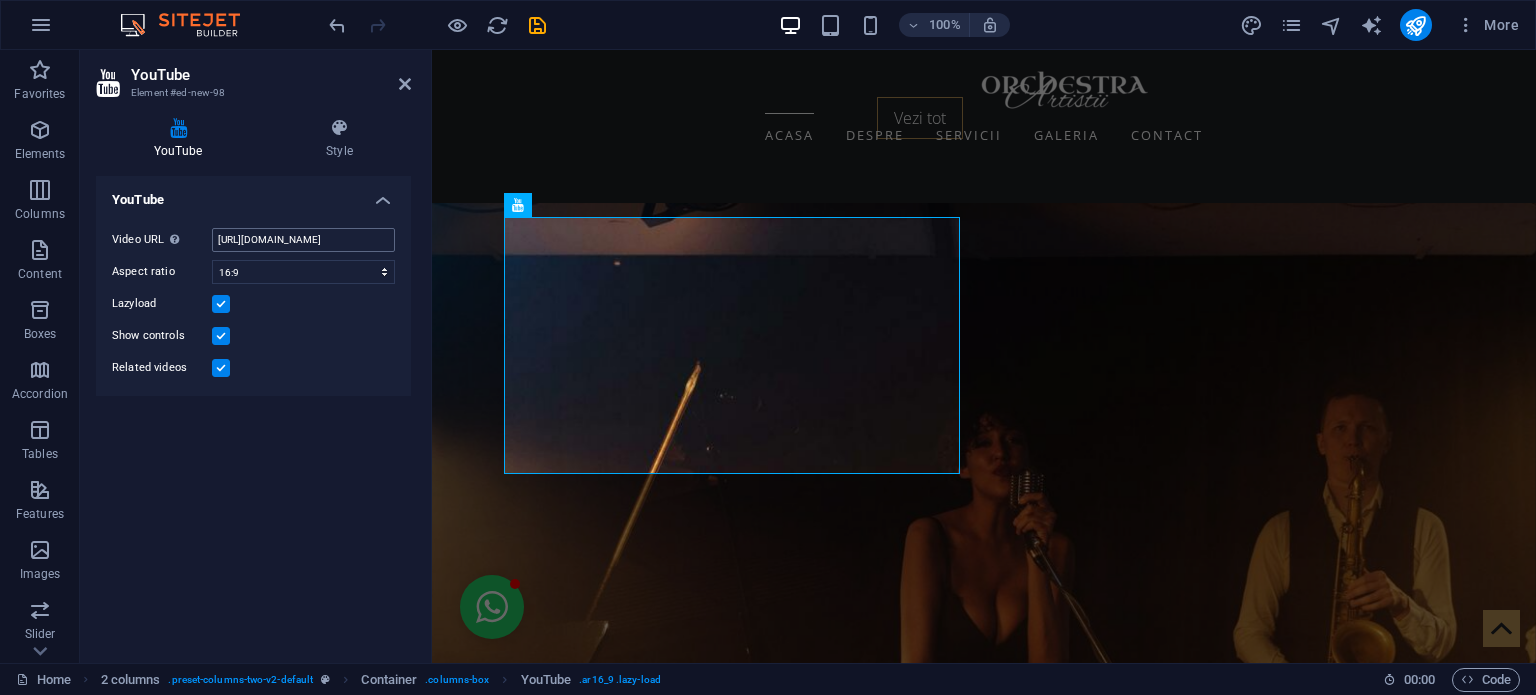 scroll, scrollTop: 0, scrollLeft: 0, axis: both 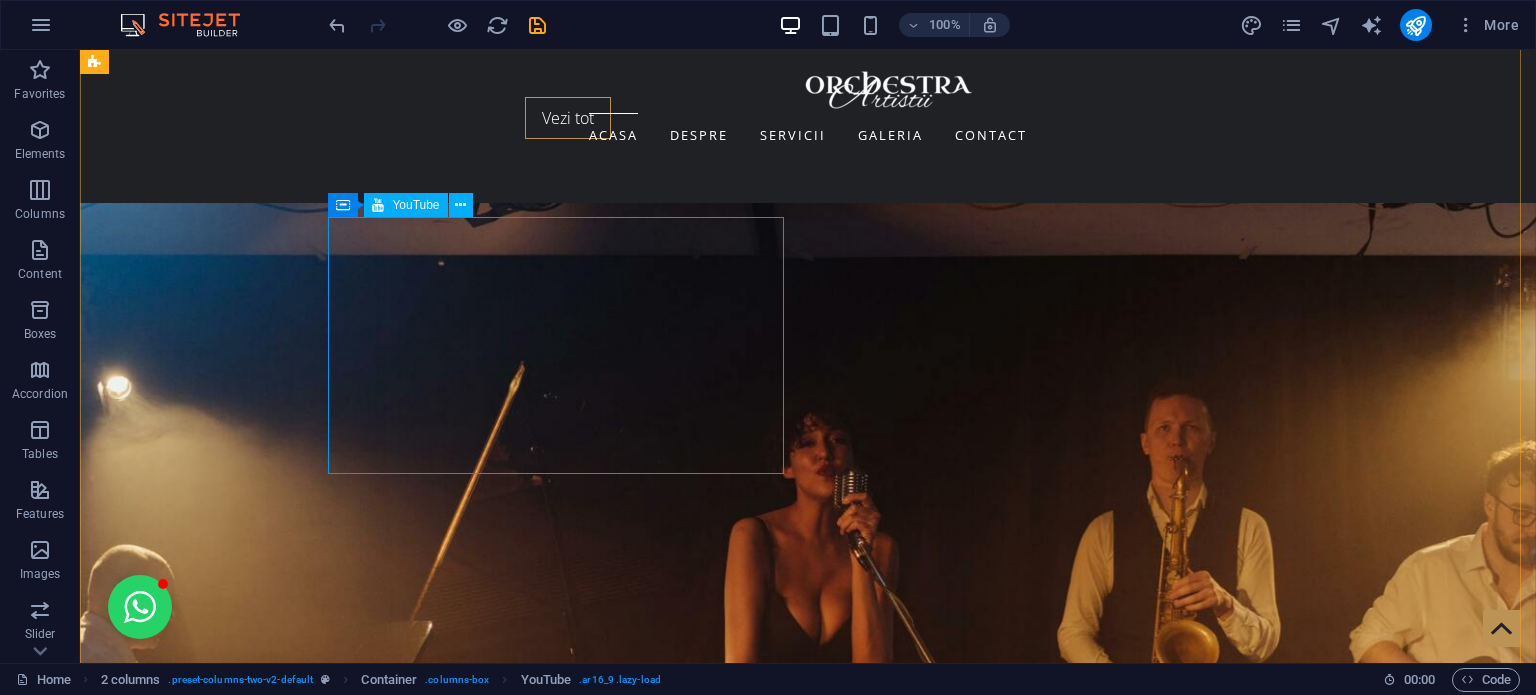 click at bounding box center [324, 4723] 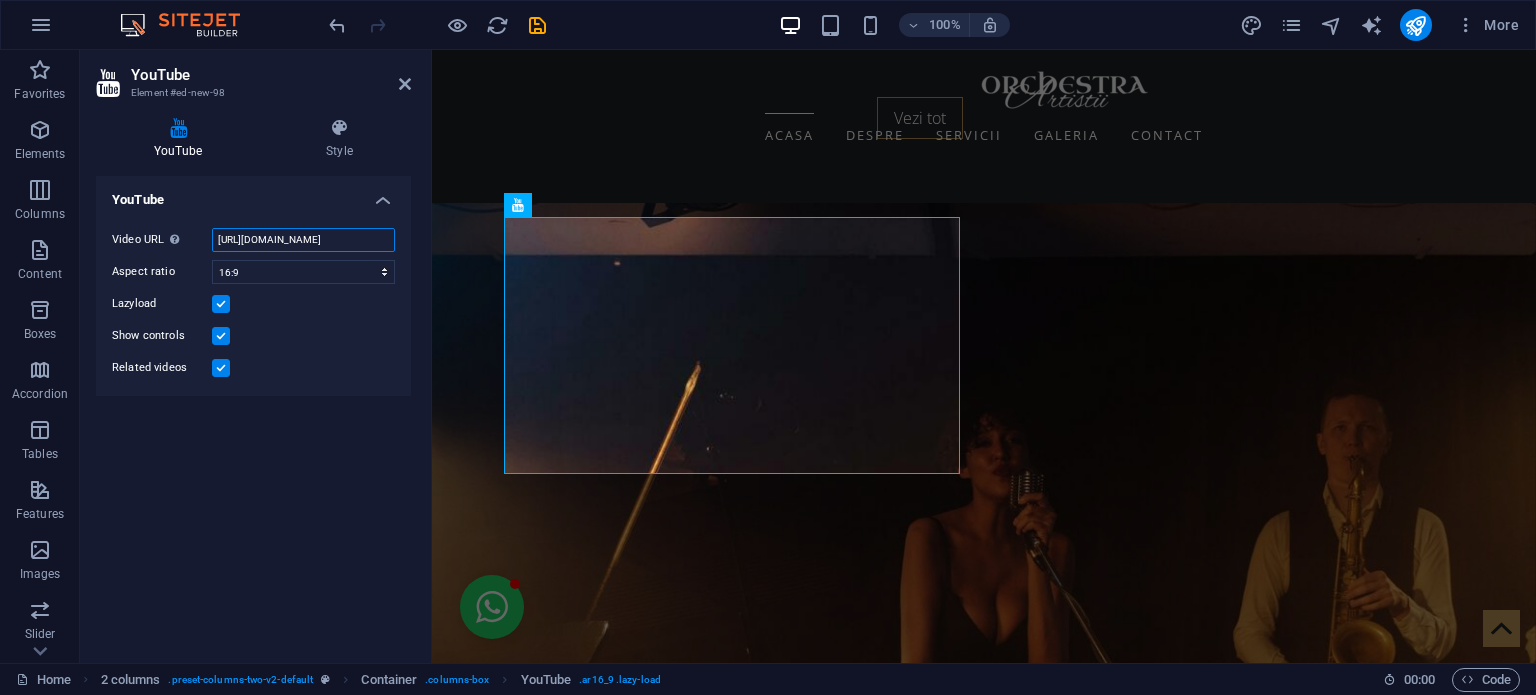 click on "https://youtube.com/shorts/jXzDTdxiSpI?si=_k_-2YP49Hd4rQom" at bounding box center (303, 240) 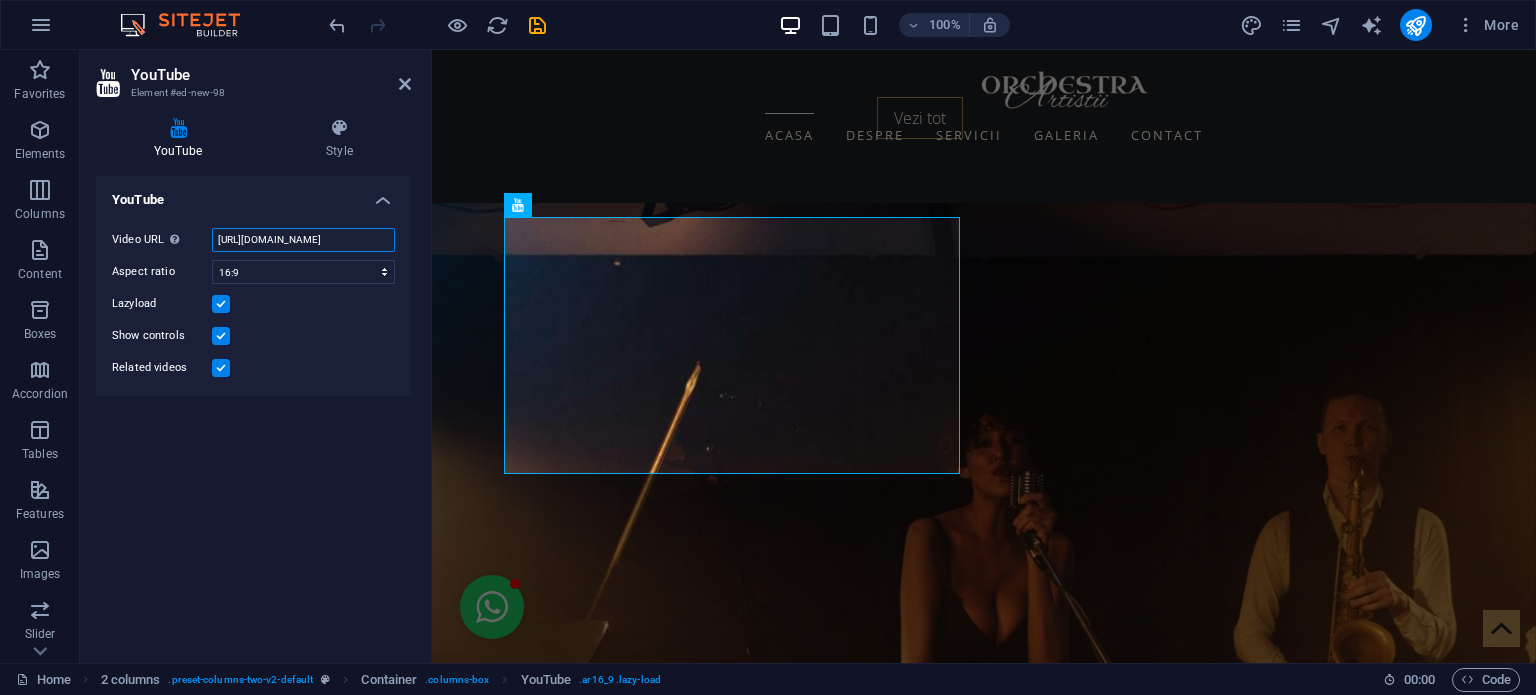 paste on "azkwDnQ9_dw?si=1vxY5DmheTKOj8L4" 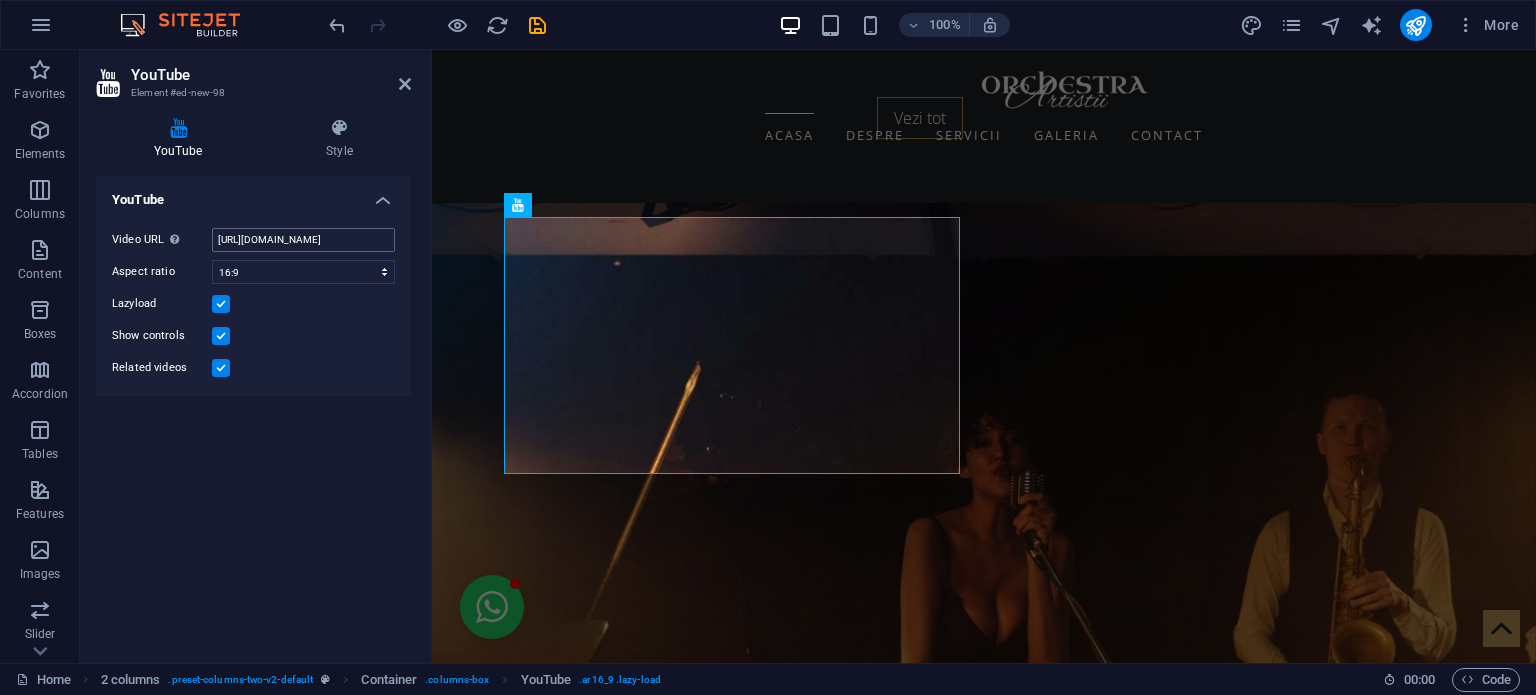 scroll, scrollTop: 0, scrollLeft: 0, axis: both 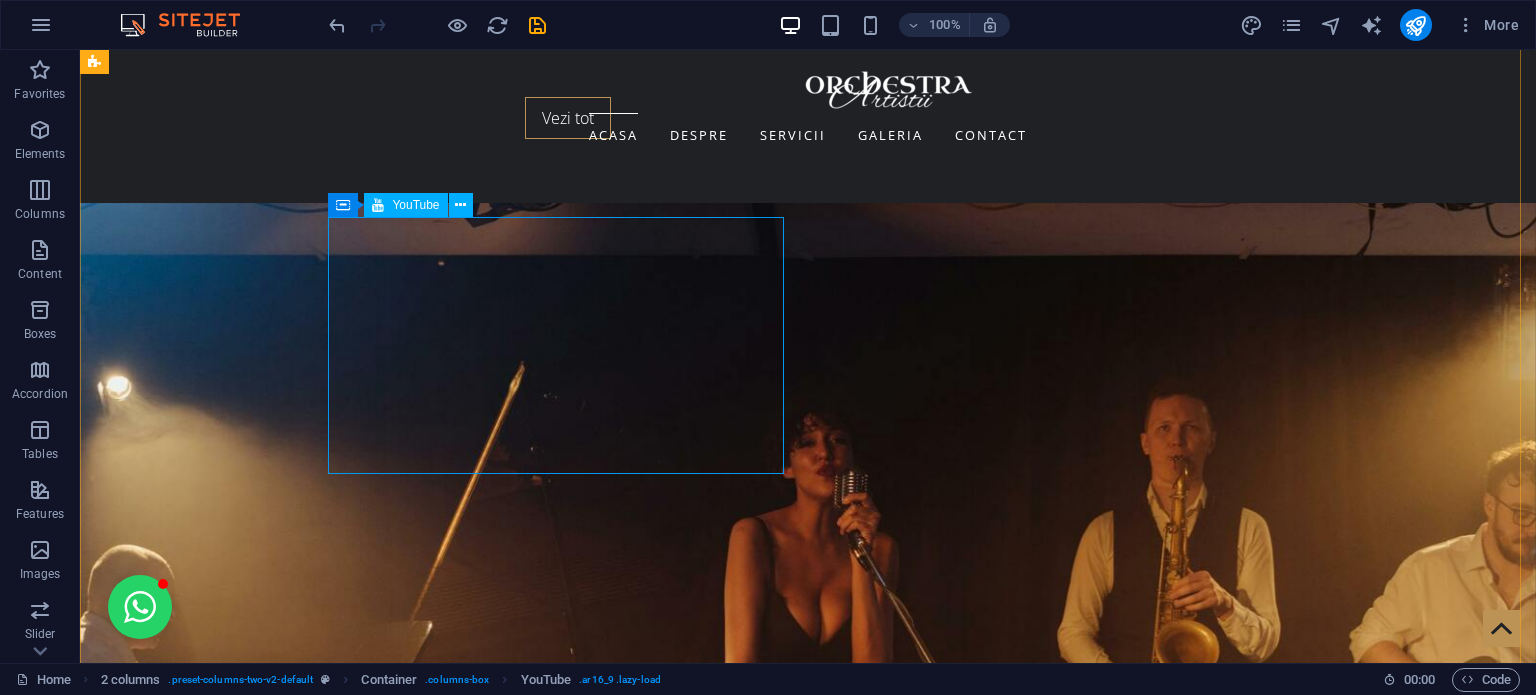 click at bounding box center (324, 4723) 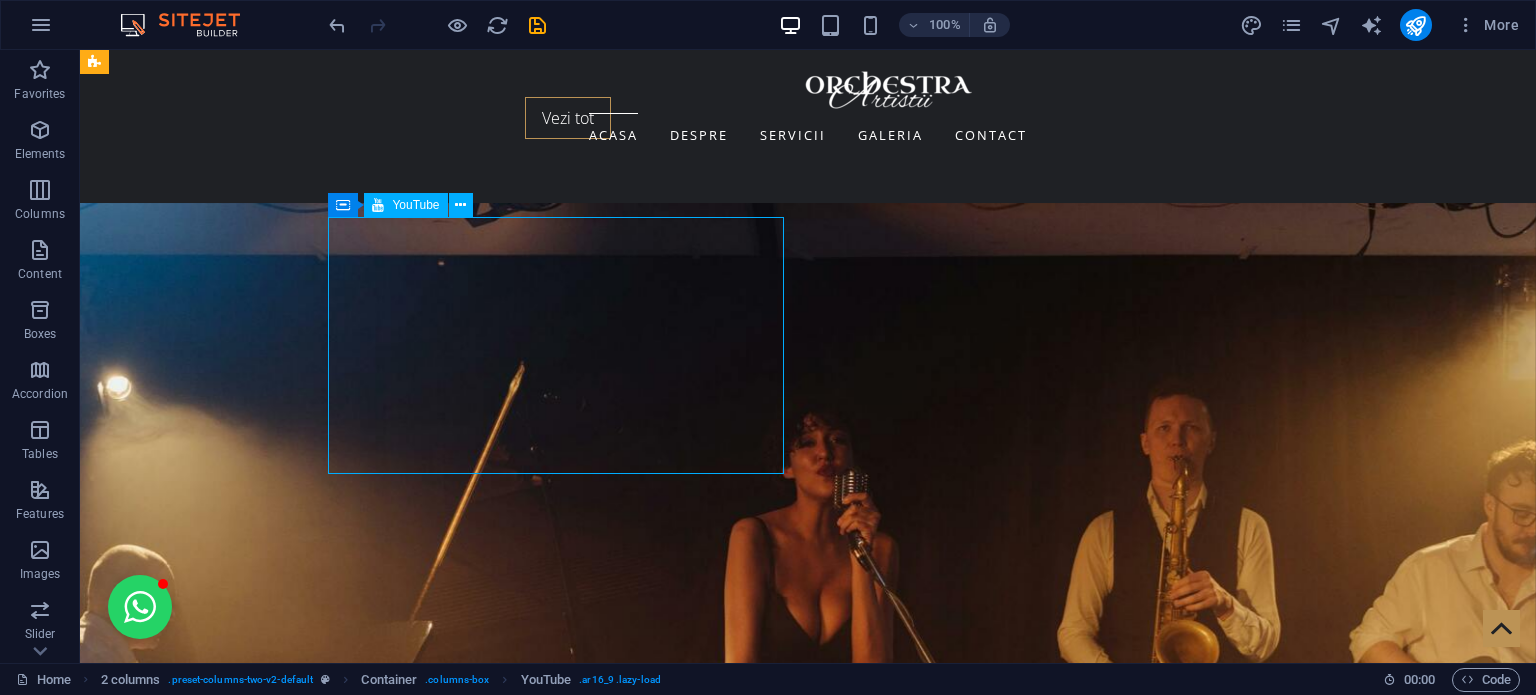 click at bounding box center [324, 4723] 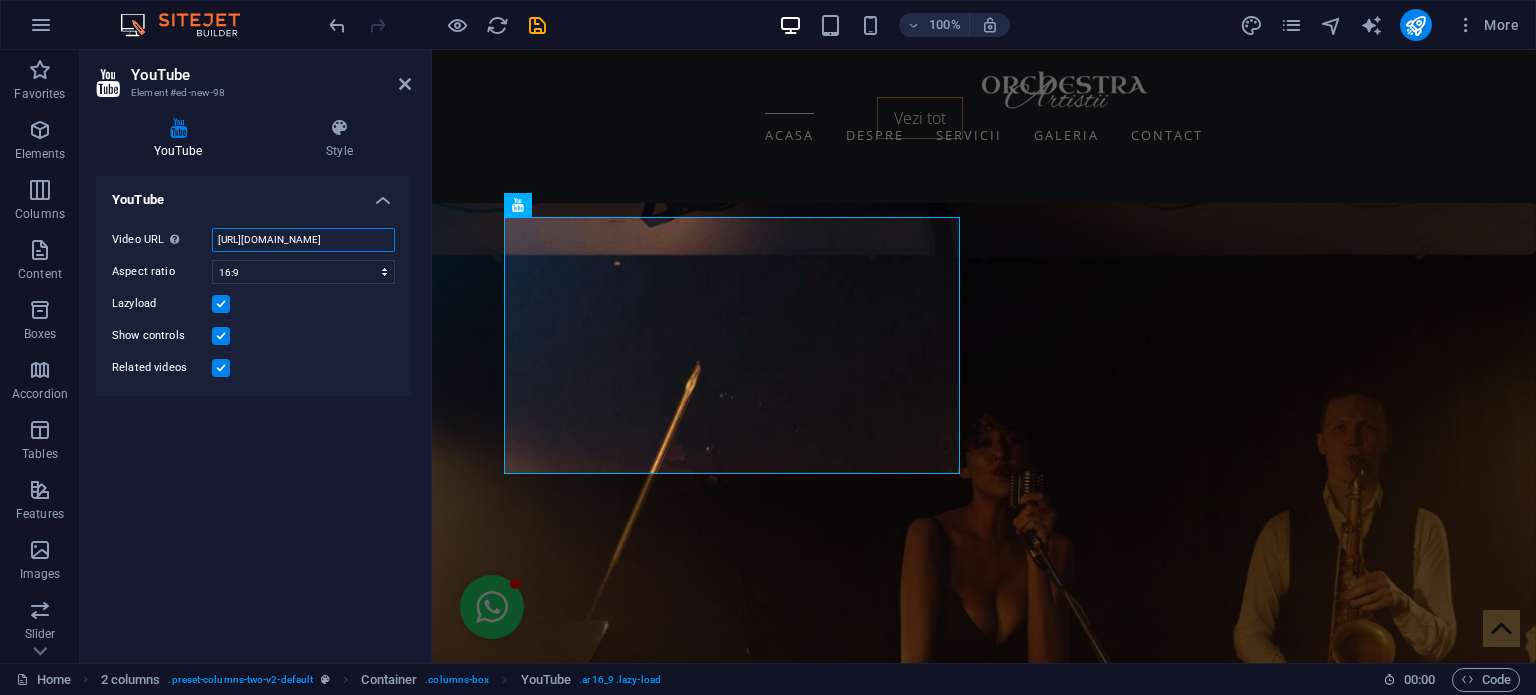 click on "https://youtube.com/shorts/azkwDnQ9_dw?si=1vxY5DmheTKOj8L4" at bounding box center [303, 240] 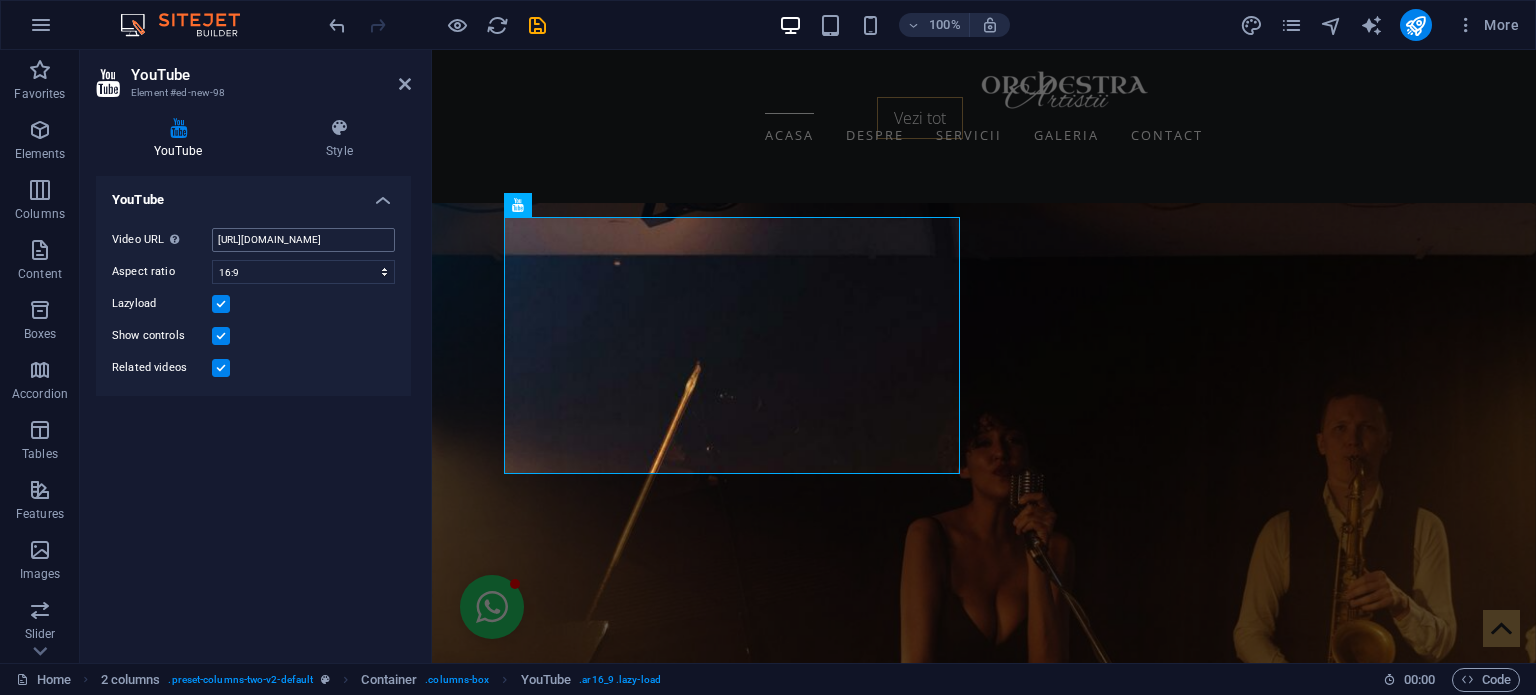 scroll, scrollTop: 0, scrollLeft: 0, axis: both 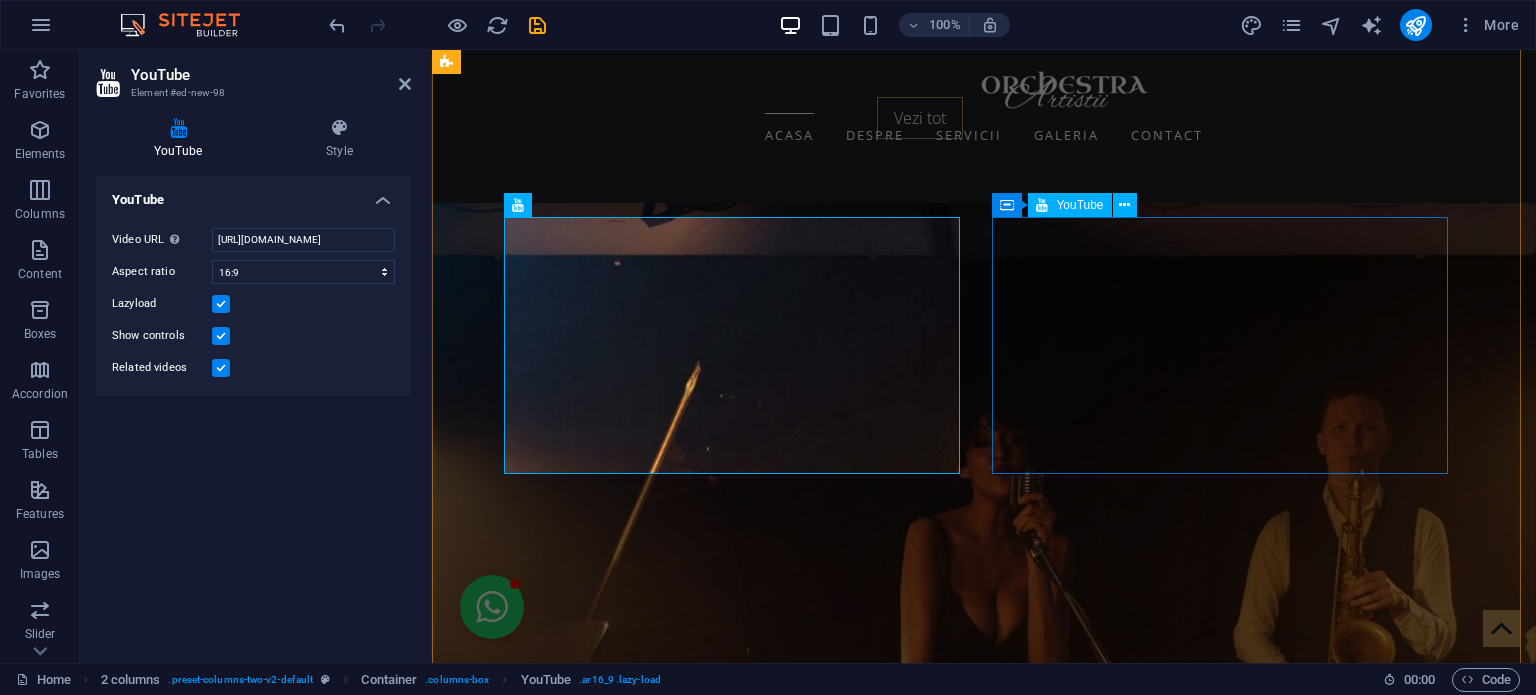click at bounding box center (676, 4996) 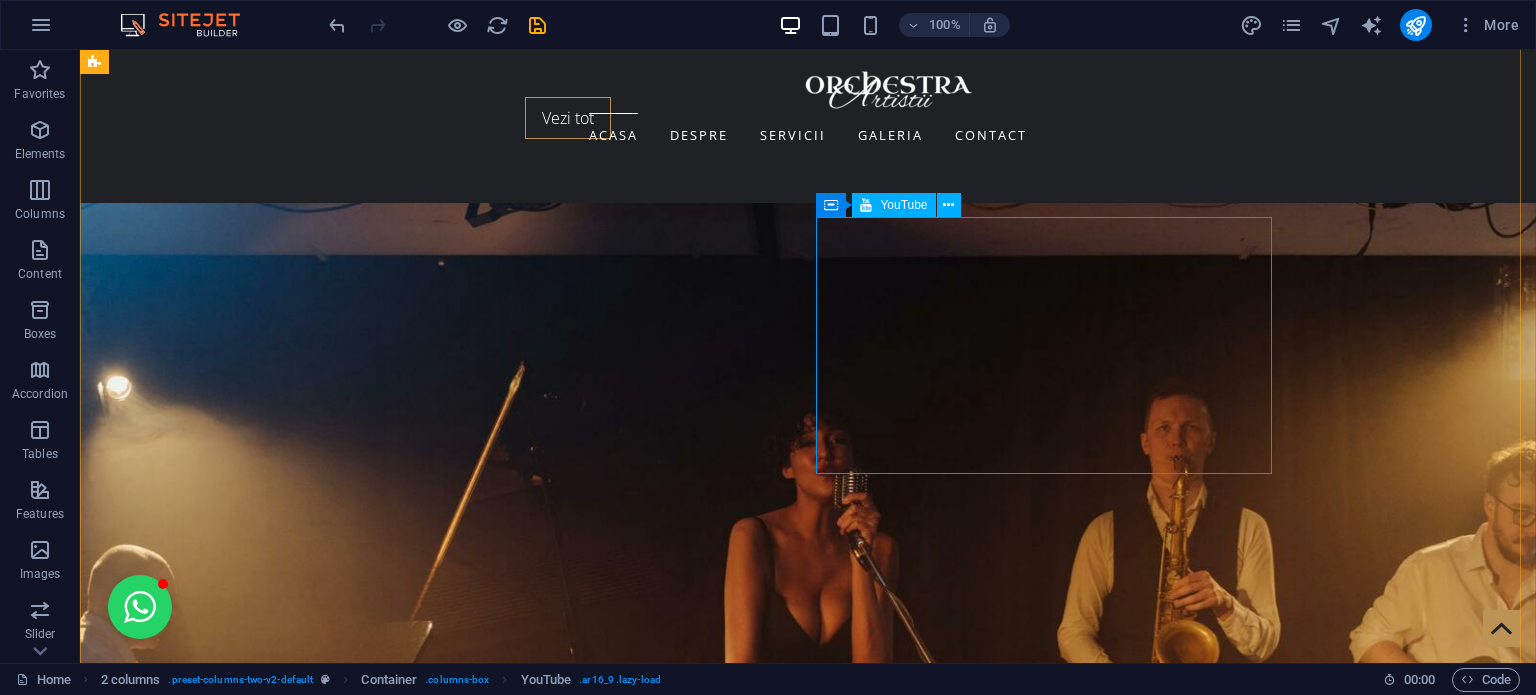 click at bounding box center (324, 4996) 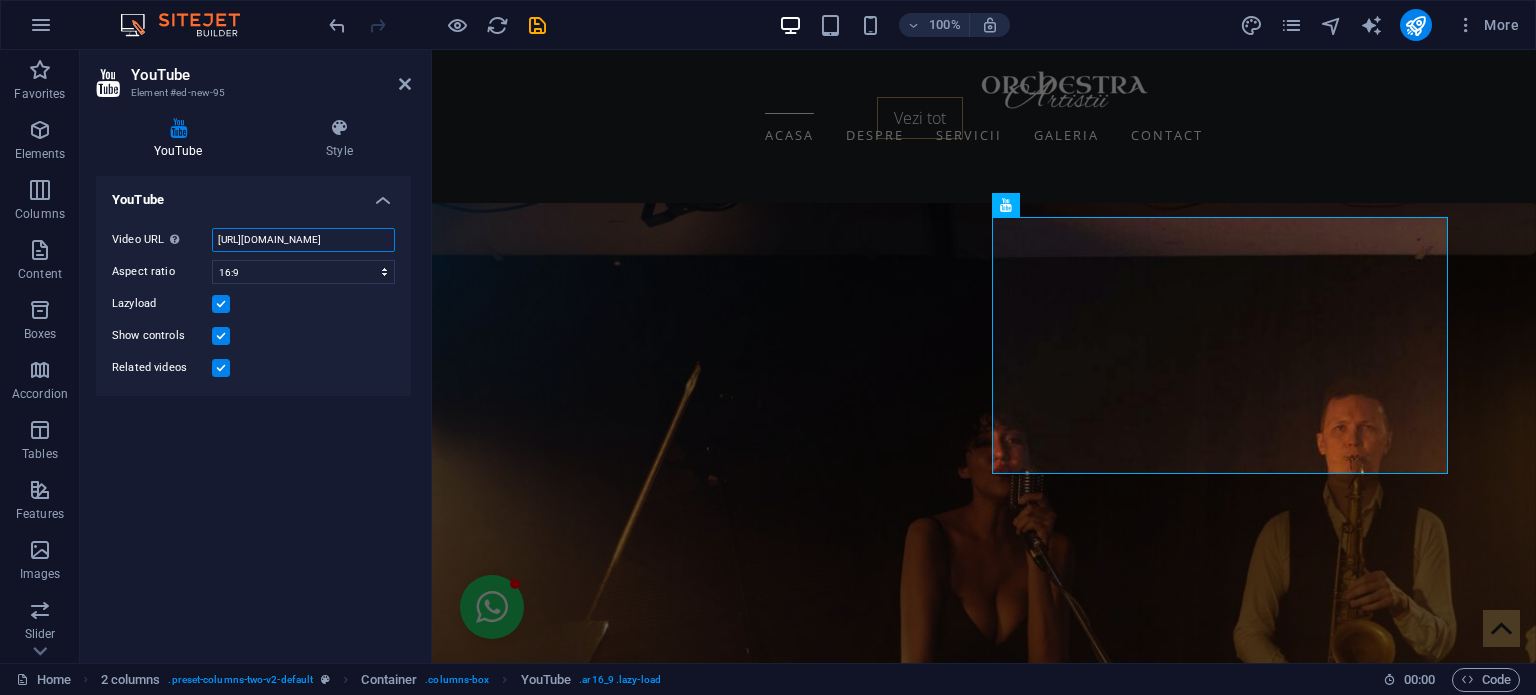 click on "[URL][DOMAIN_NAME]" at bounding box center [303, 240] 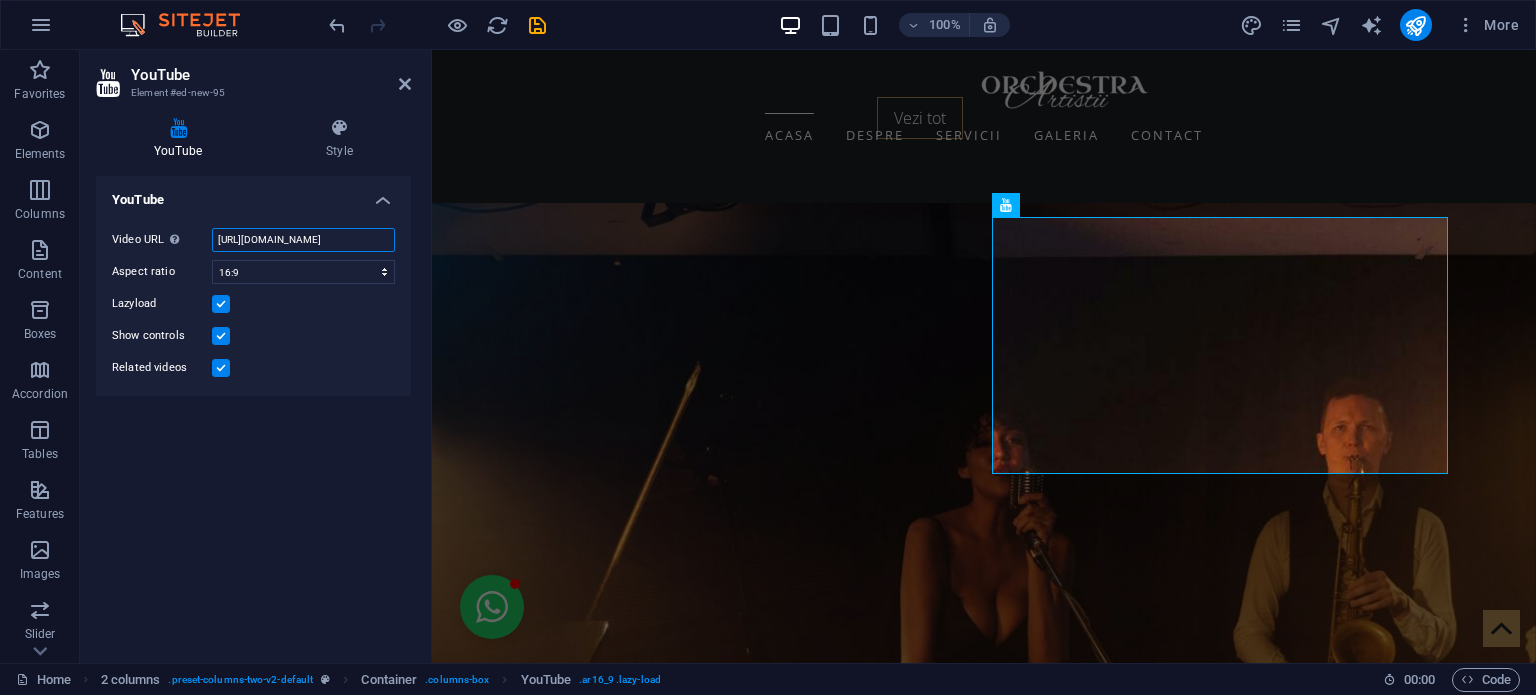 paste on "embed/FeNromvnYaw?si=2iE1FQUgibsICqi-" 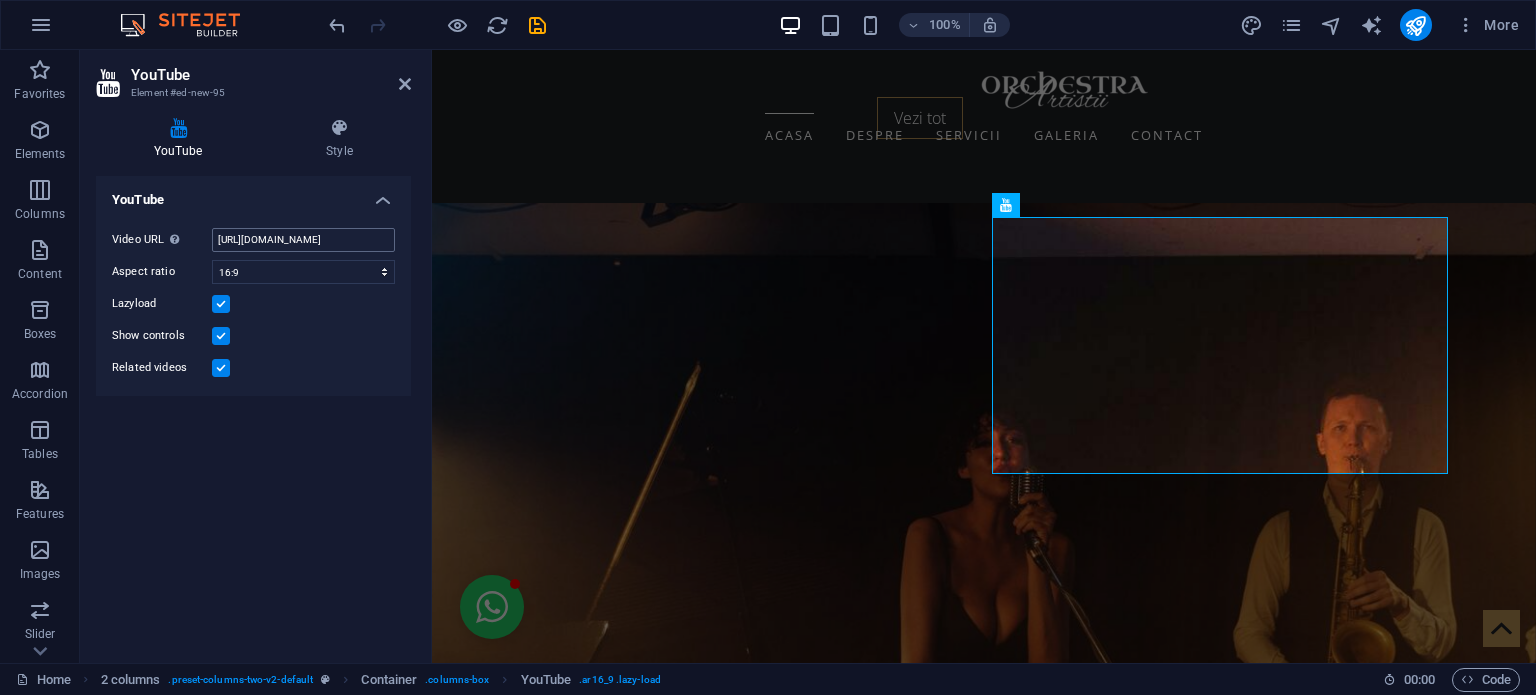 scroll, scrollTop: 0, scrollLeft: 0, axis: both 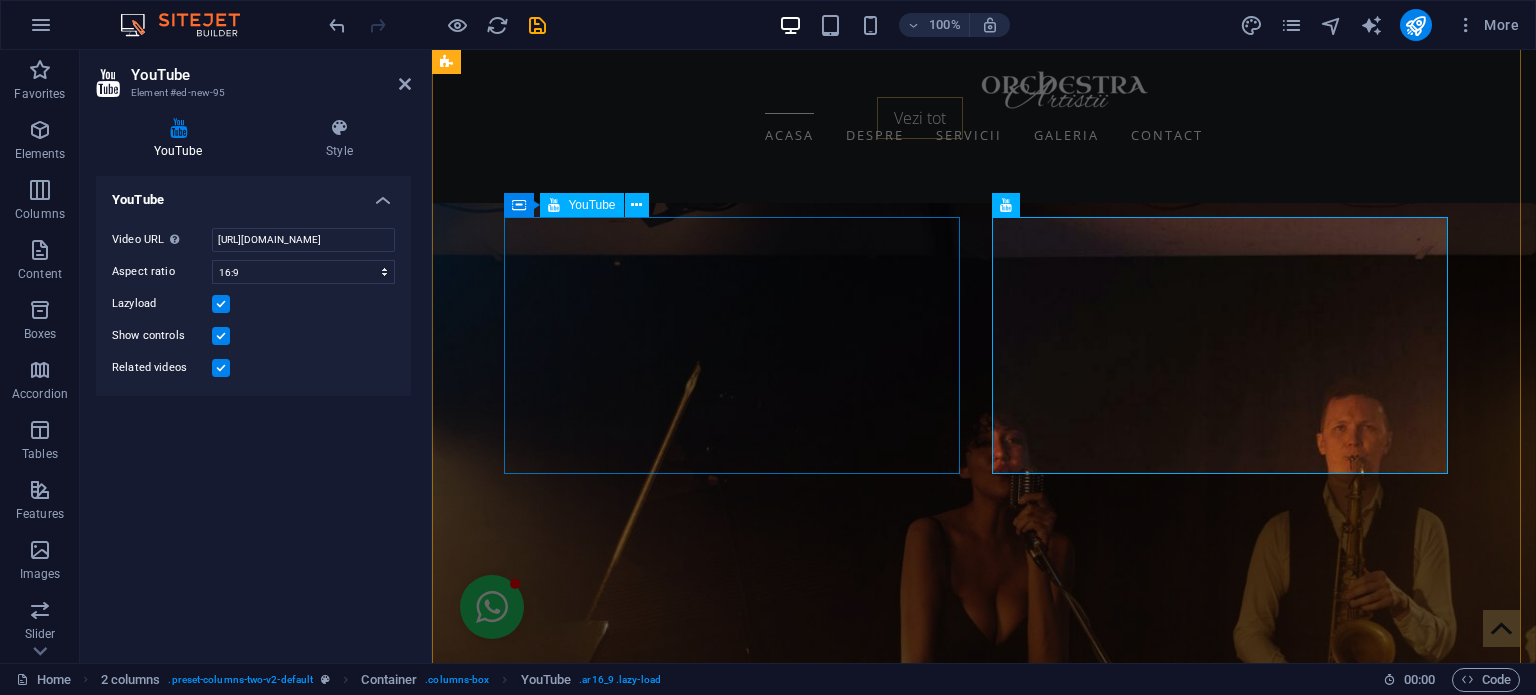 click at bounding box center (676, 4723) 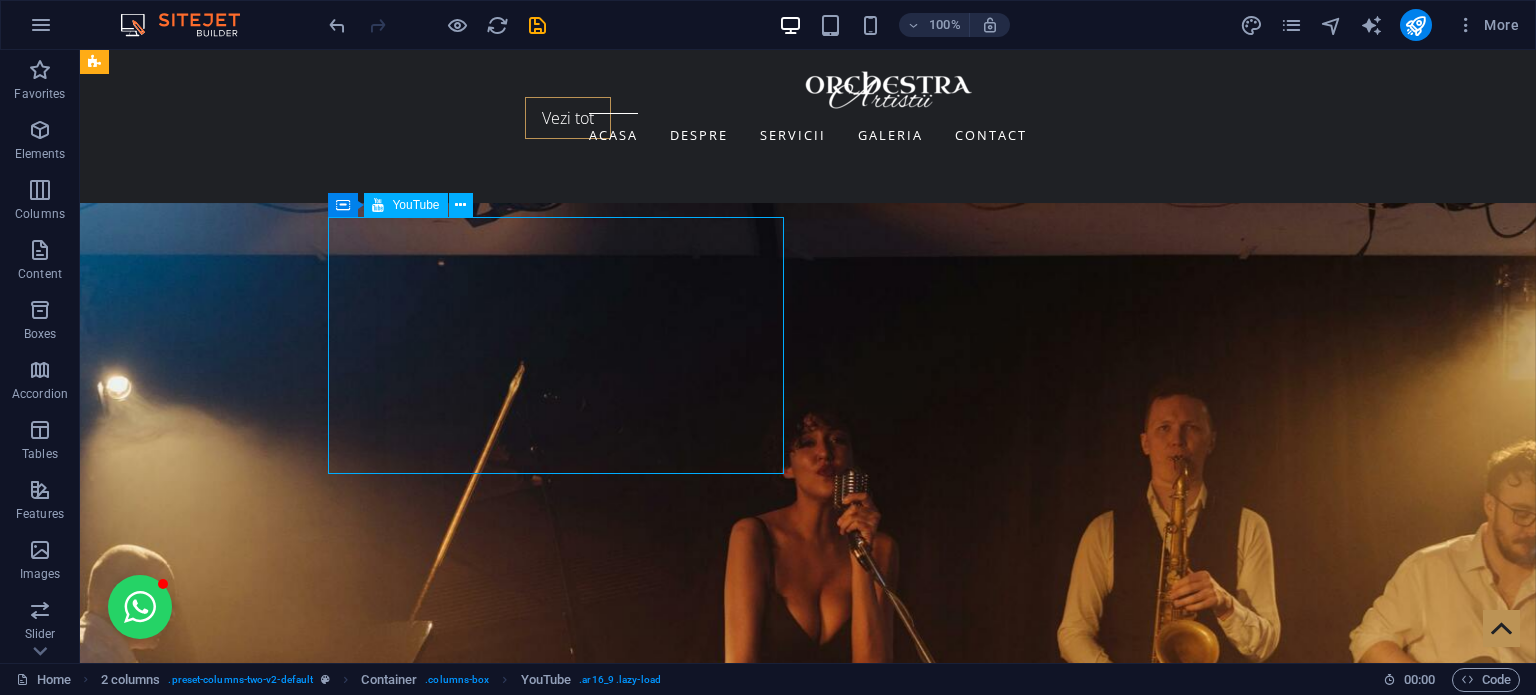click at bounding box center [324, 4723] 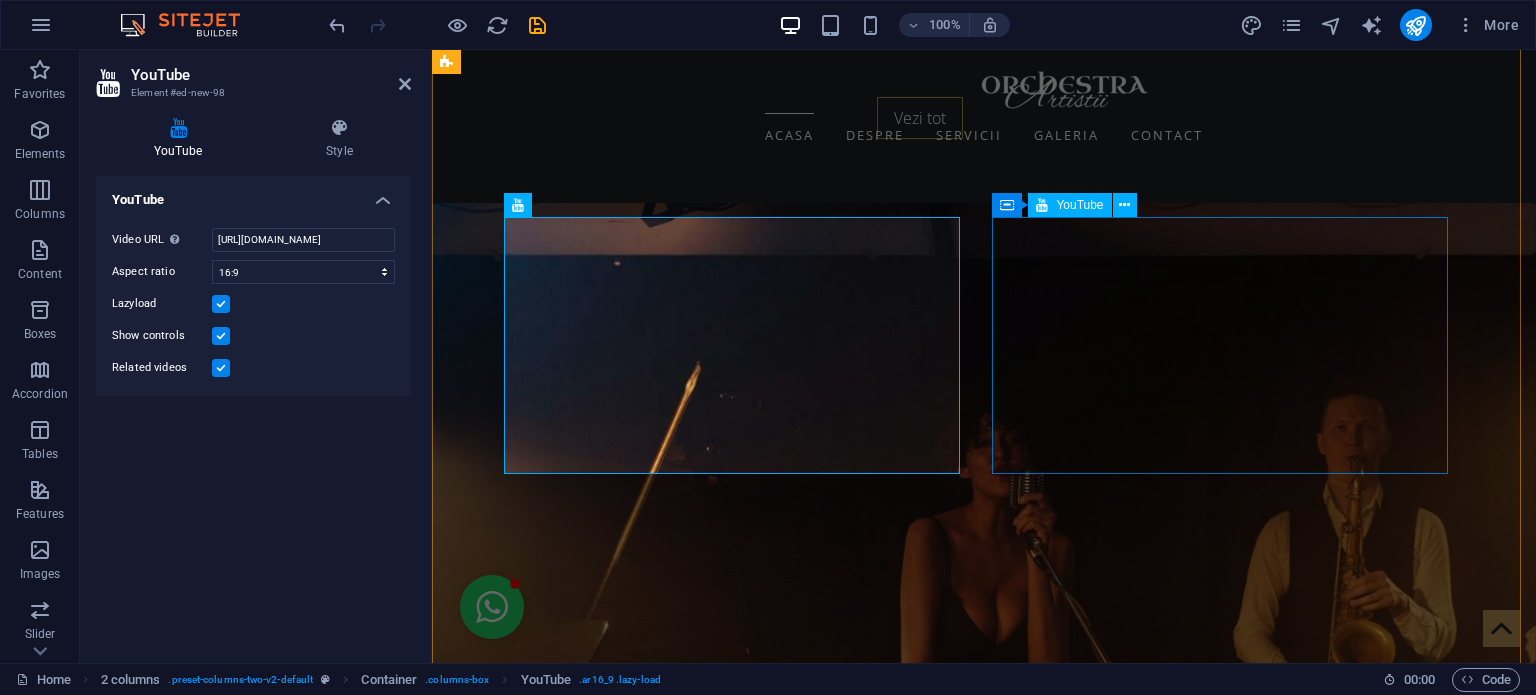 click at bounding box center (676, 4996) 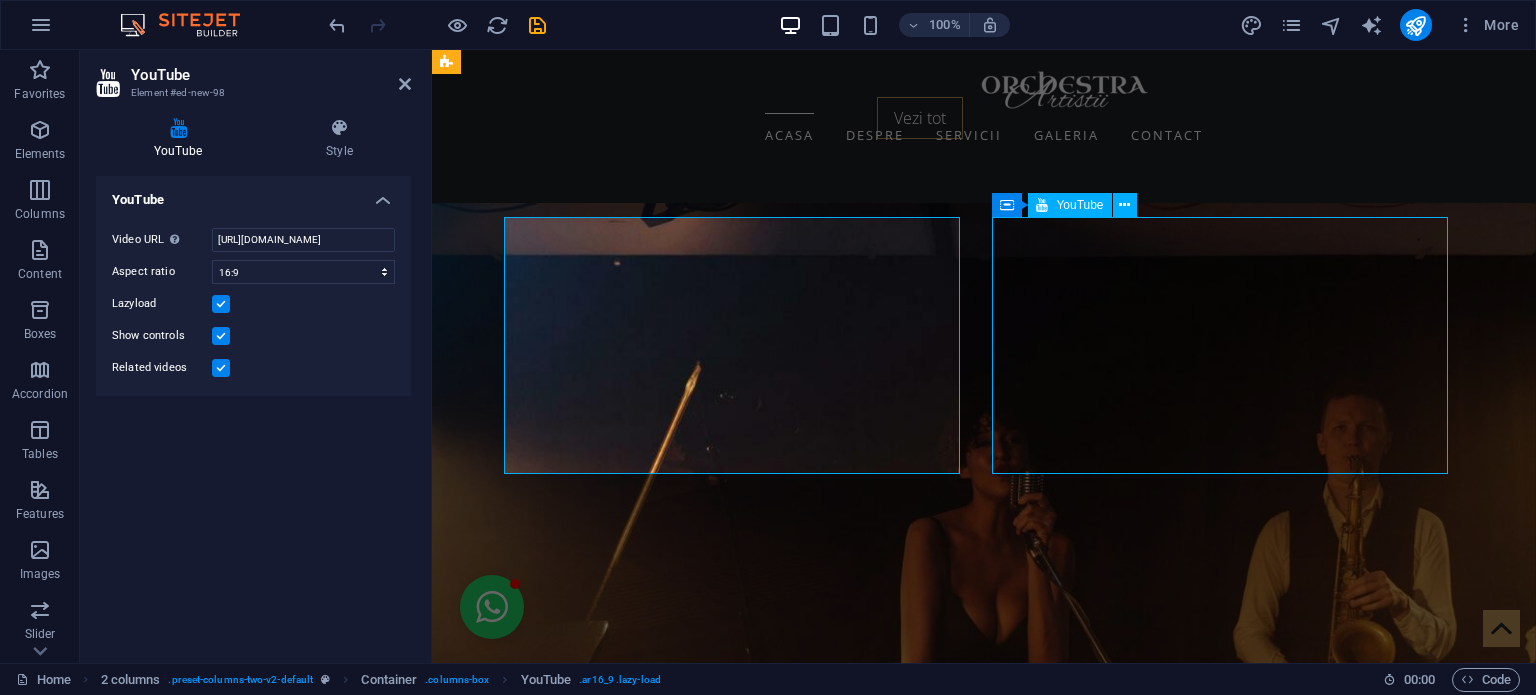 click at bounding box center (676, 4996) 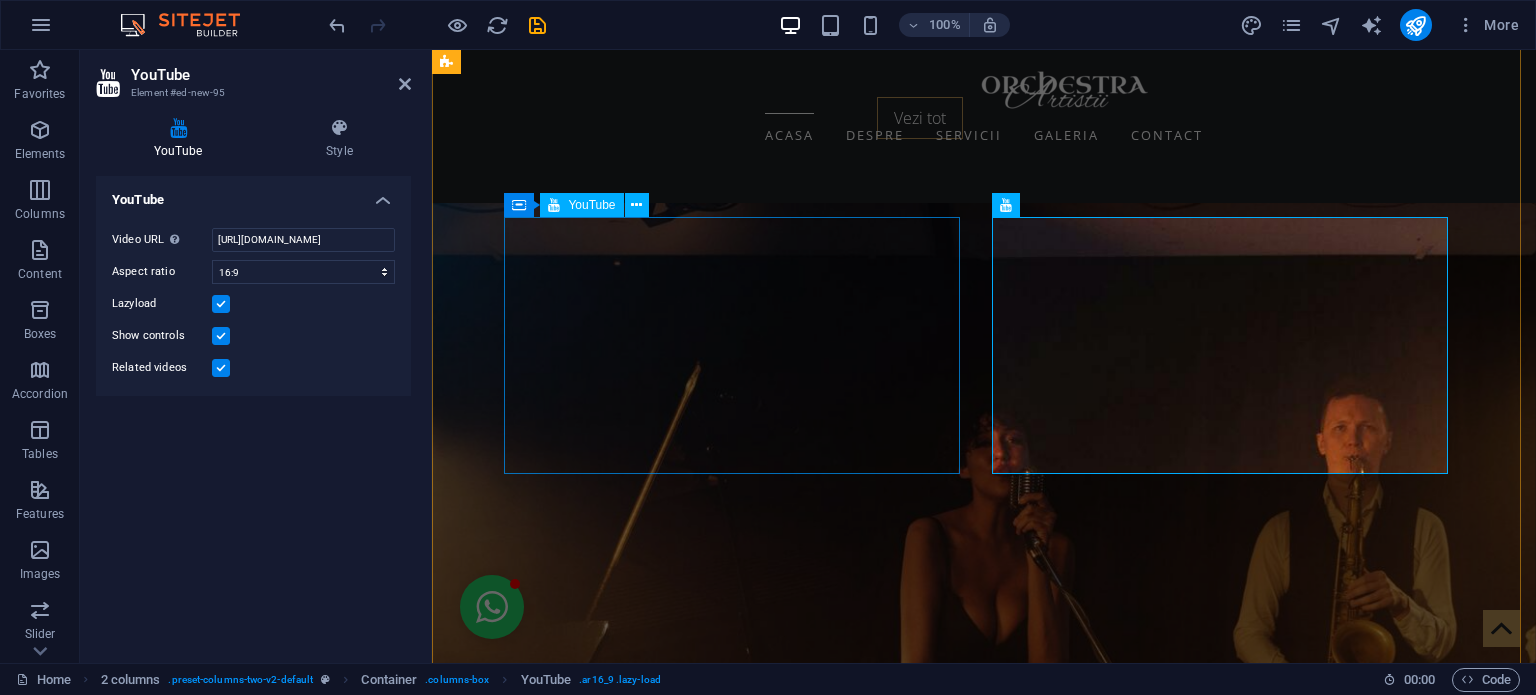 click at bounding box center (676, 4723) 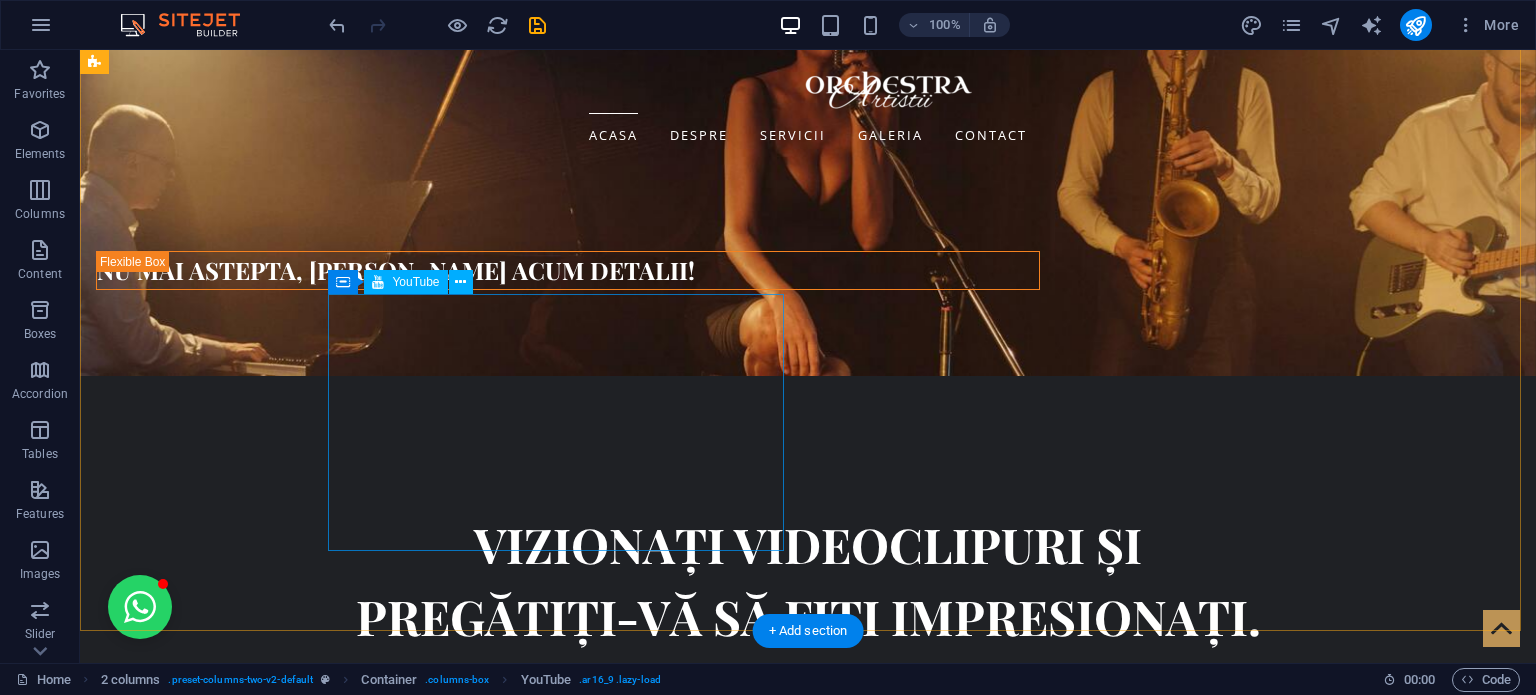 scroll, scrollTop: 5456, scrollLeft: 0, axis: vertical 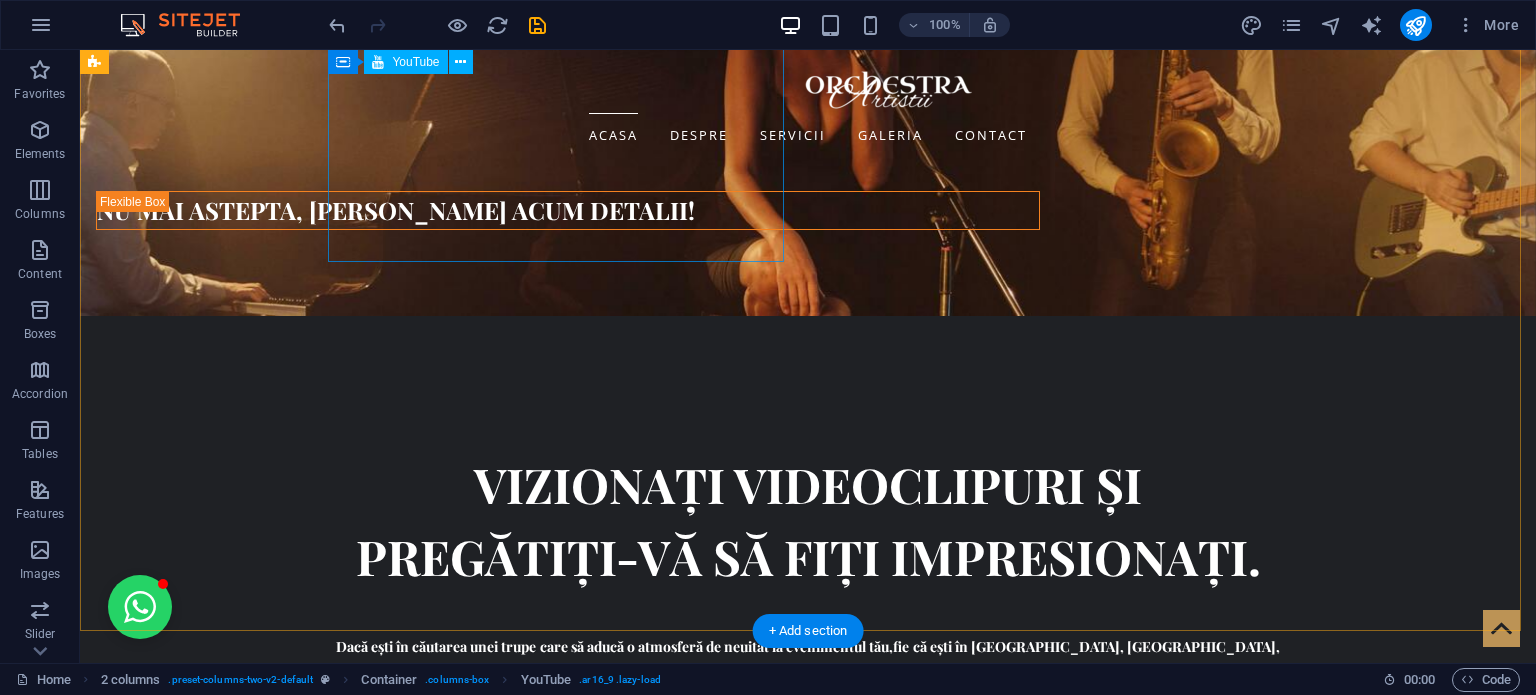 click at bounding box center [324, 4768] 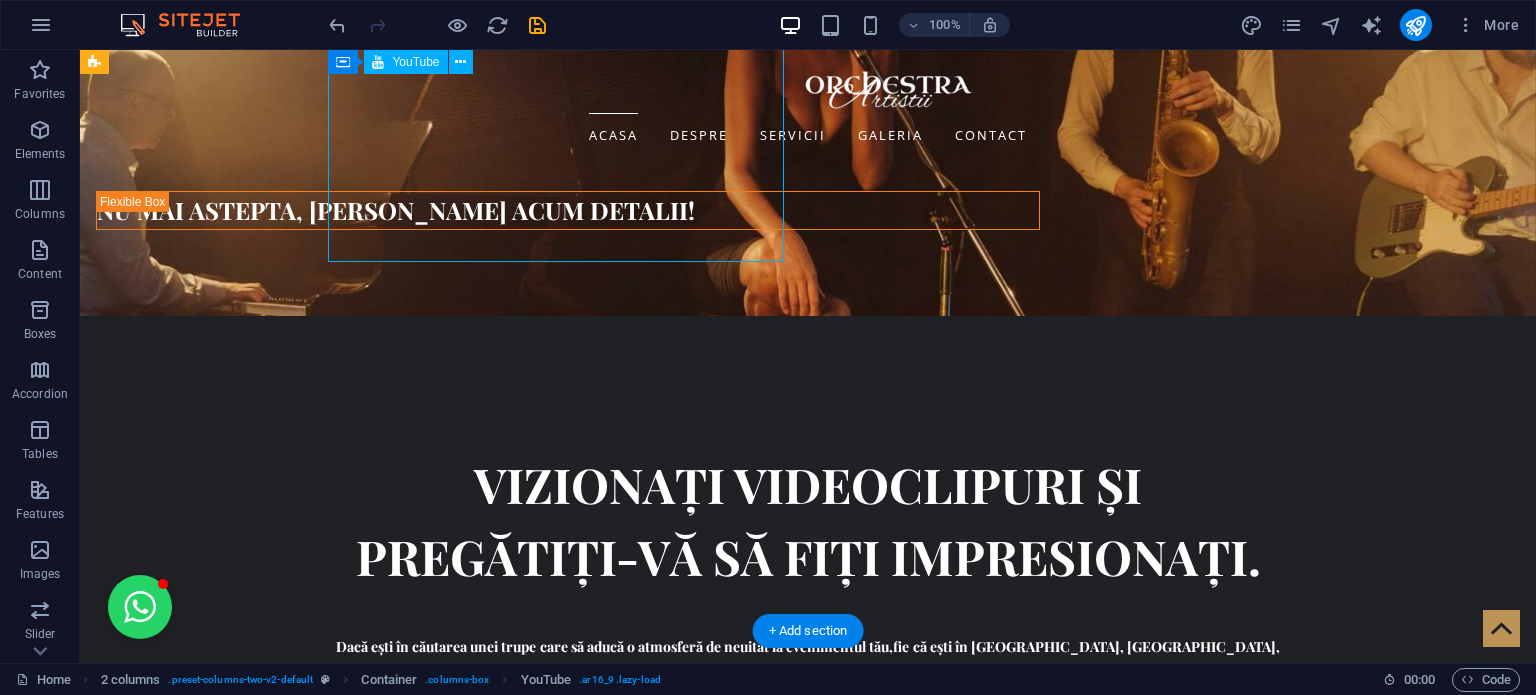 click at bounding box center [324, 4768] 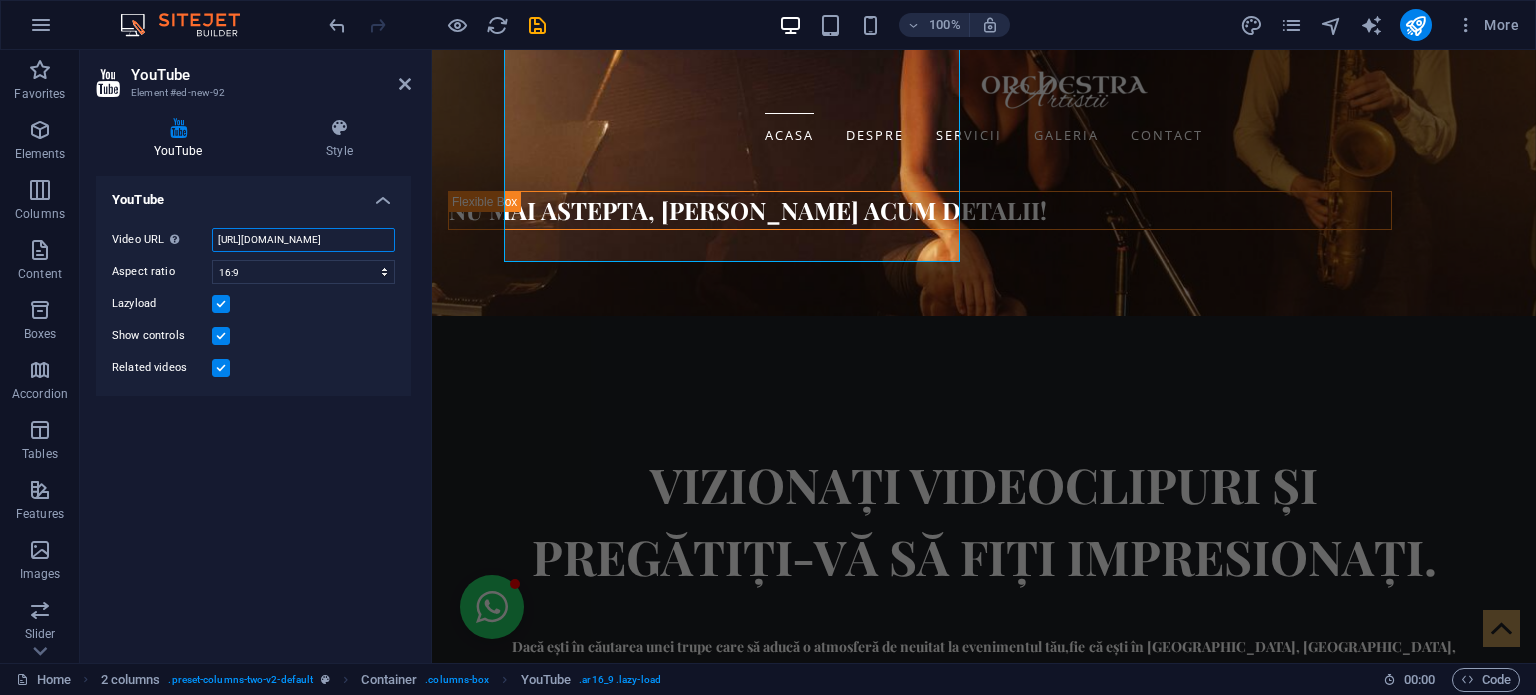 click on "[URL][DOMAIN_NAME]" at bounding box center (303, 240) 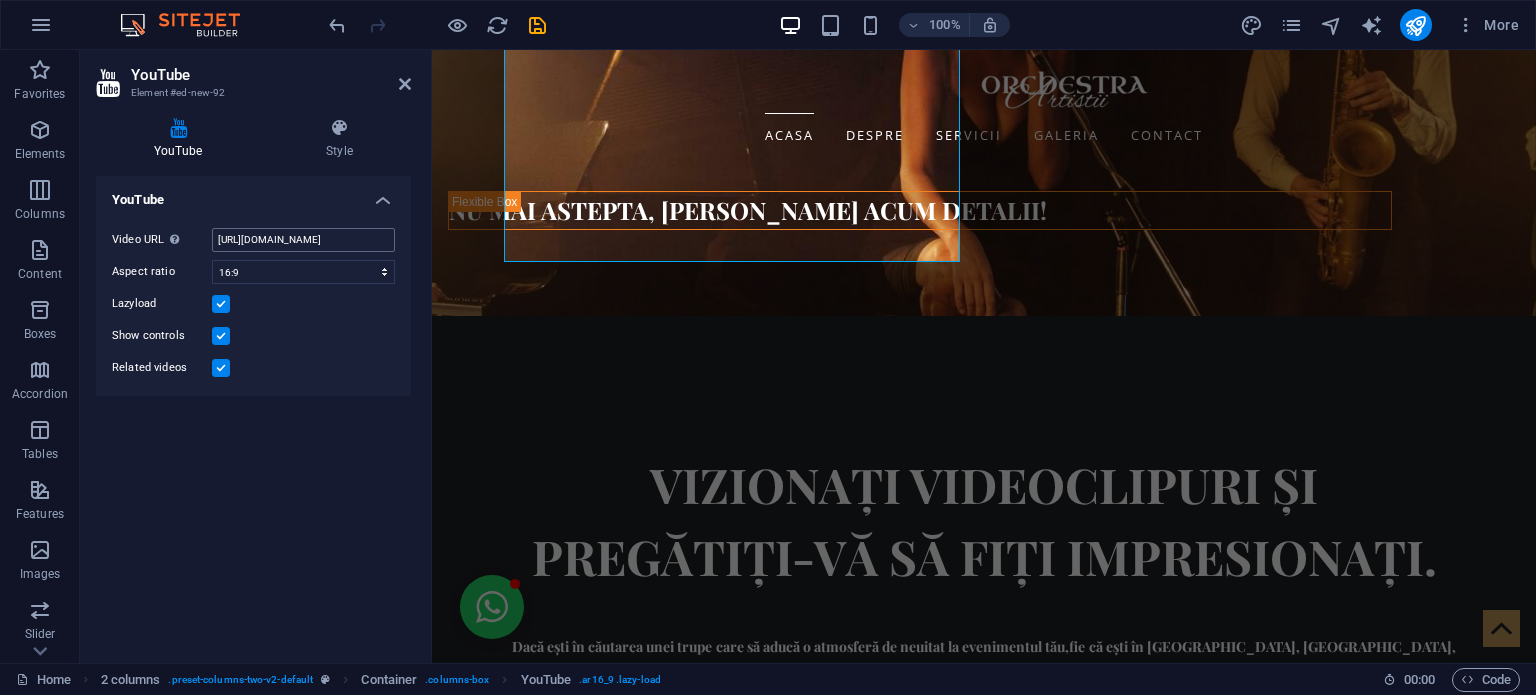 scroll, scrollTop: 0, scrollLeft: 0, axis: both 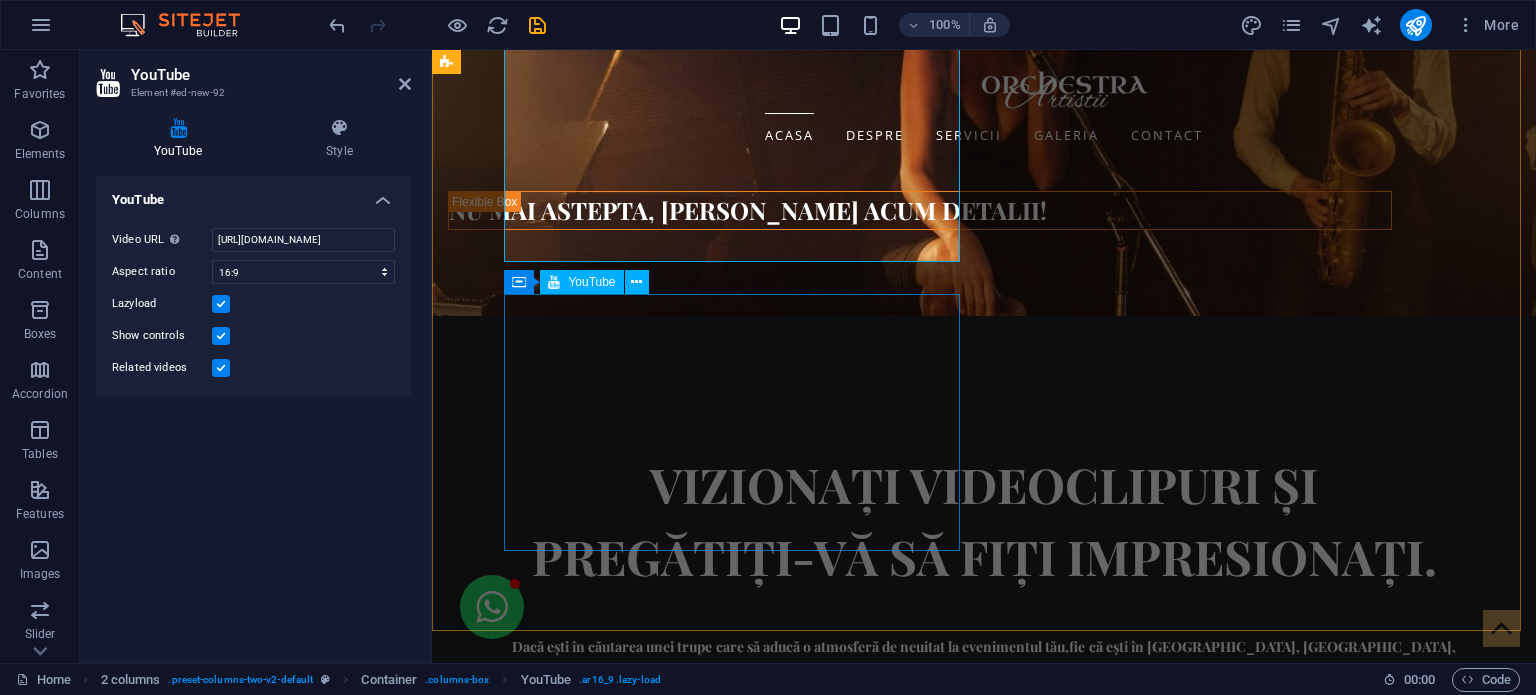 click at bounding box center (676, 5313) 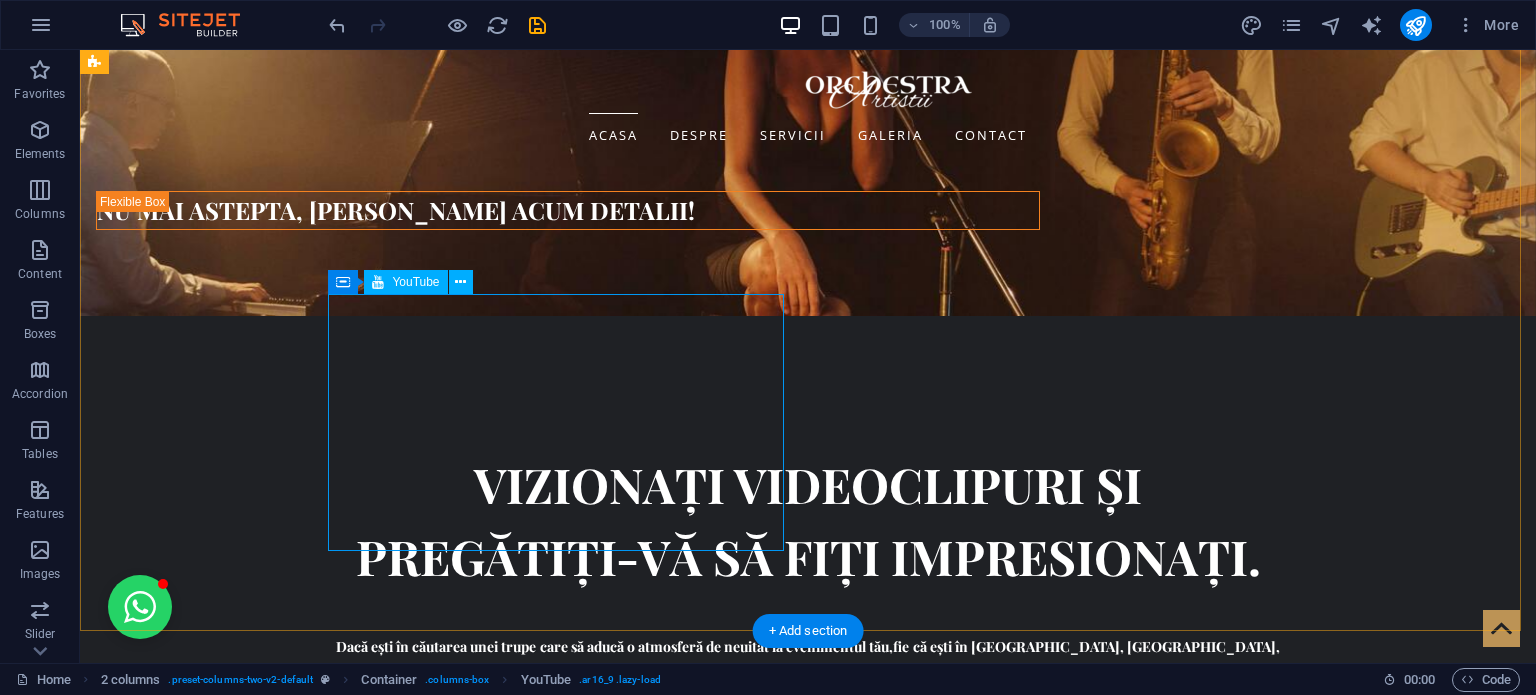 click at bounding box center (324, 5313) 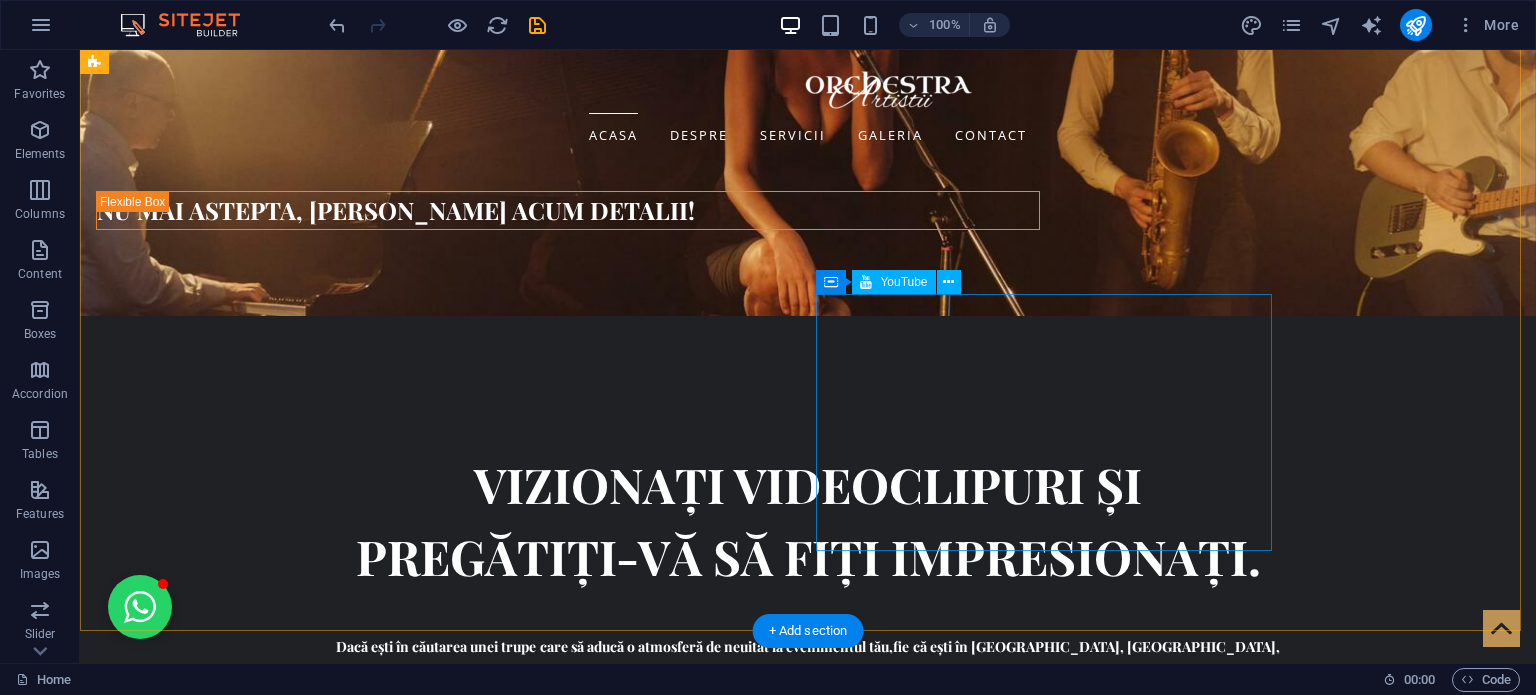 click at bounding box center [324, 5471] 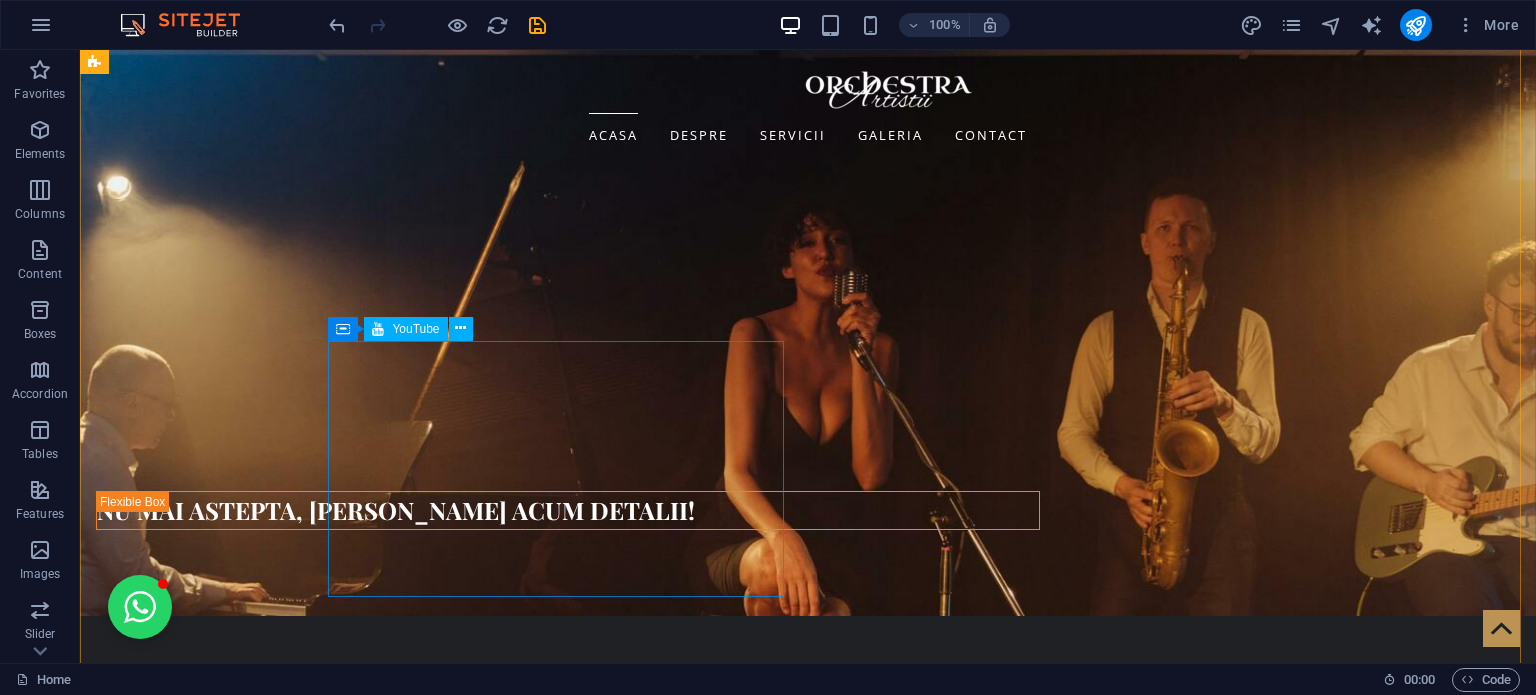 scroll, scrollTop: 5056, scrollLeft: 0, axis: vertical 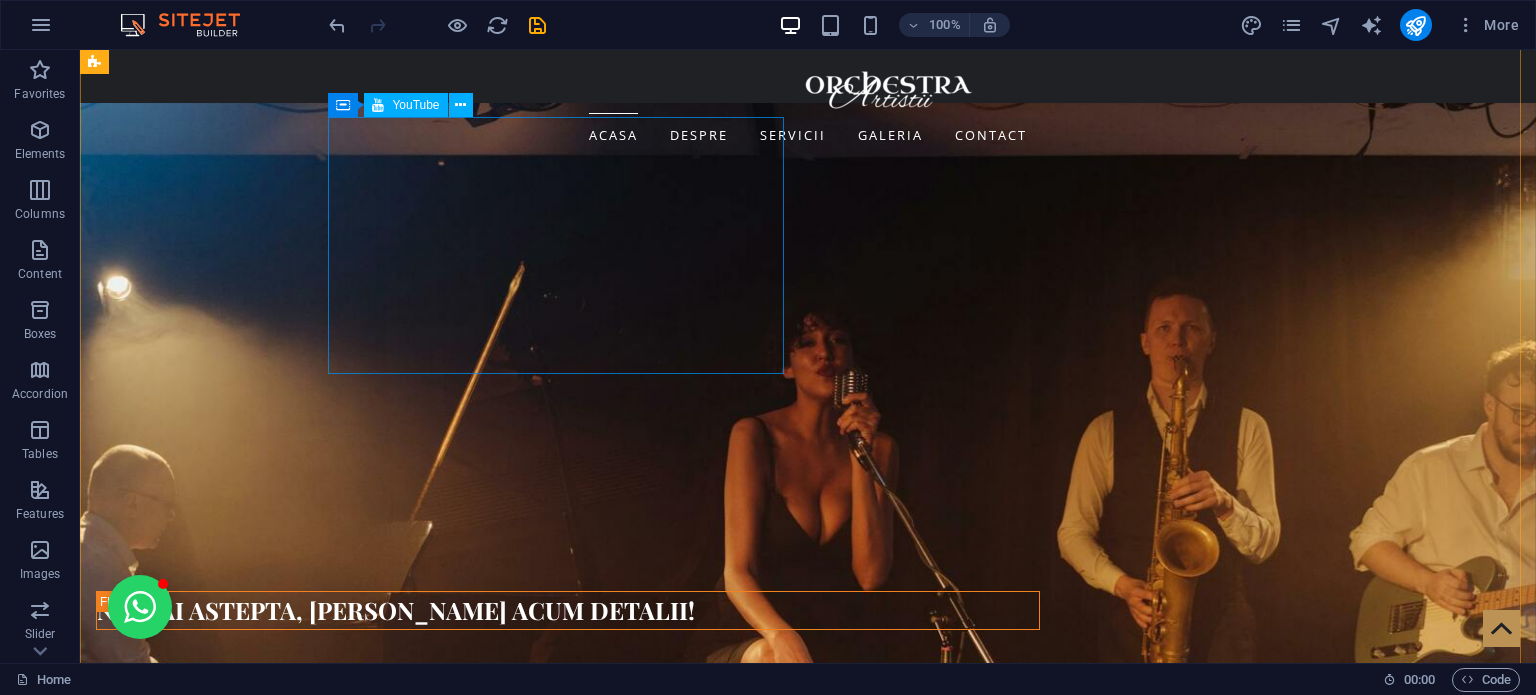 click at bounding box center (324, 4623) 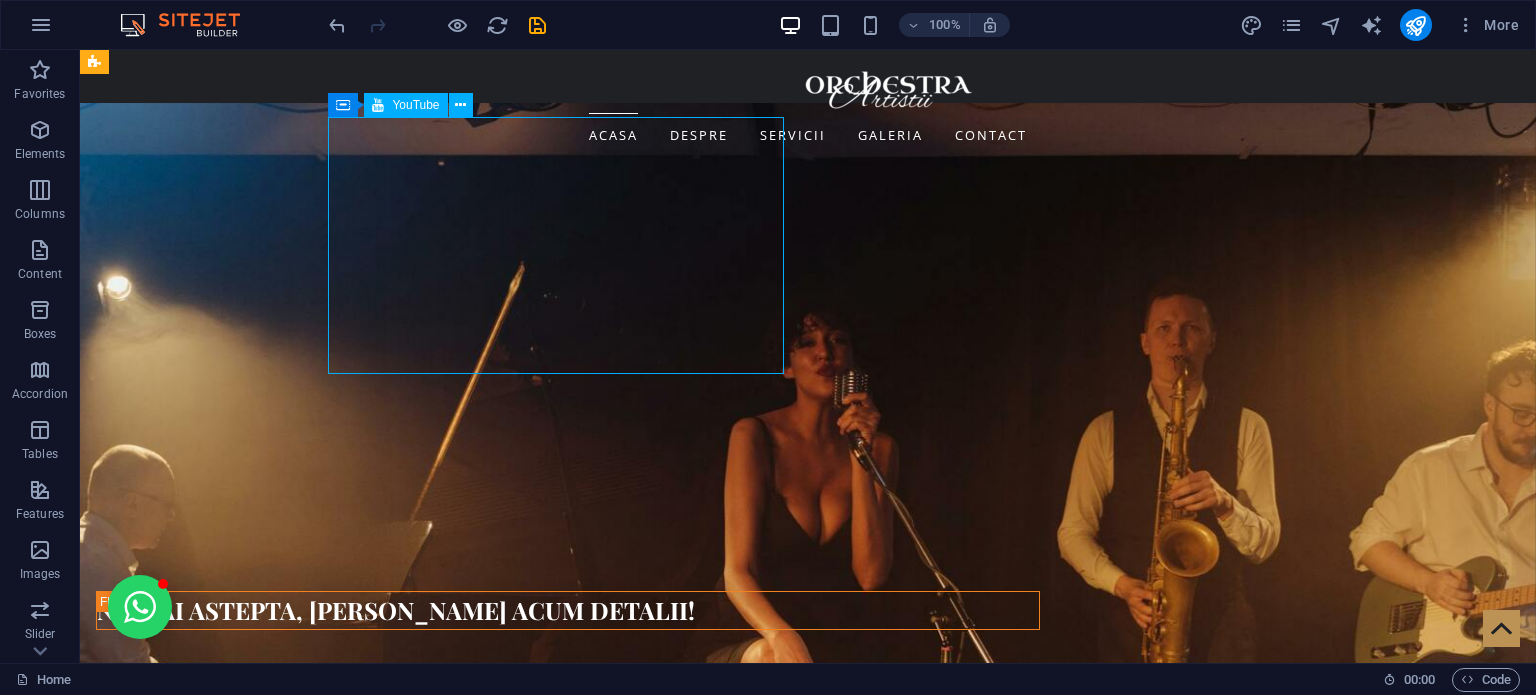 click at bounding box center [324, 4623] 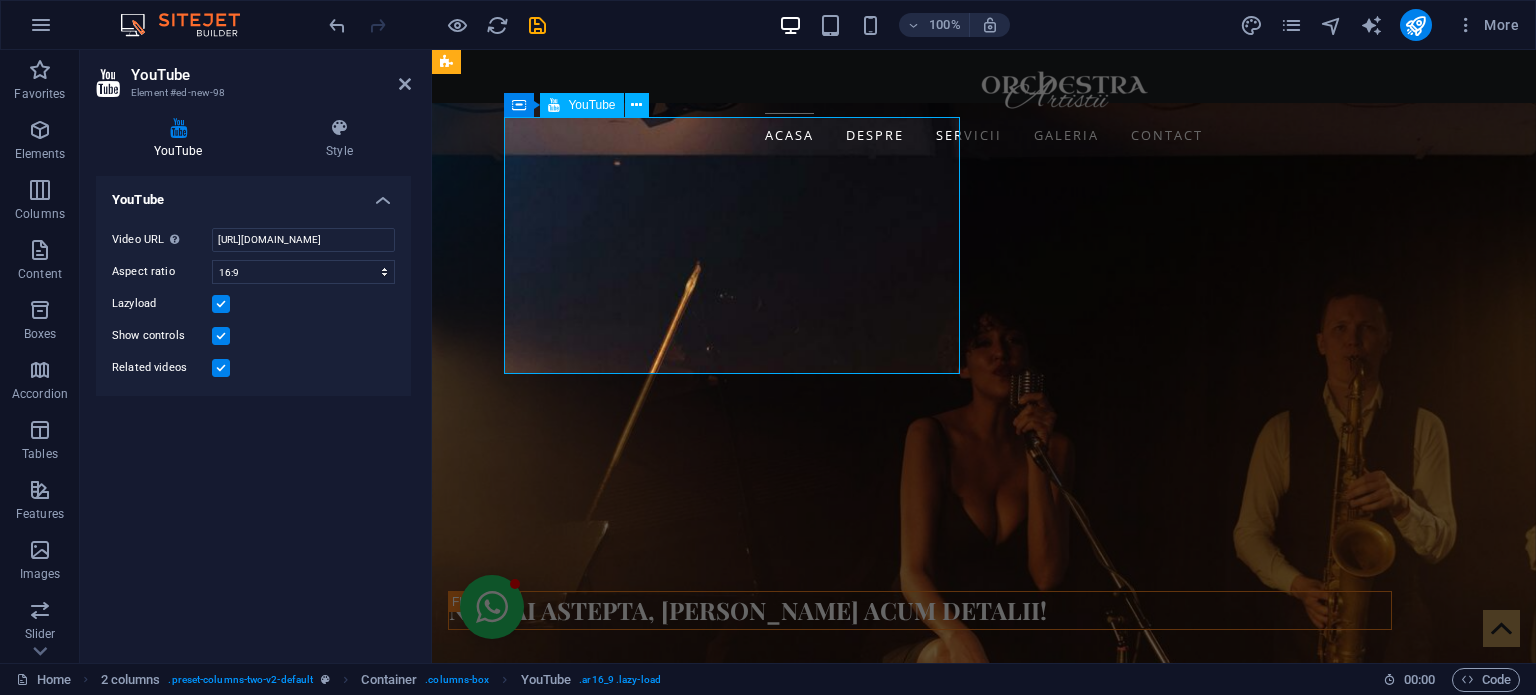 click at bounding box center (676, 4623) 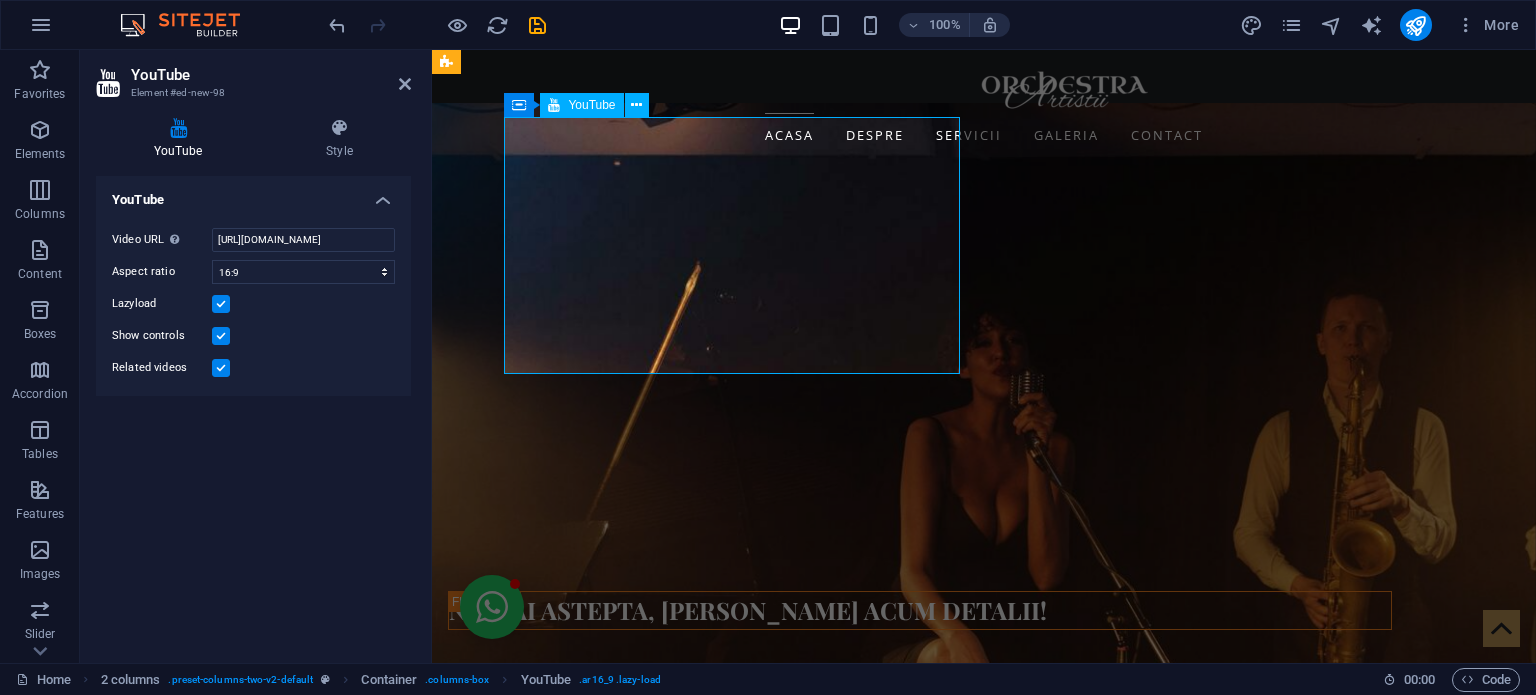 click at bounding box center [676, 4623] 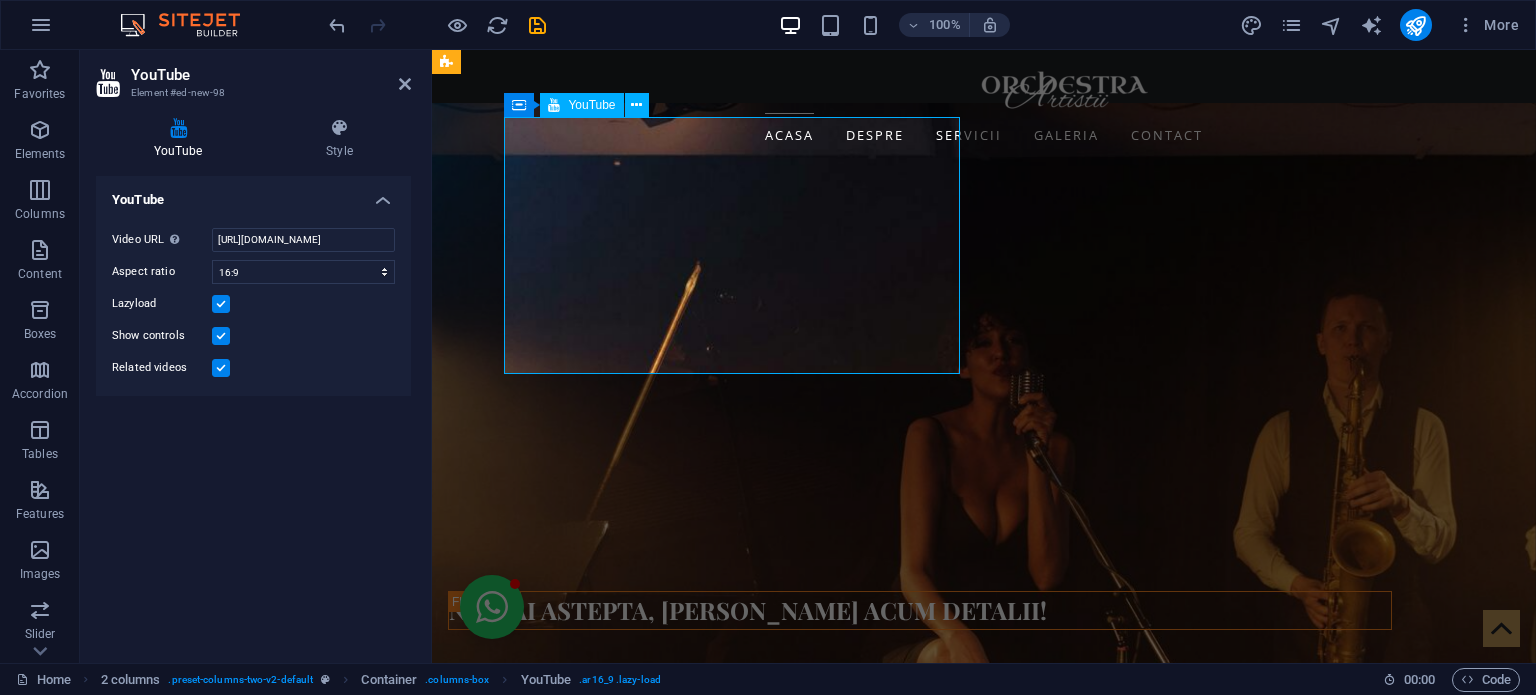 click at bounding box center (676, 4623) 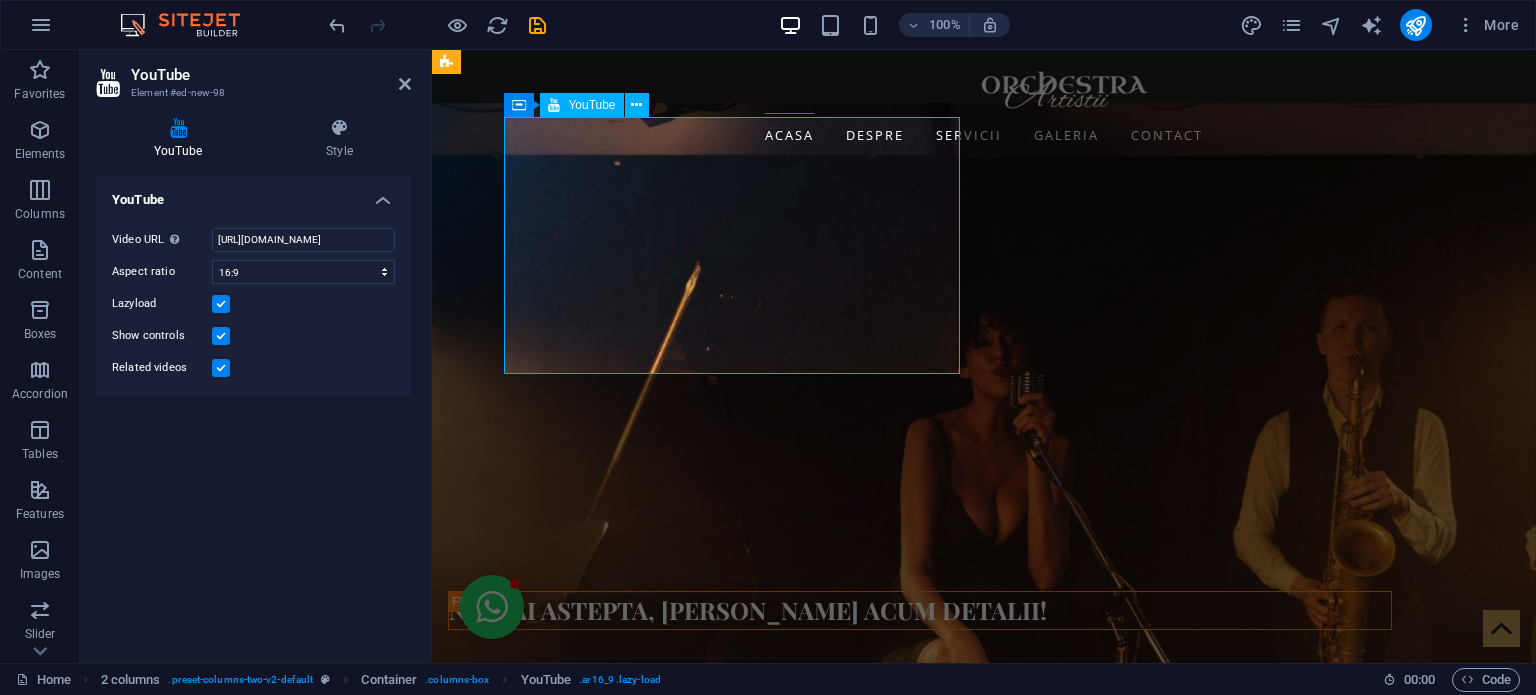 click at bounding box center [676, 4623] 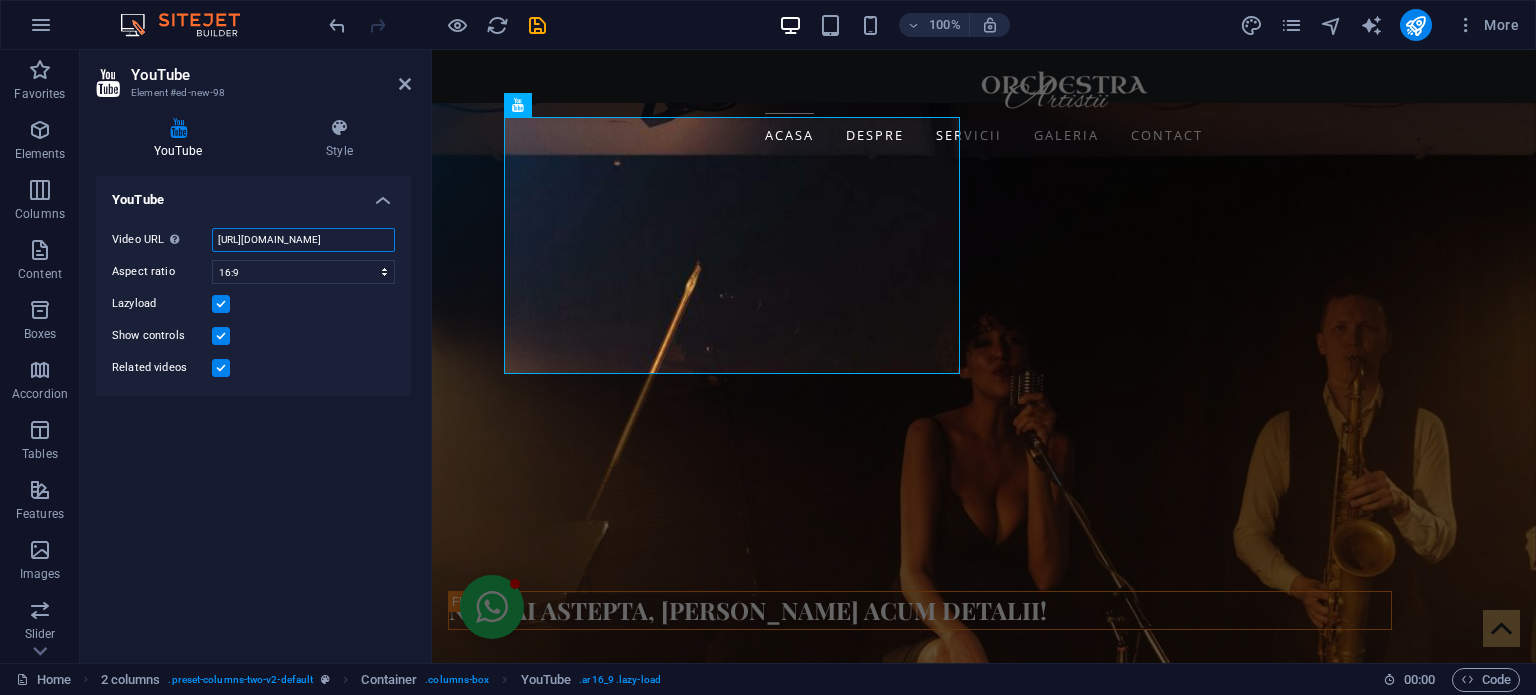 click on "https://www.youtube.com/embed/67Fjk-Dek-g?si=ZzSRSH5uZTSiKXDr" at bounding box center (303, 240) 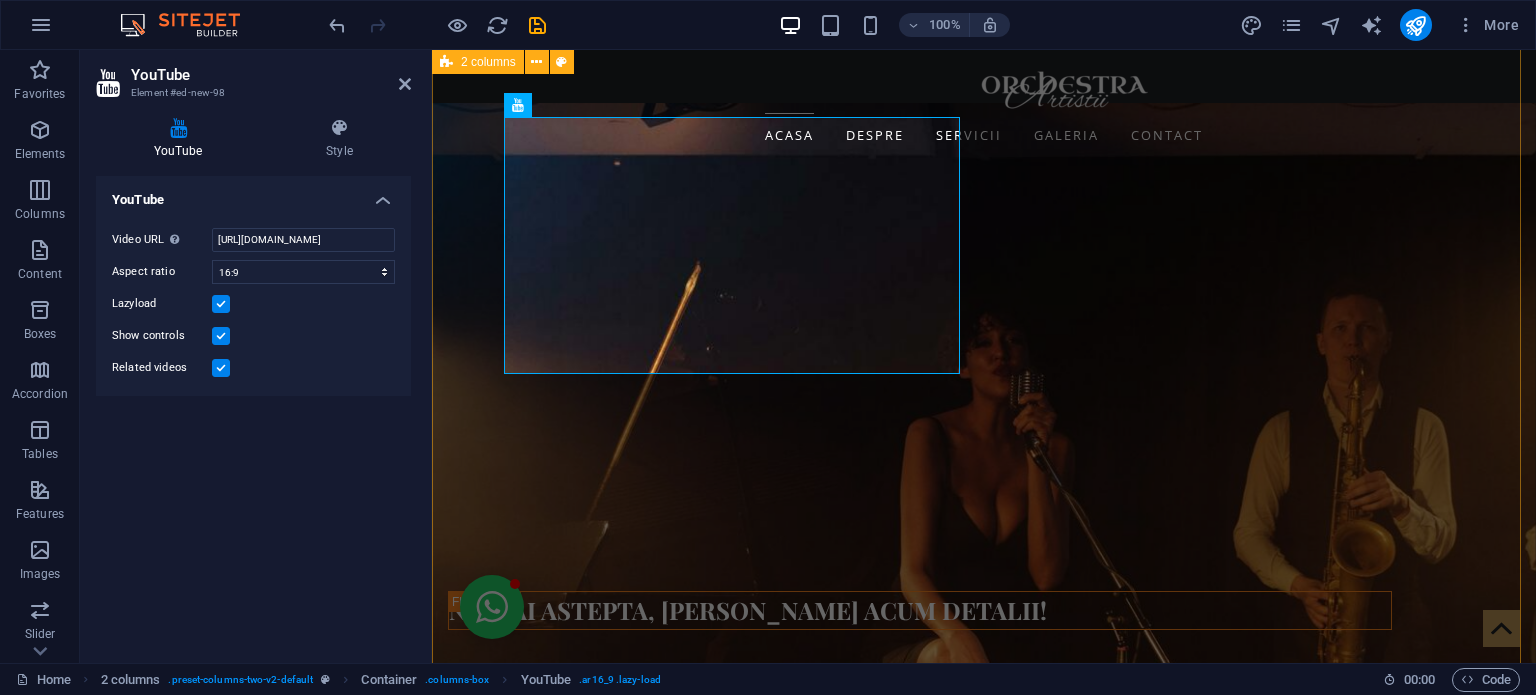 click on "or" at bounding box center [984, 3555] 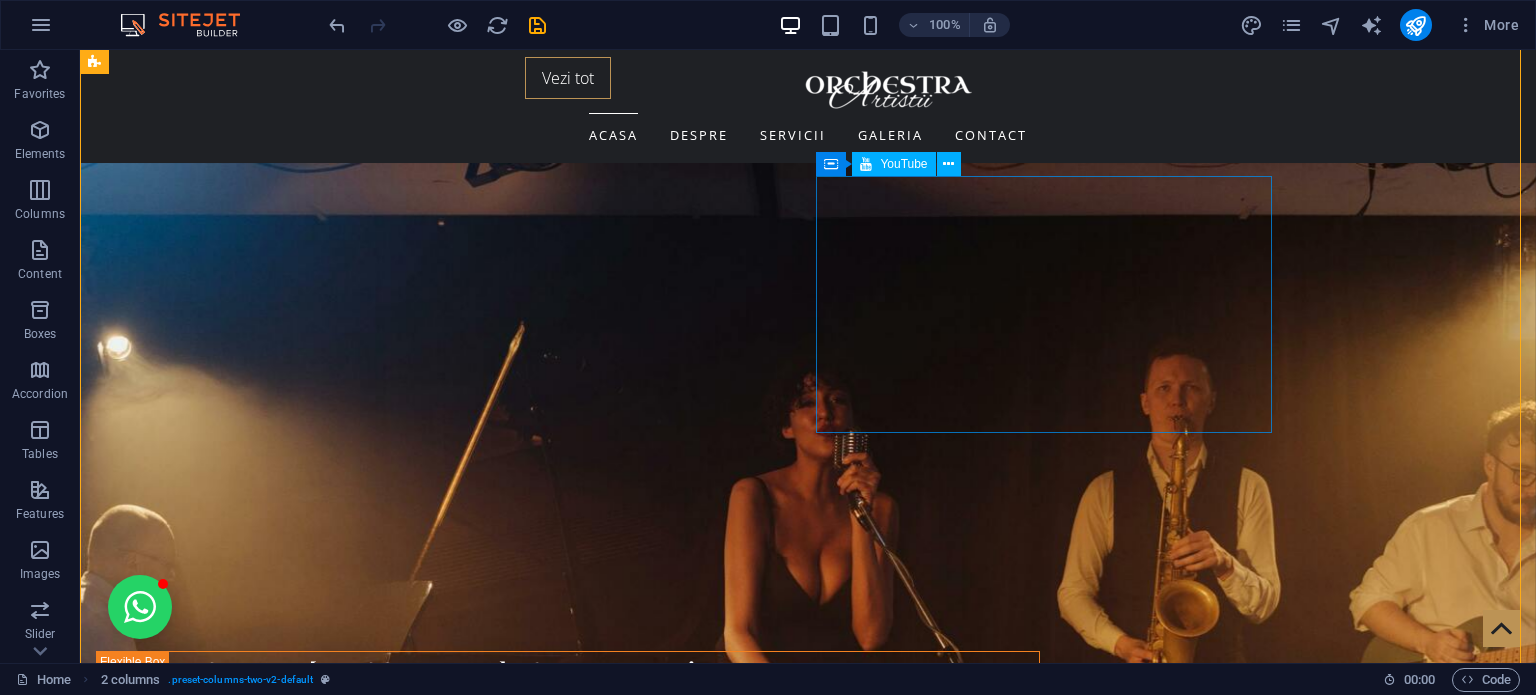 scroll, scrollTop: 5156, scrollLeft: 0, axis: vertical 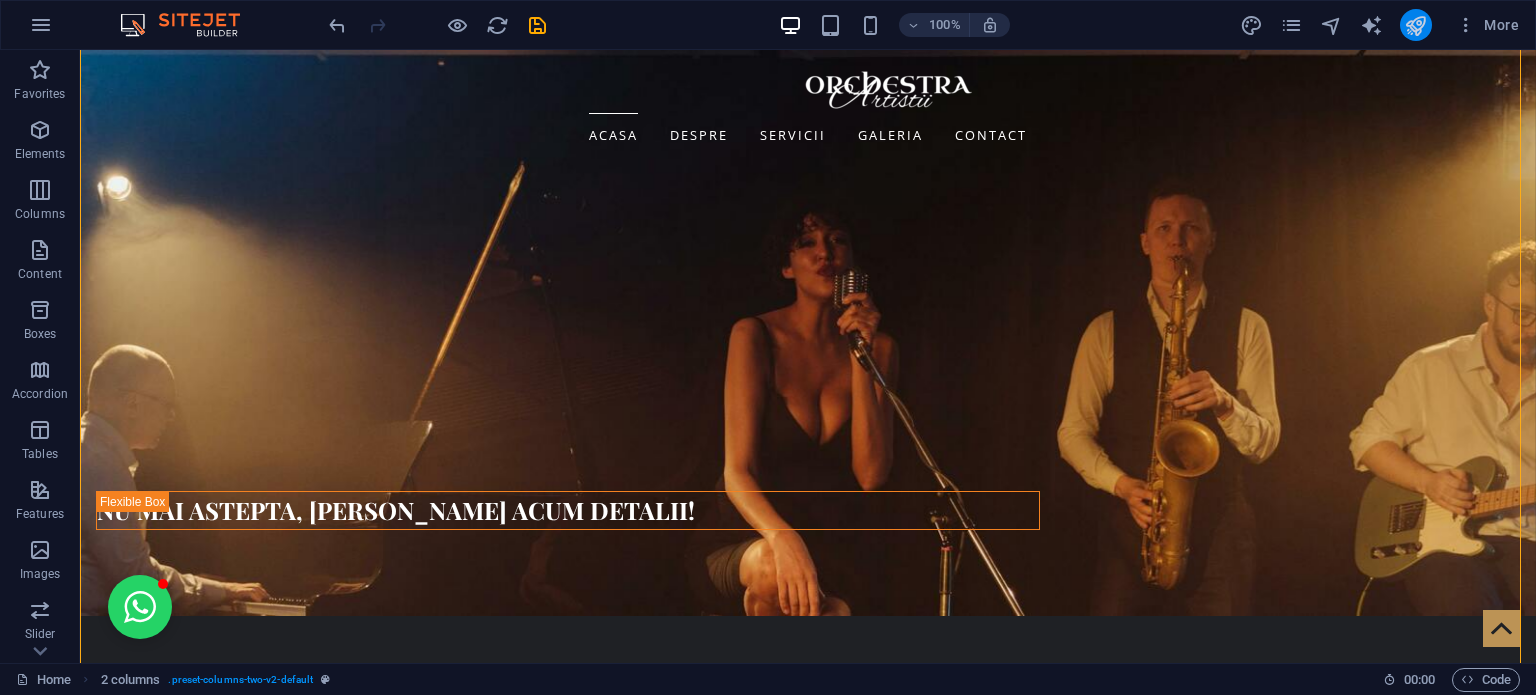 click at bounding box center (1415, 25) 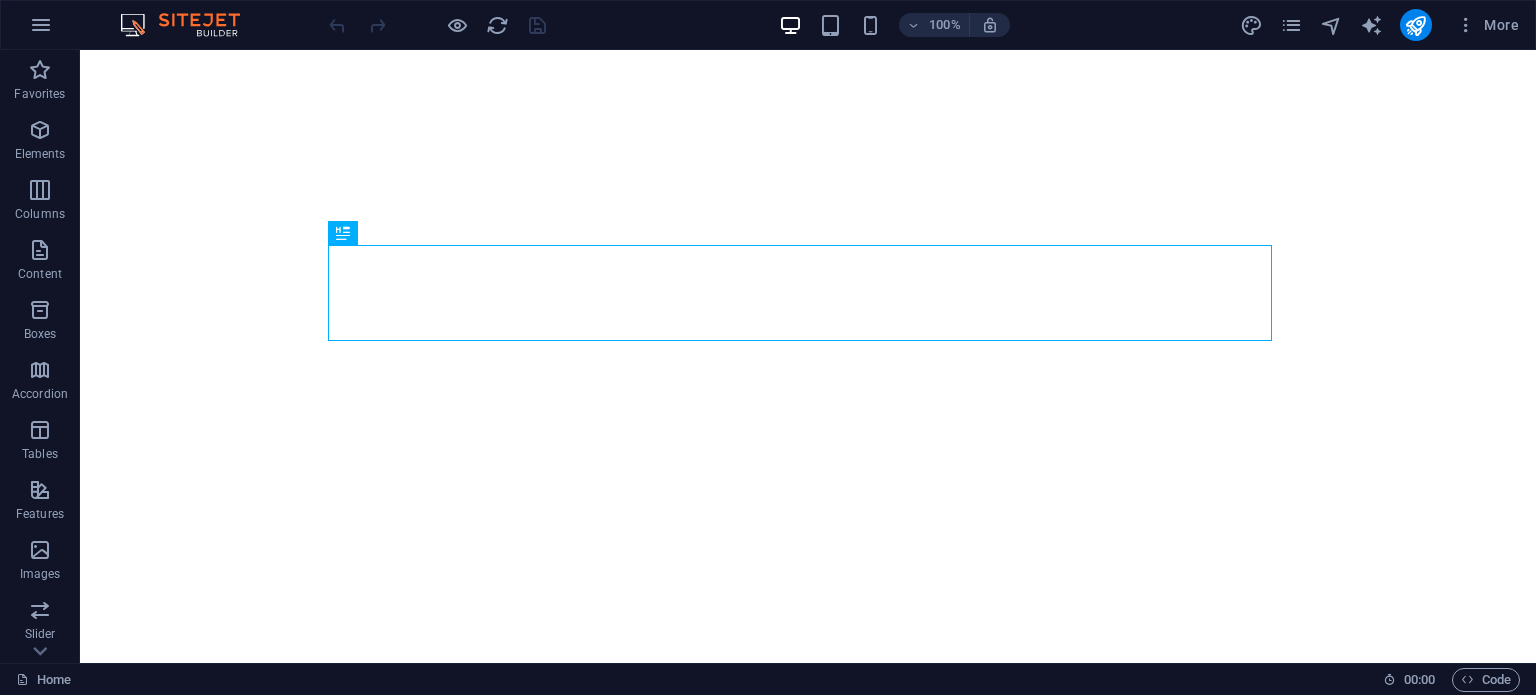 scroll, scrollTop: 0, scrollLeft: 0, axis: both 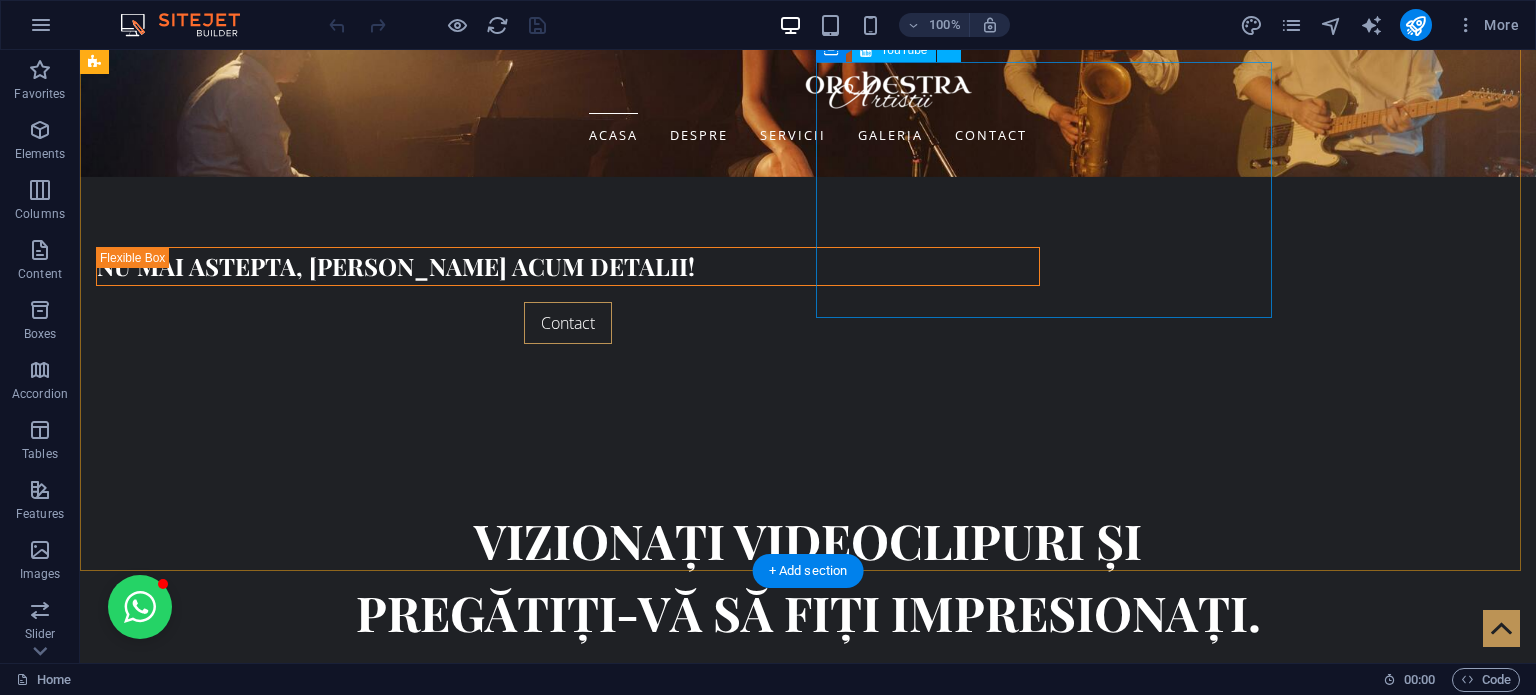 click at bounding box center [324, 5097] 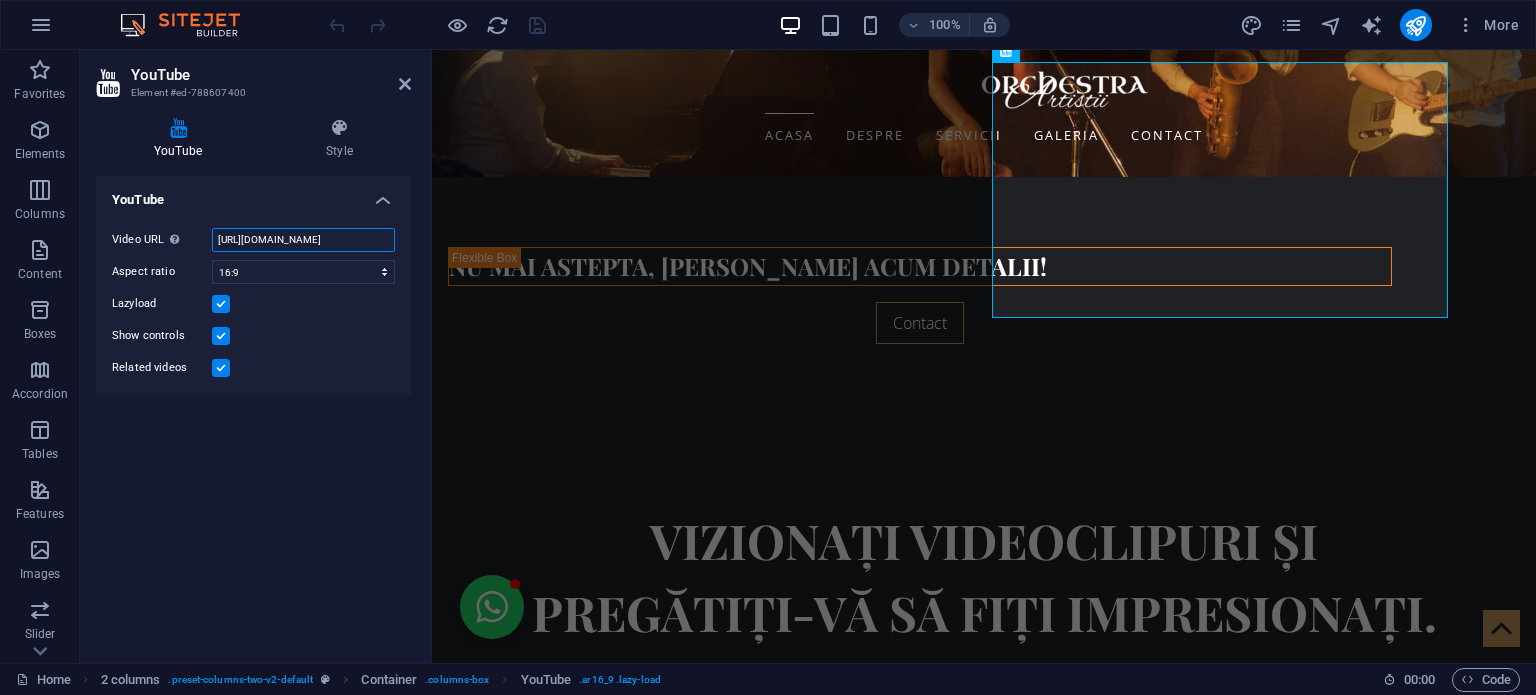 click on "[URL][DOMAIN_NAME]" at bounding box center (303, 240) 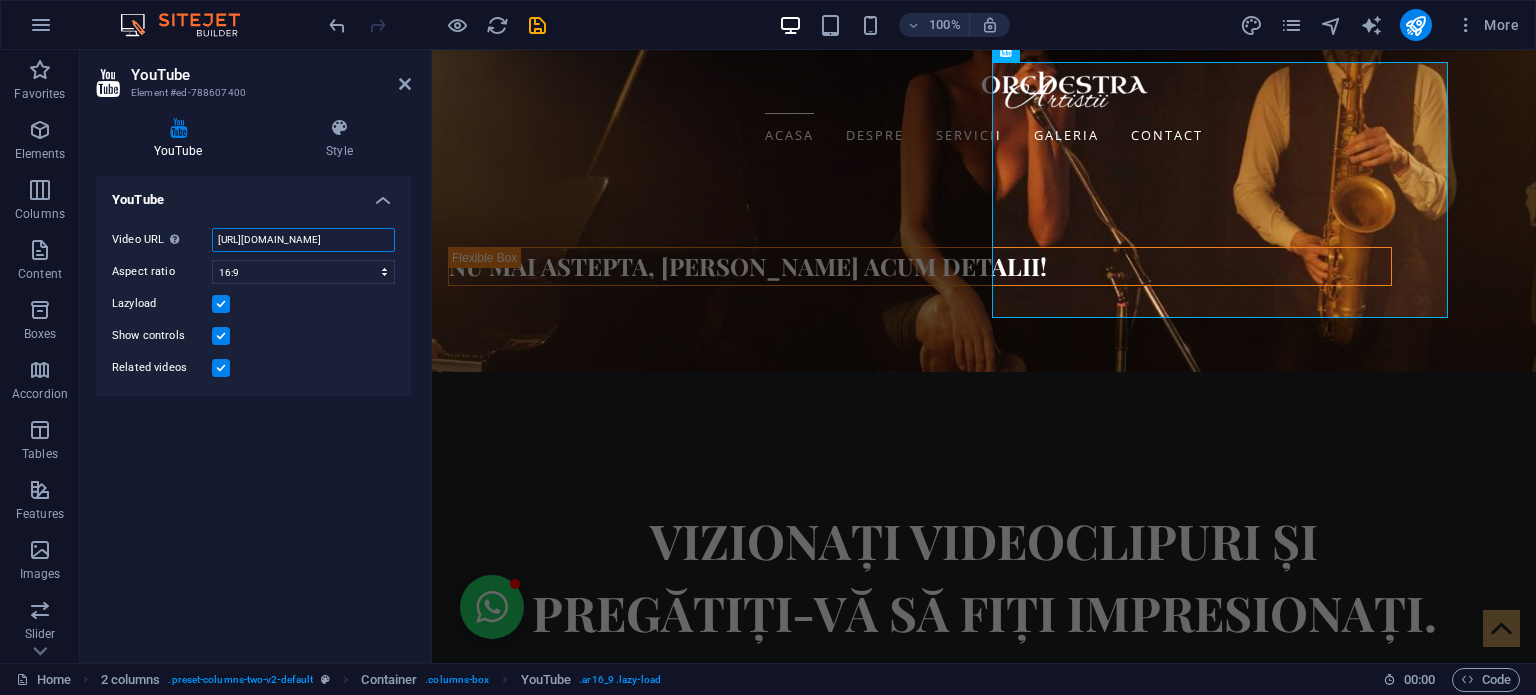 type on "[URL][DOMAIN_NAME]" 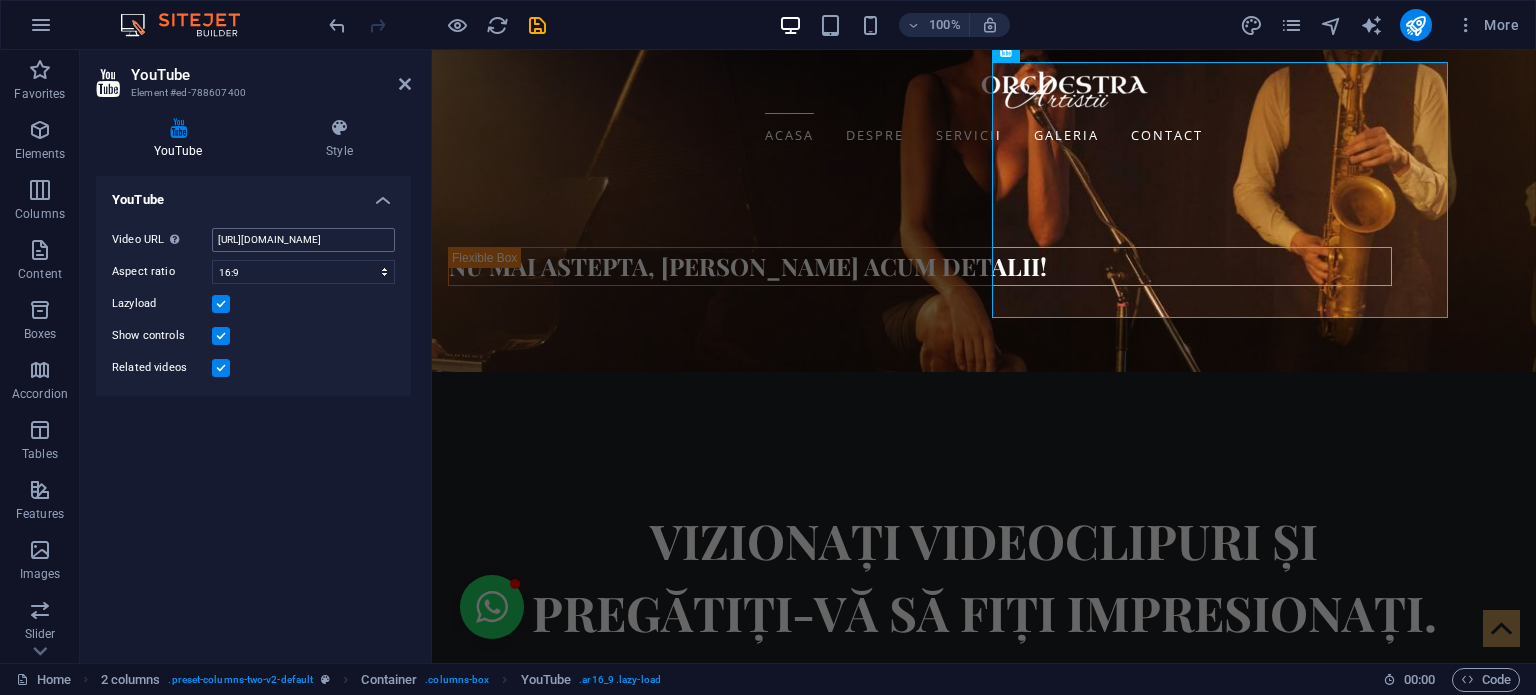 scroll, scrollTop: 0, scrollLeft: 0, axis: both 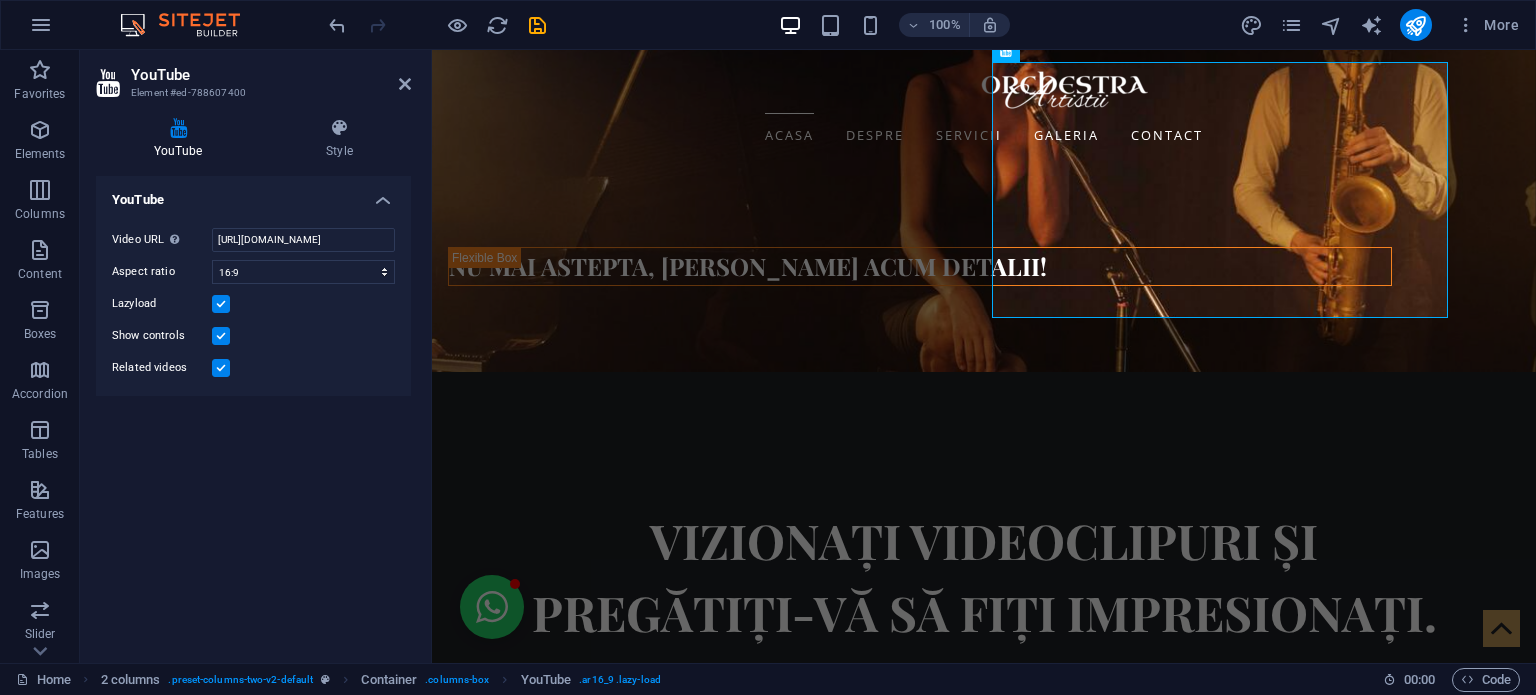 click at bounding box center (221, 304) 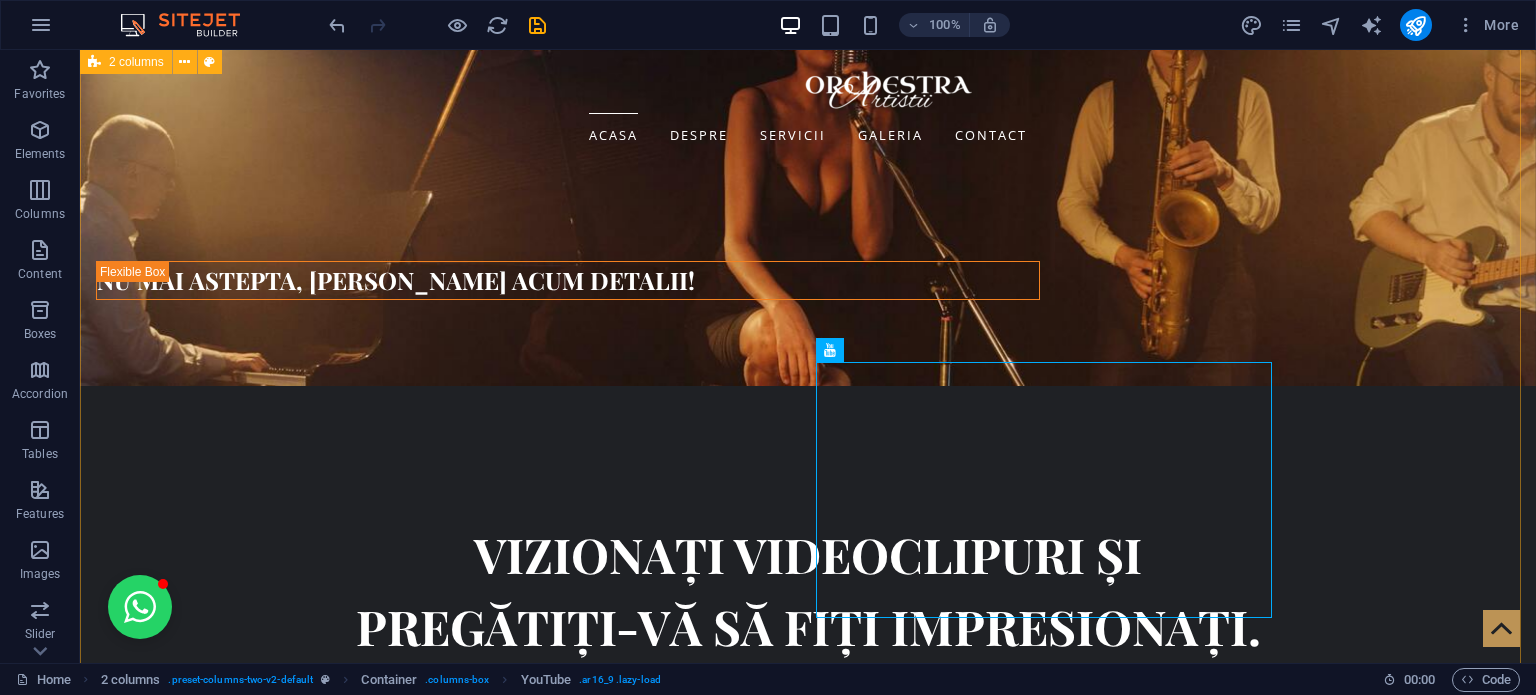 scroll, scrollTop: 5100, scrollLeft: 0, axis: vertical 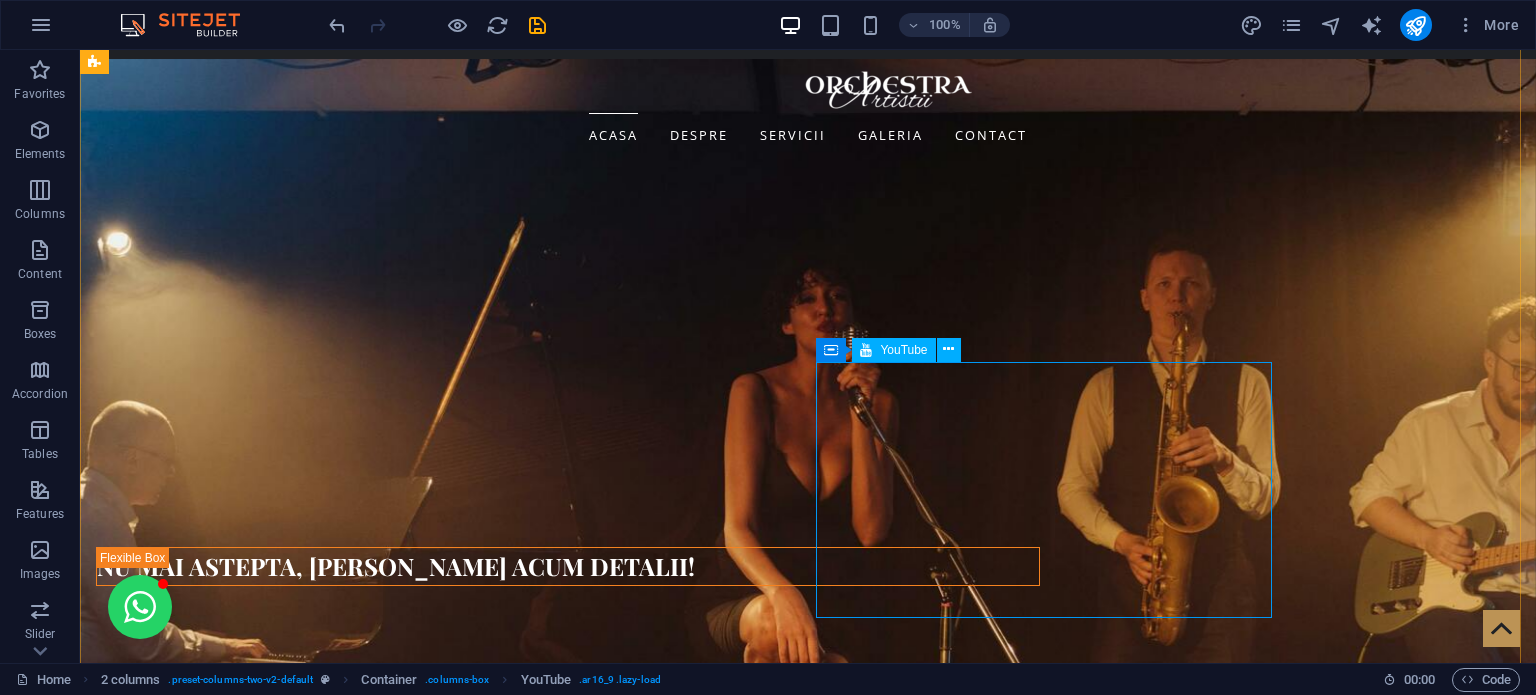 click at bounding box center (324, 5397) 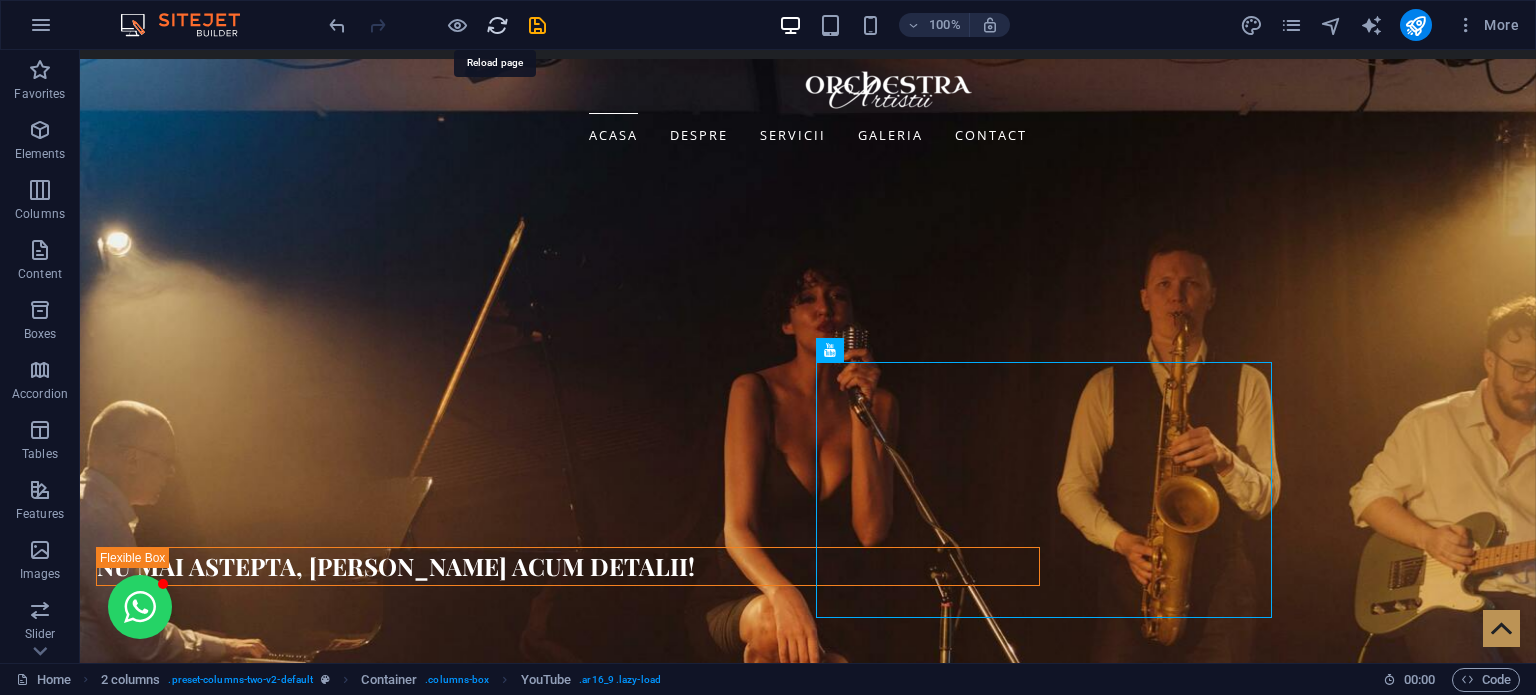 click at bounding box center (497, 25) 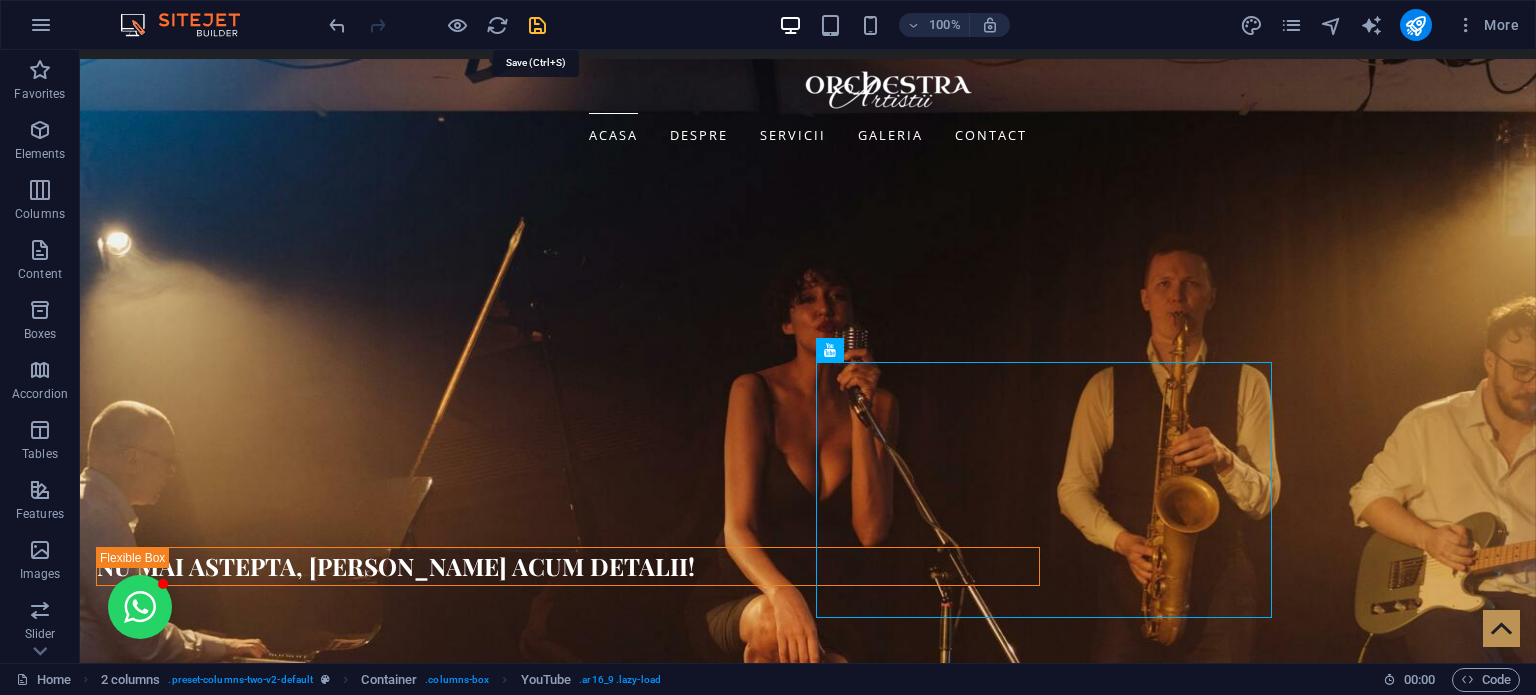 click at bounding box center (537, 25) 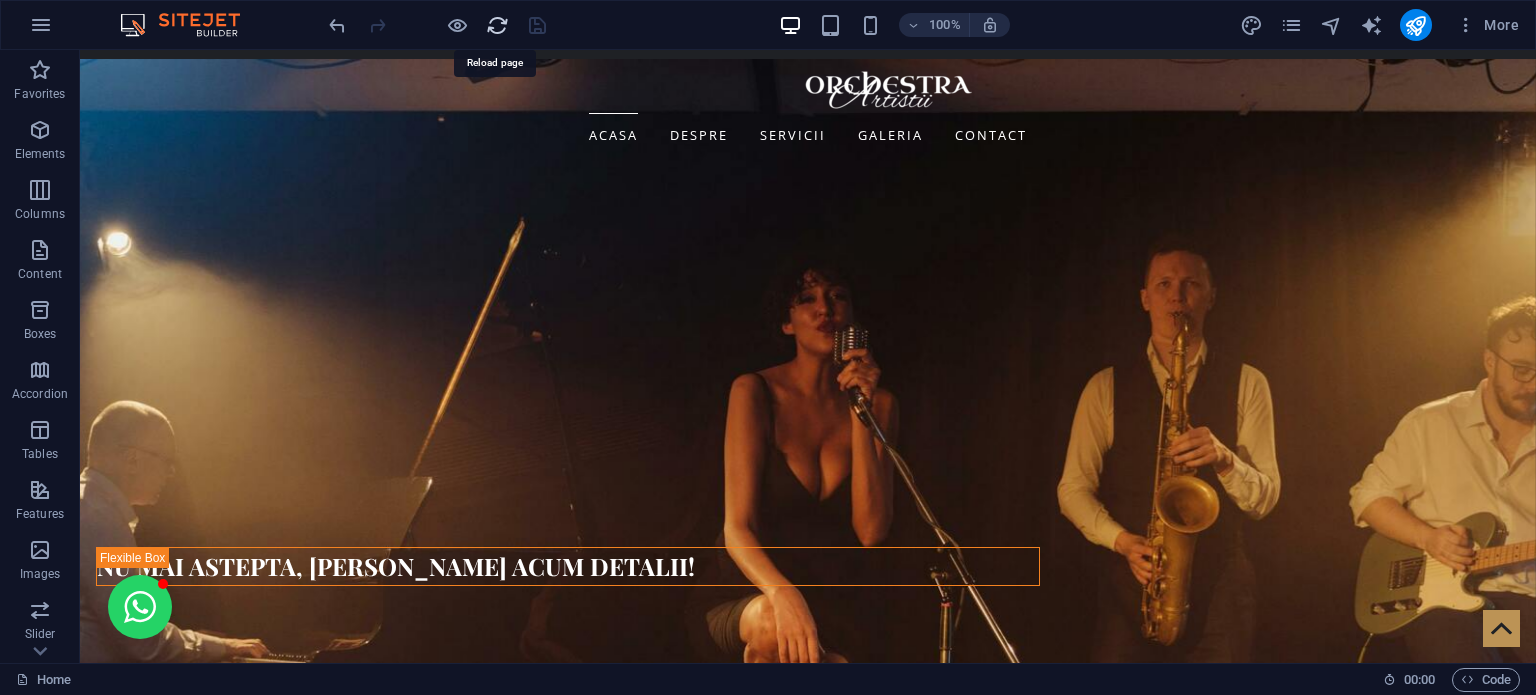 click at bounding box center (497, 25) 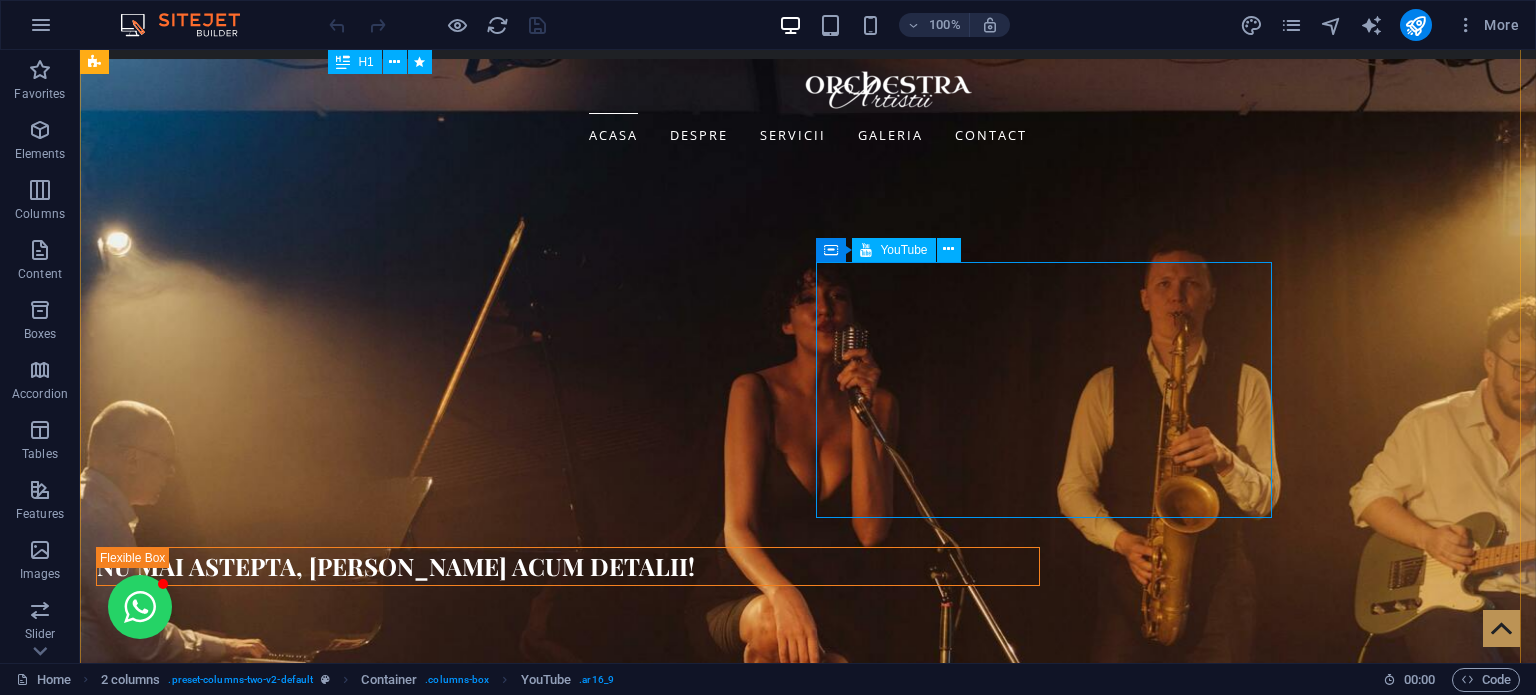 select on "ar16_9" 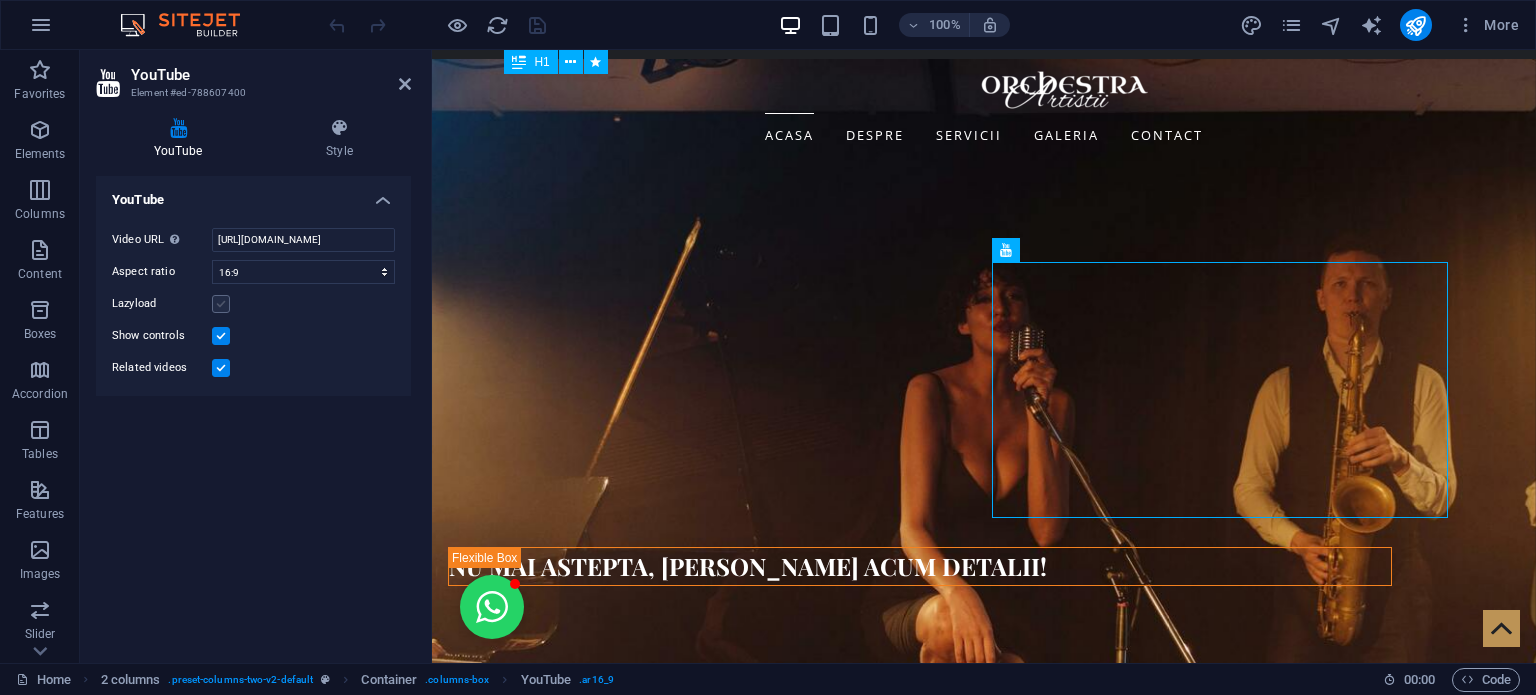 click at bounding box center (221, 304) 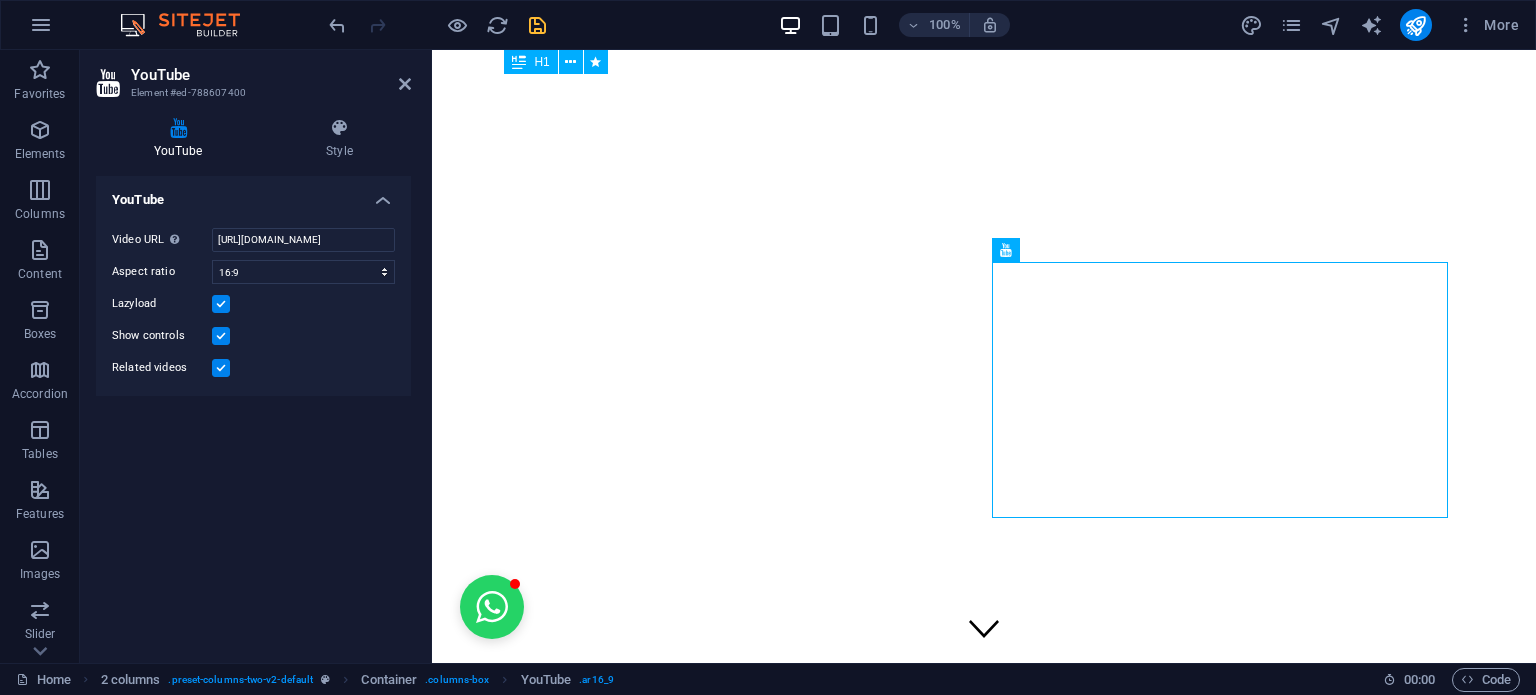 scroll, scrollTop: 5200, scrollLeft: 0, axis: vertical 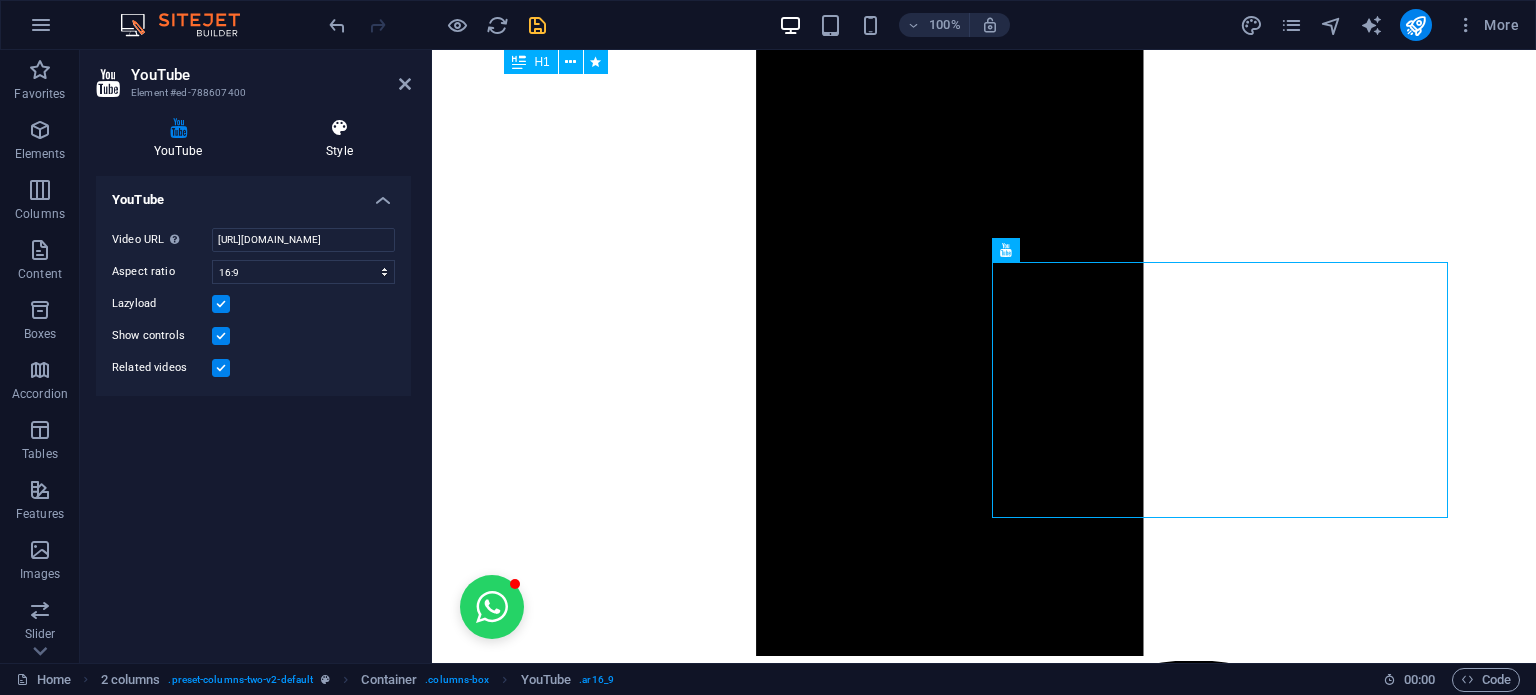 click at bounding box center (339, 128) 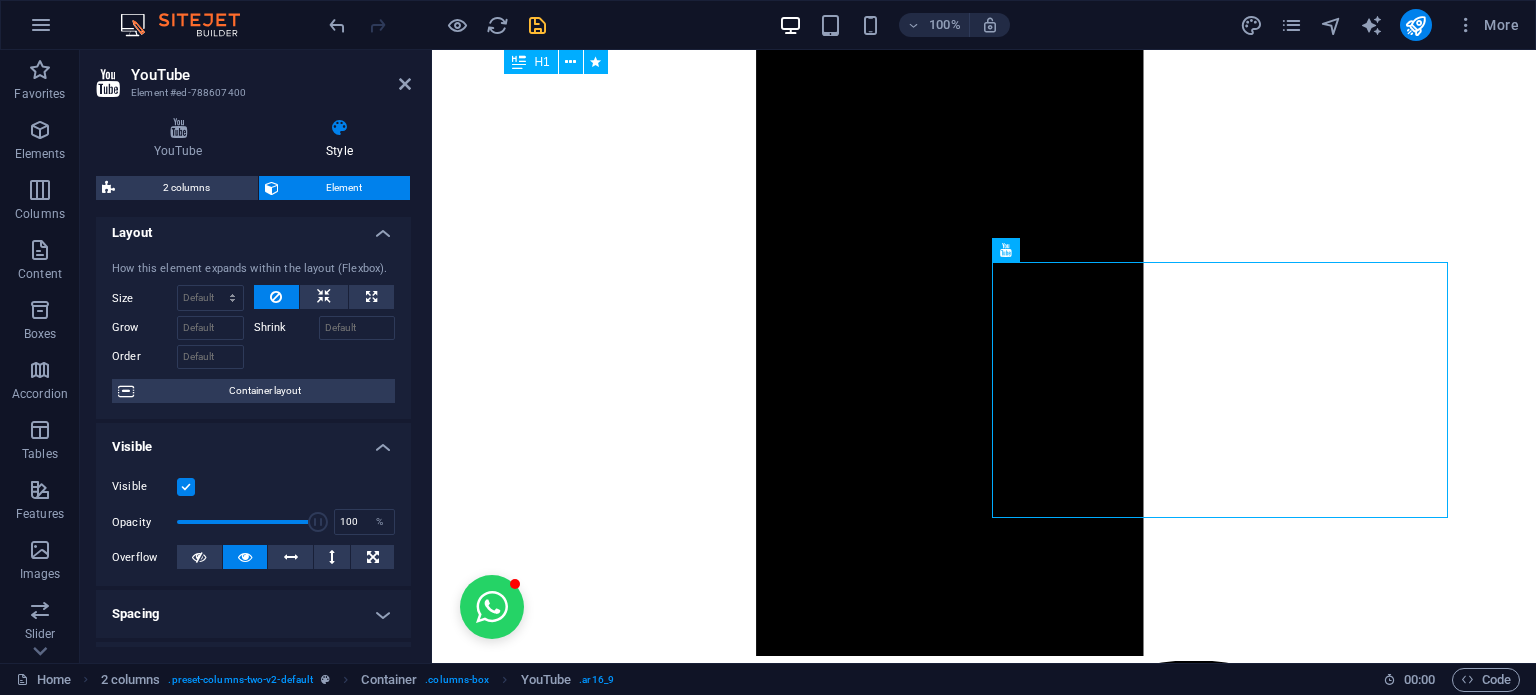 scroll, scrollTop: 0, scrollLeft: 0, axis: both 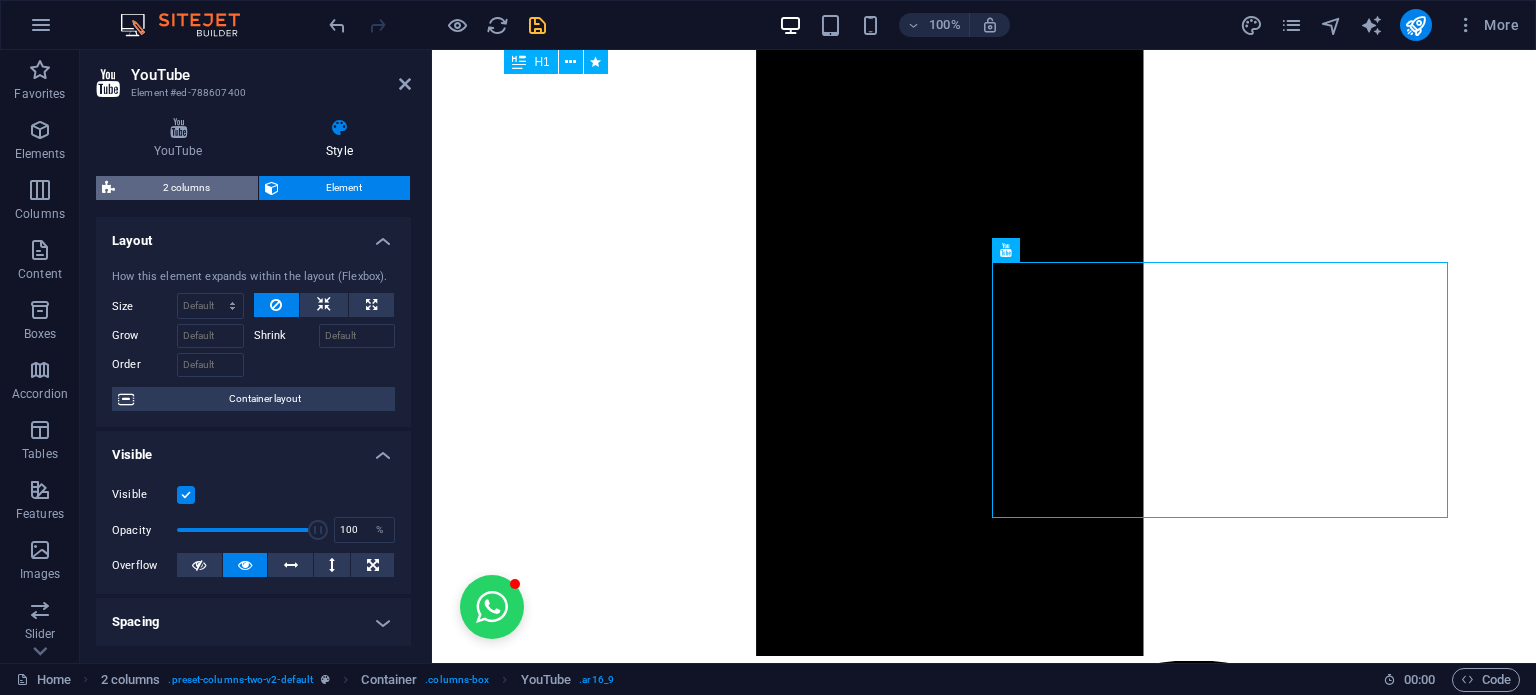 click on "2 columns" at bounding box center (186, 188) 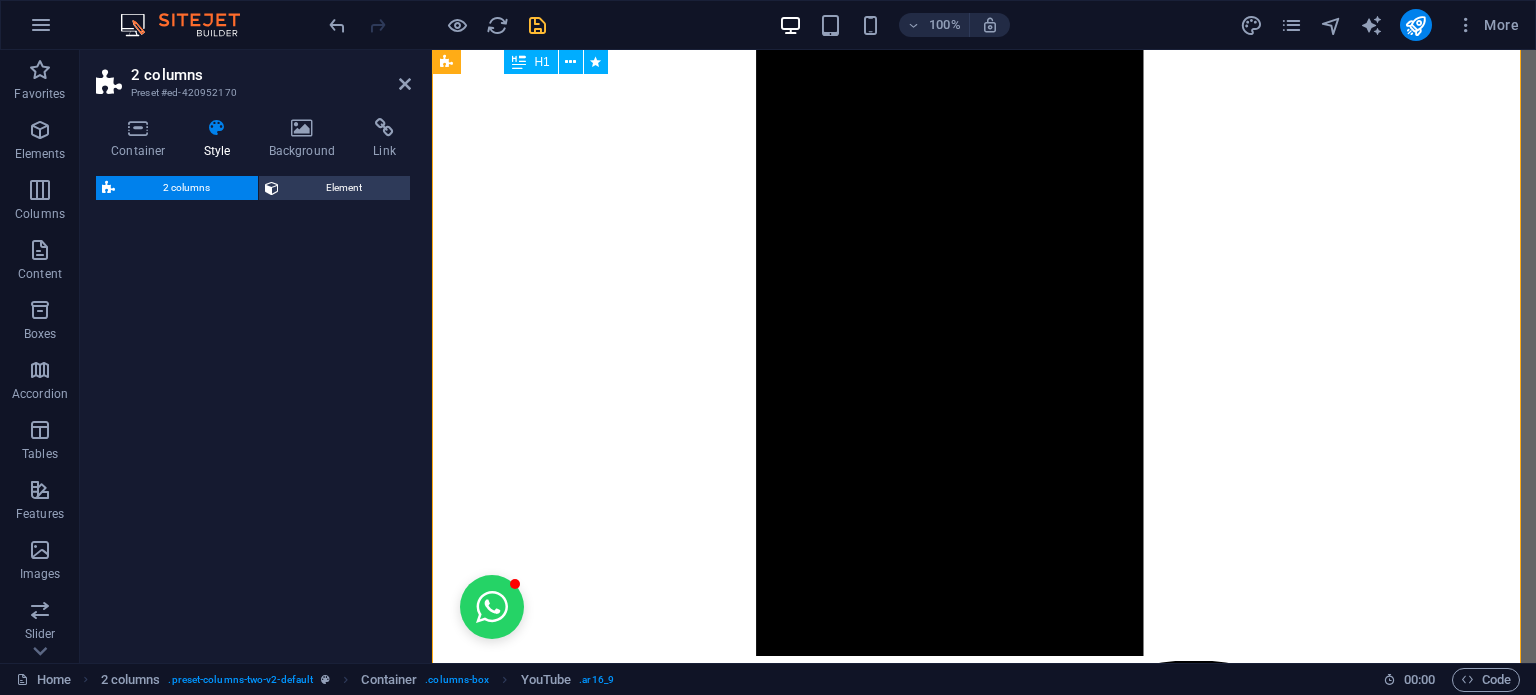 select on "rem" 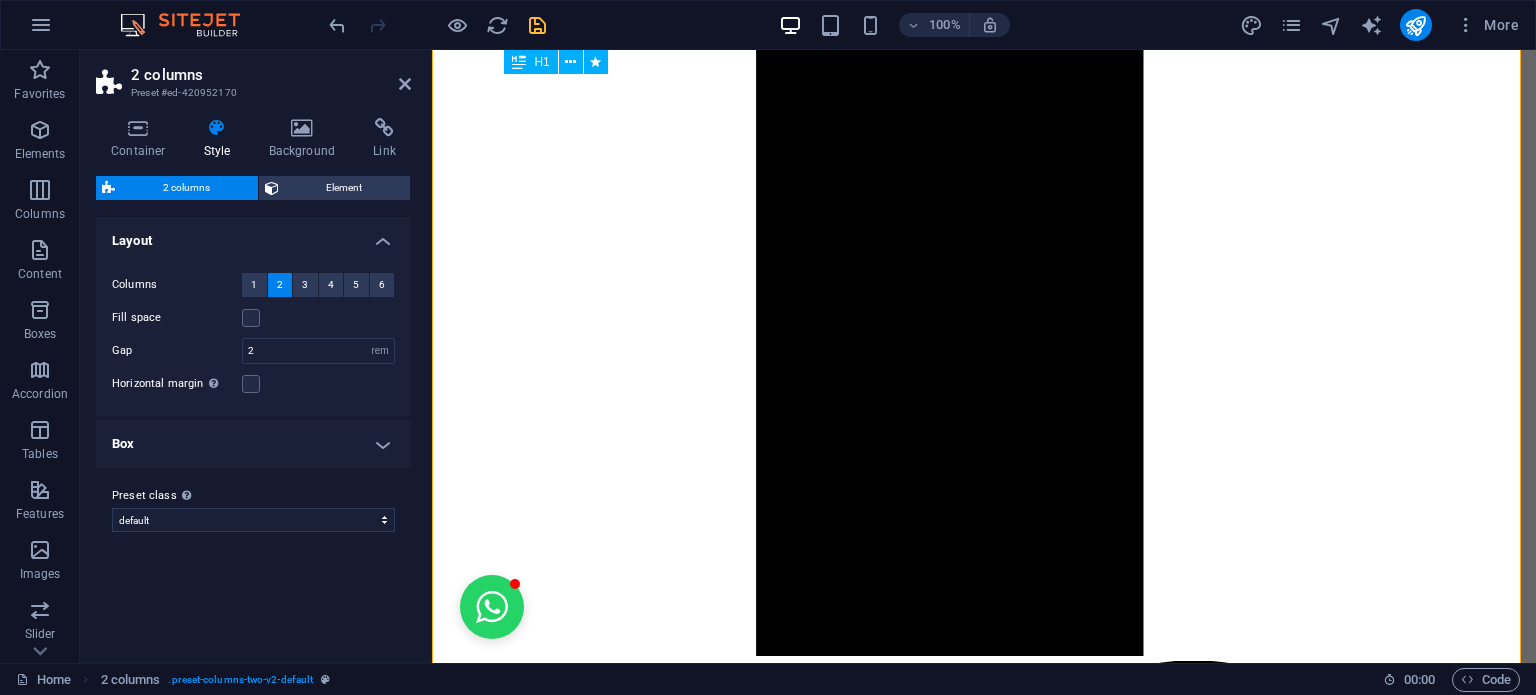 click on "2 columns Preset #ed-420952170
Container Style Background Link Size Height Default px rem % vh vw Min. height None px rem % vh vw Width Default px rem % em vh vw Min. width None px rem % vh vw Content width Default Custom width Width Default px rem % em vh vw Min. width None px rem % vh vw Default padding Custom spacing Default content width and padding can be changed under Design. Edit design Layout (Flexbox) Alignment Determines the flex direction. Default Main axis Determine how elements should behave along the main axis inside this container (justify content). Default Side axis Control the vertical direction of the element inside of the container (align items). Default Wrap Default On Off Fill Controls the distances and direction of elements on the y-axis across several lines (align content). Default Accessibility ARIA helps assistive technologies (like screen readers) to understand the role, state, and behavior of web elements Role The ARIA role defines the purpose of an element.  None %" at bounding box center [256, 356] 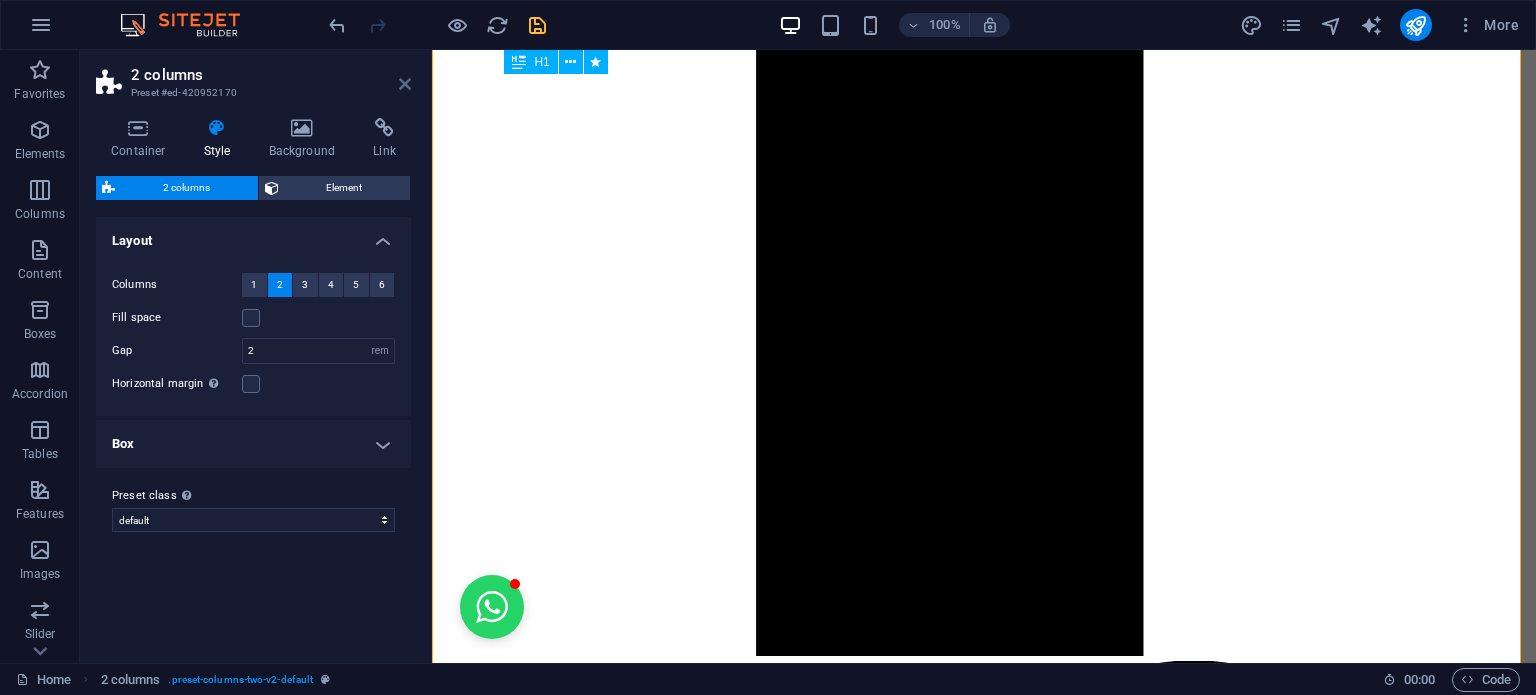 click at bounding box center (405, 84) 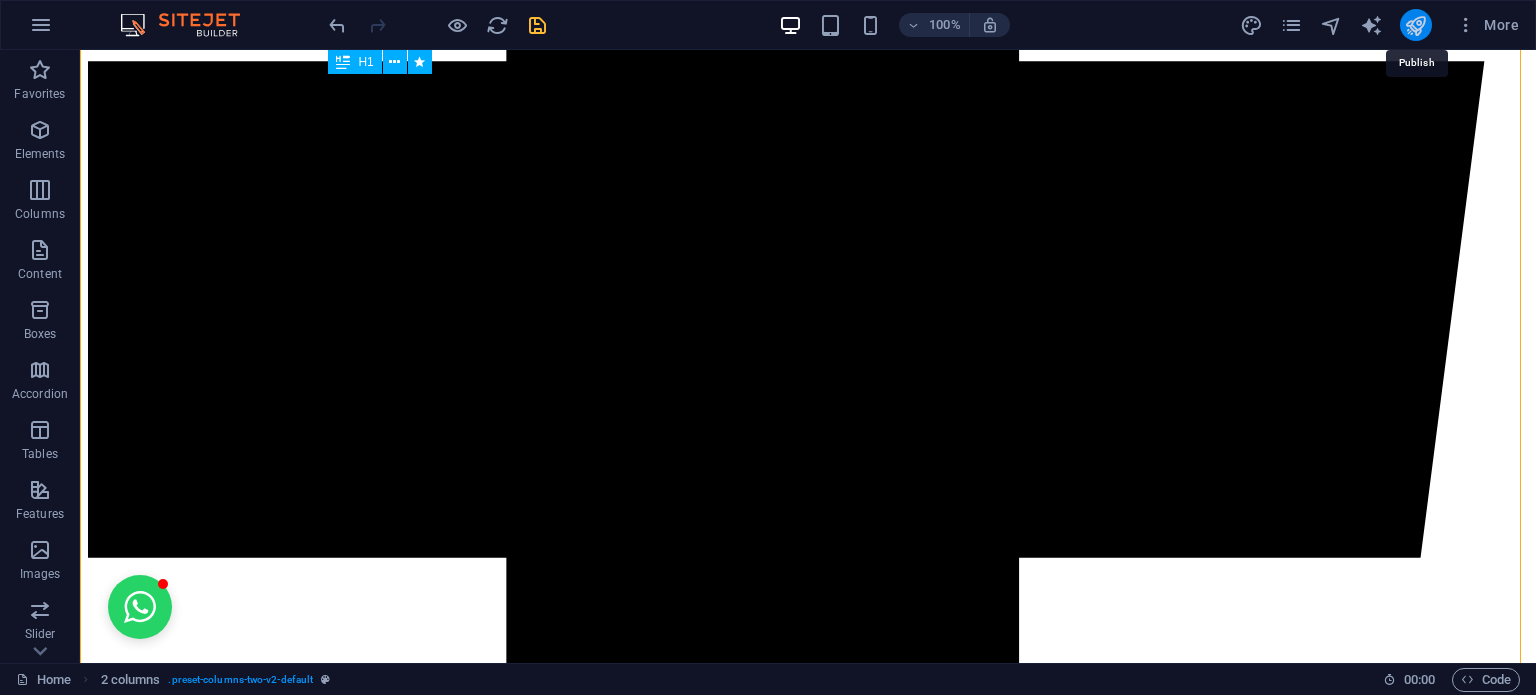 click at bounding box center [1415, 25] 